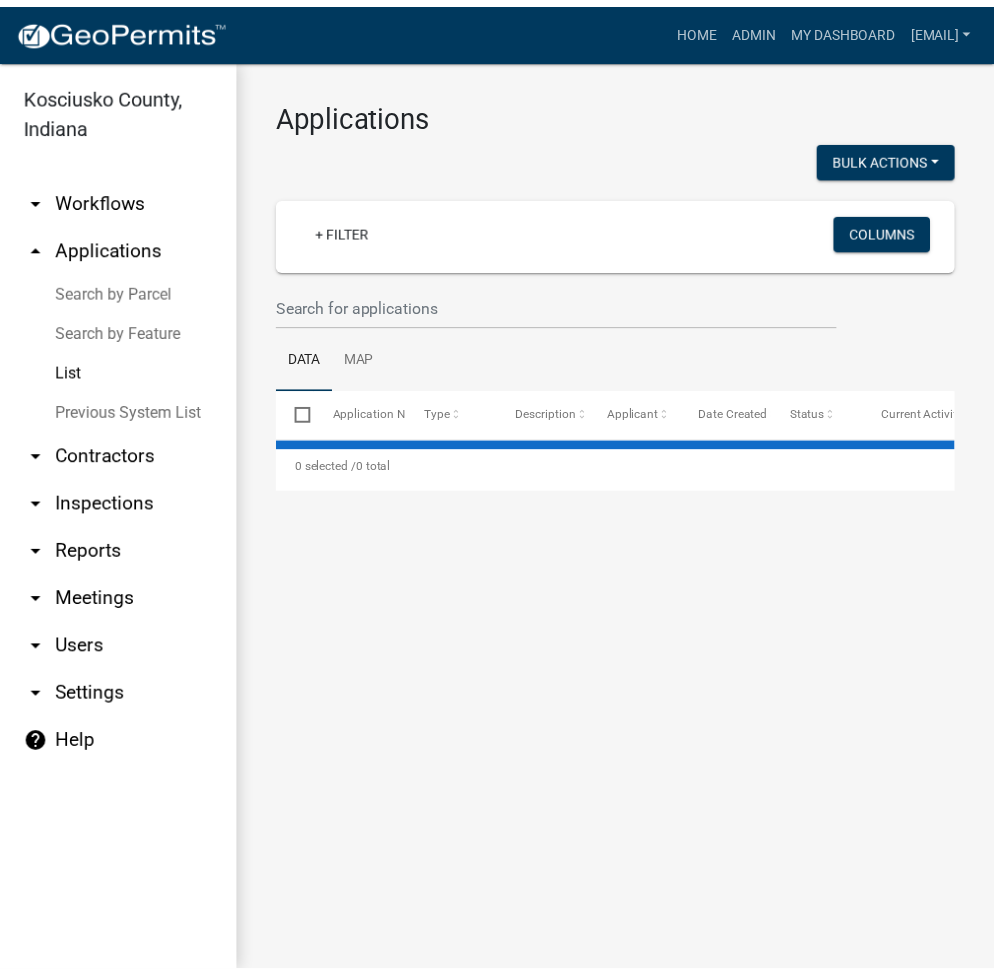 scroll, scrollTop: 0, scrollLeft: 0, axis: both 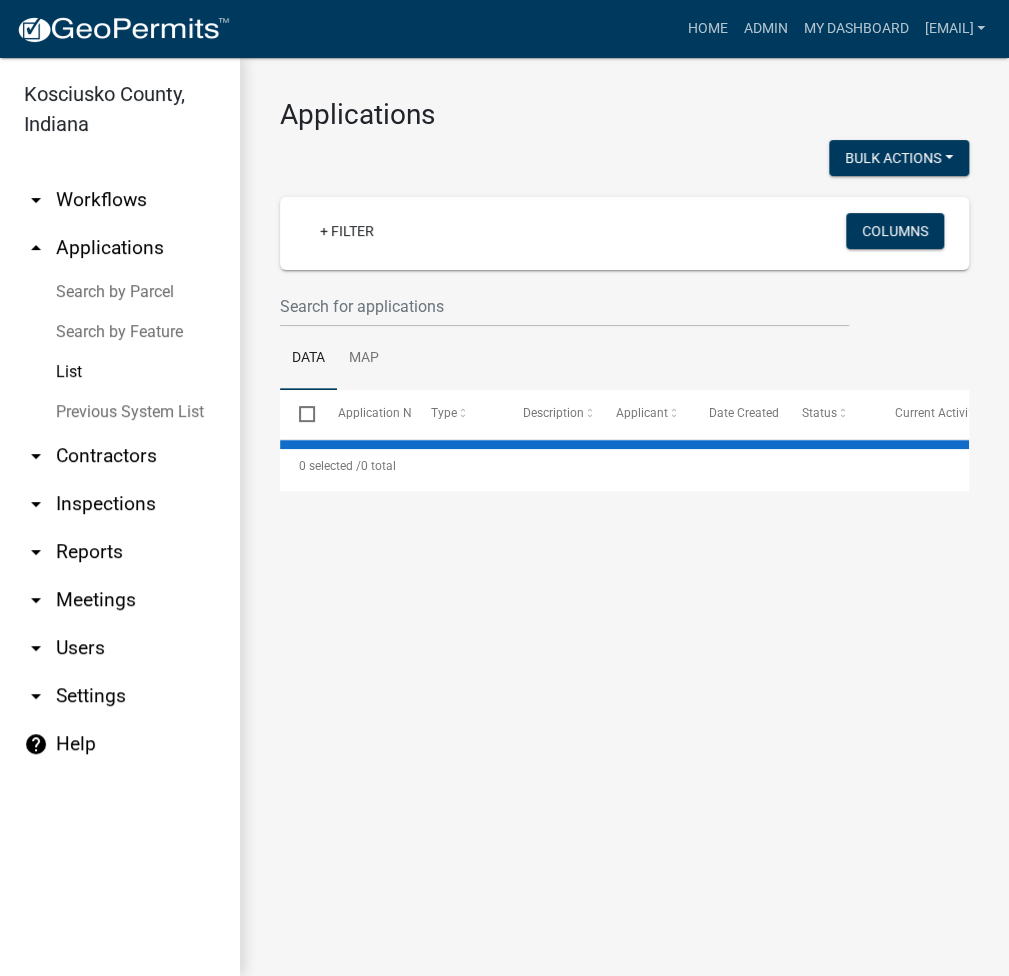 select on "3: 100" 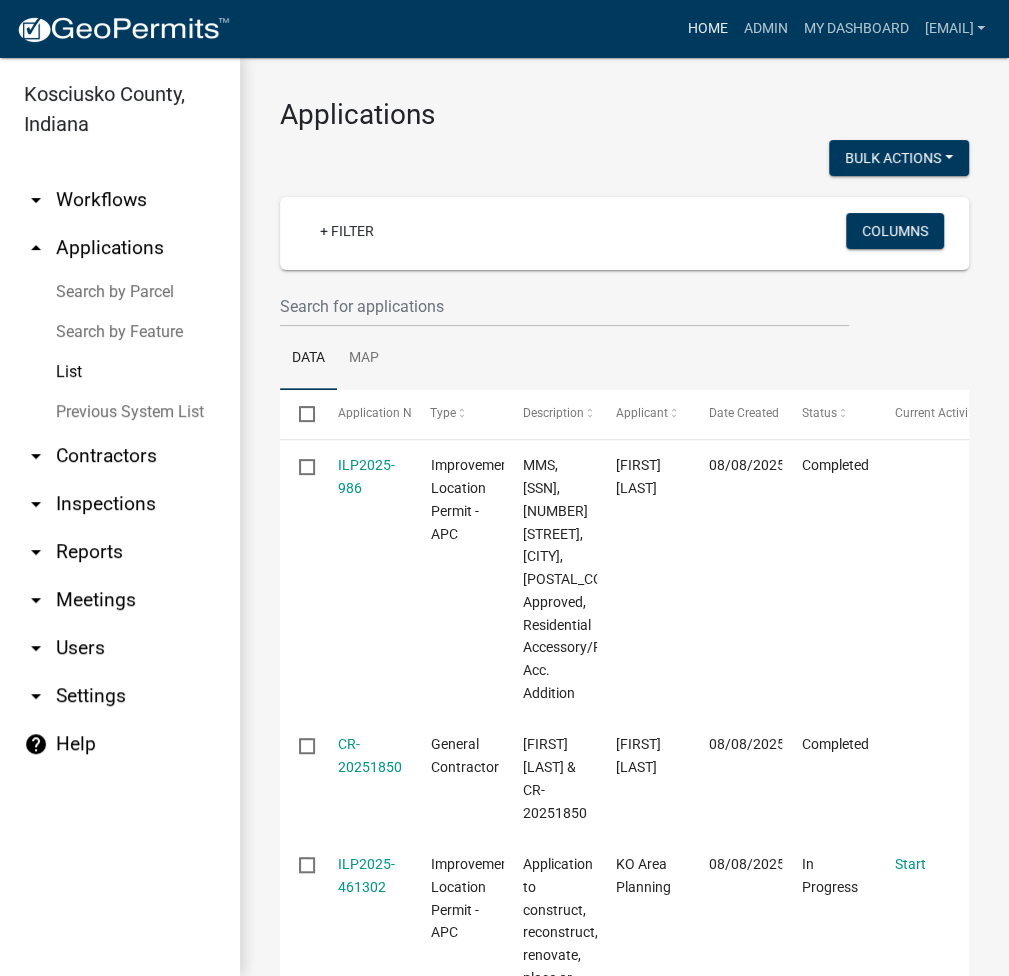 click on "Home" at bounding box center (707, 29) 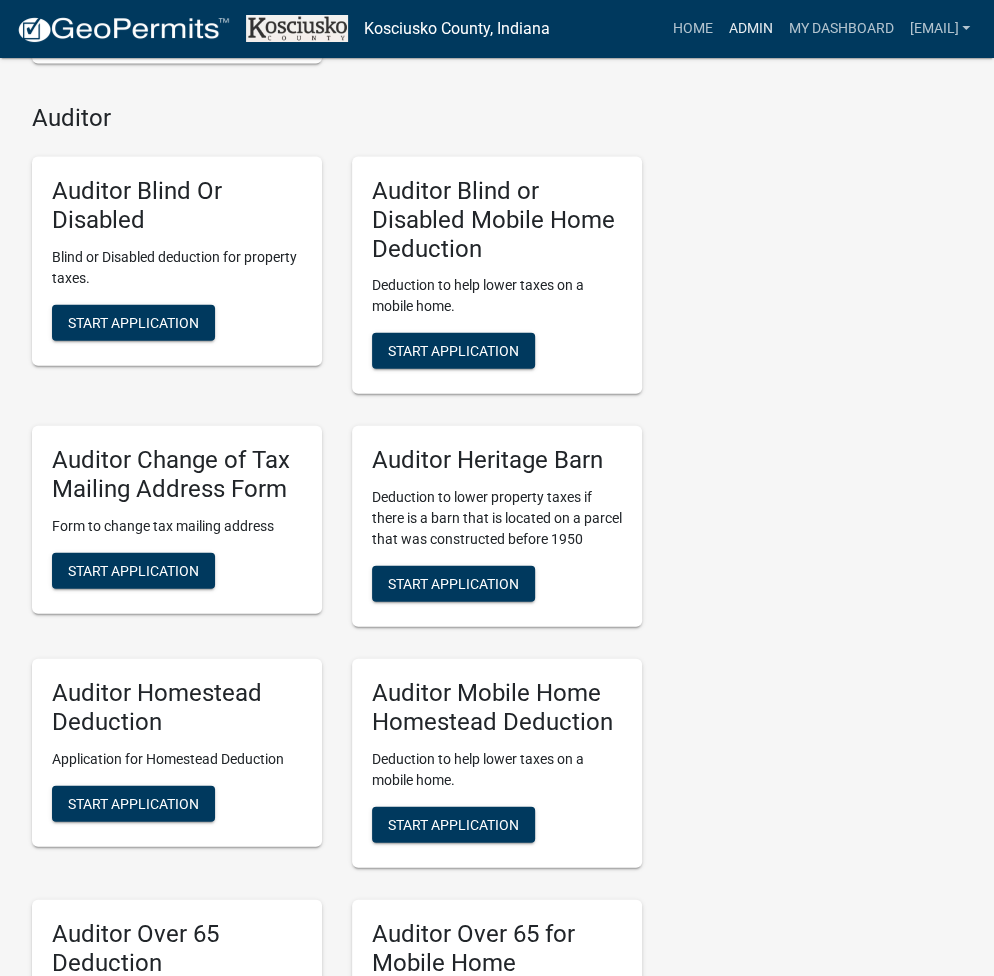 scroll, scrollTop: 4934, scrollLeft: 0, axis: vertical 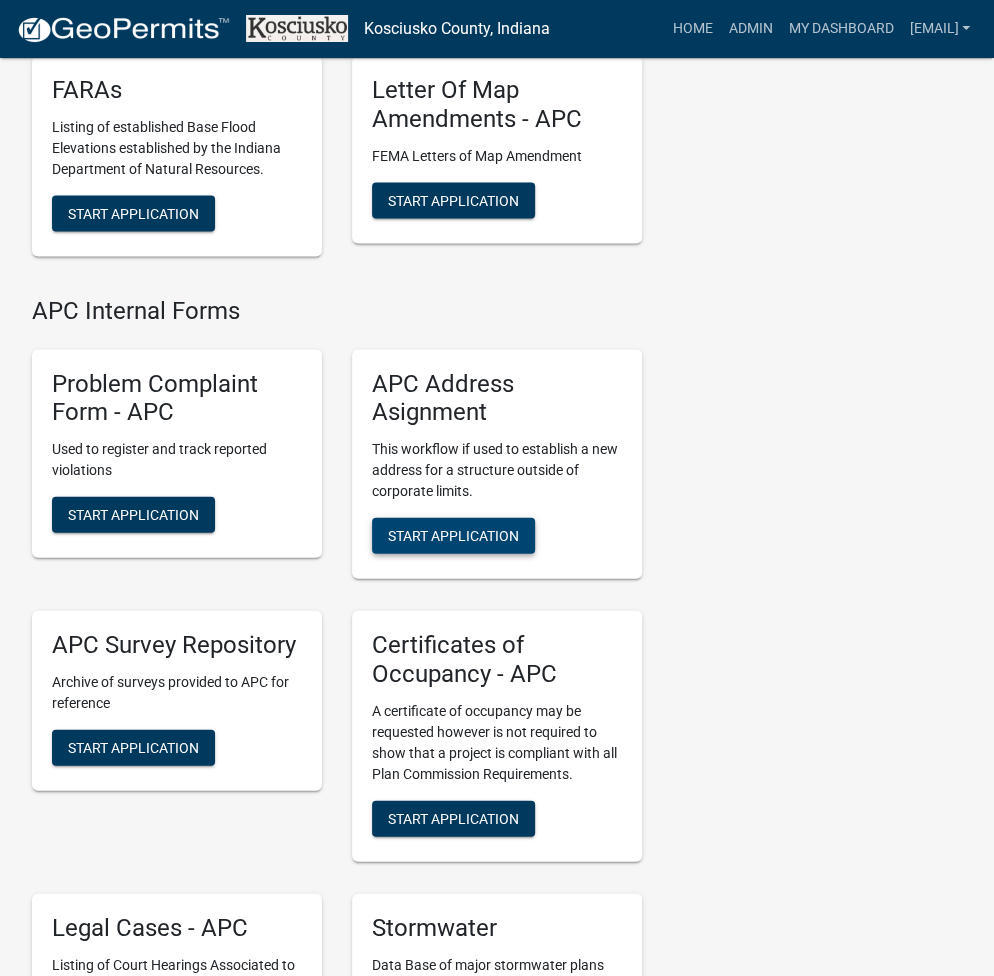 click on "Start Application" at bounding box center [453, 535] 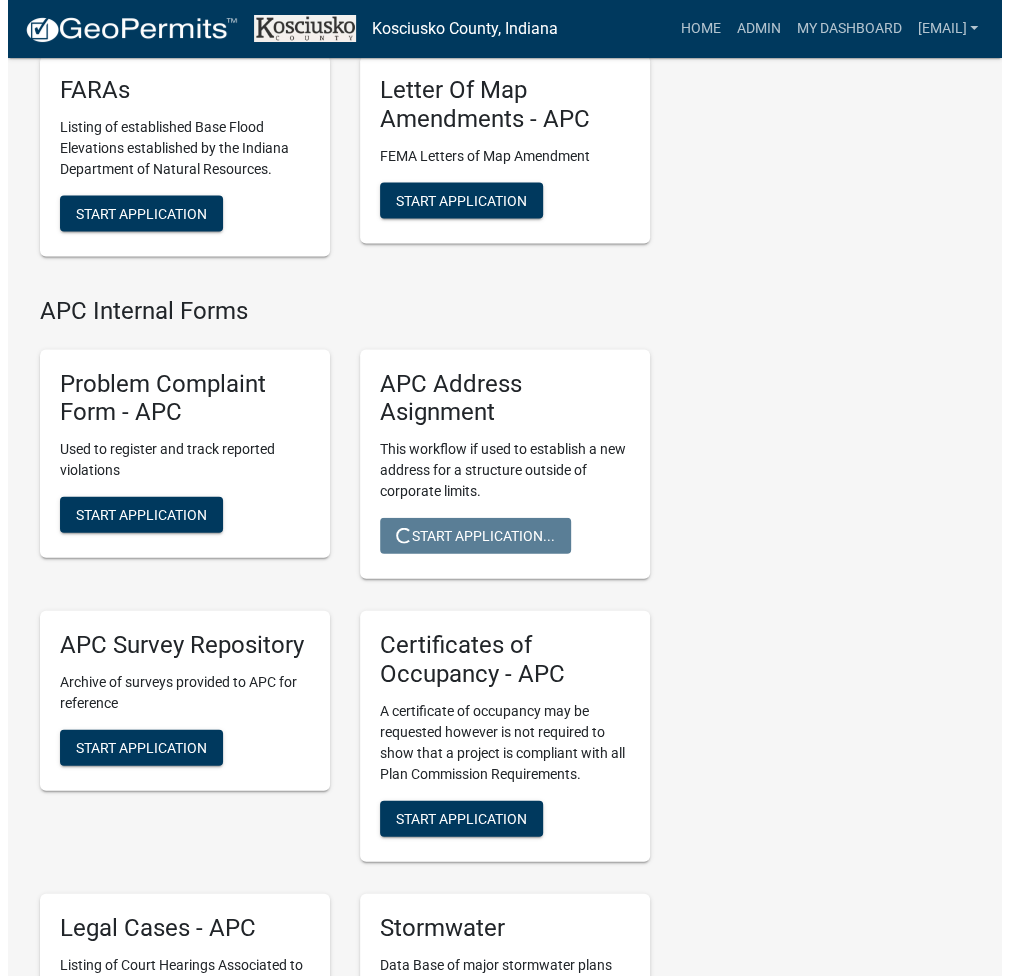 scroll, scrollTop: 0, scrollLeft: 0, axis: both 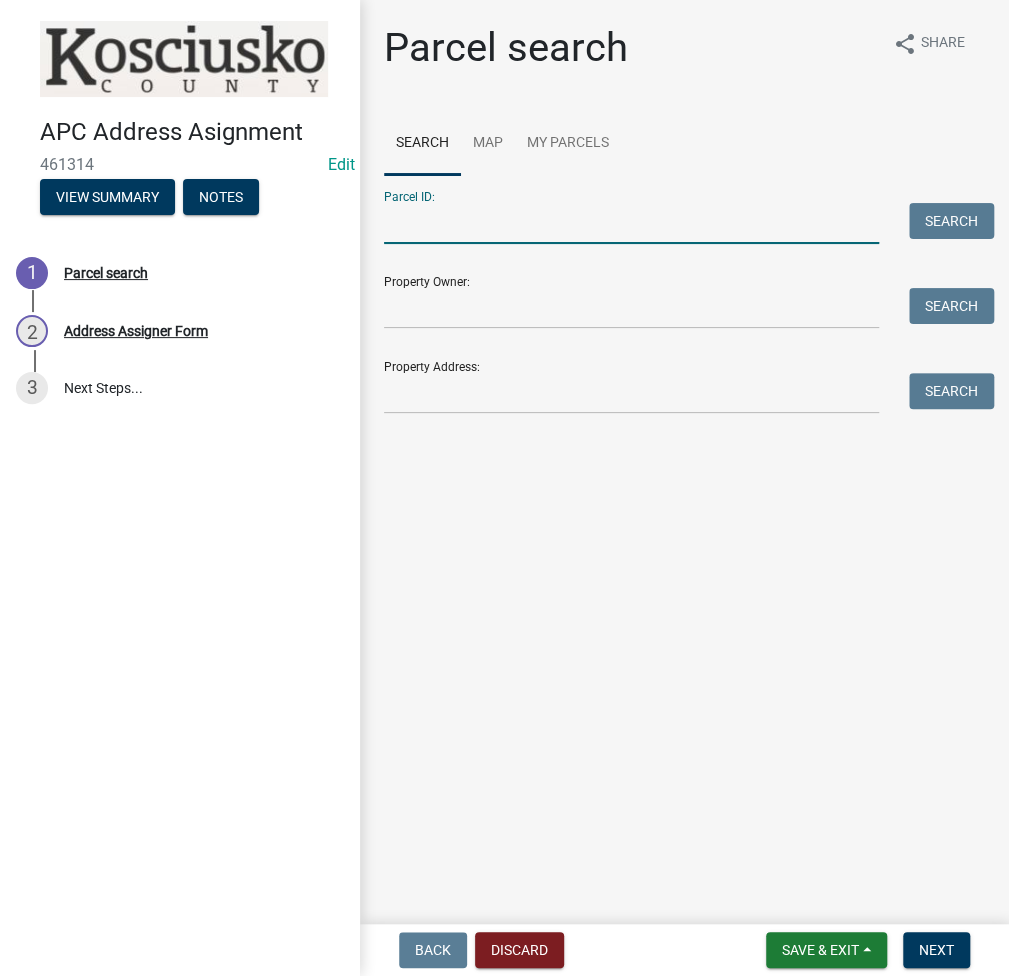 paste on "027-016-001.E" 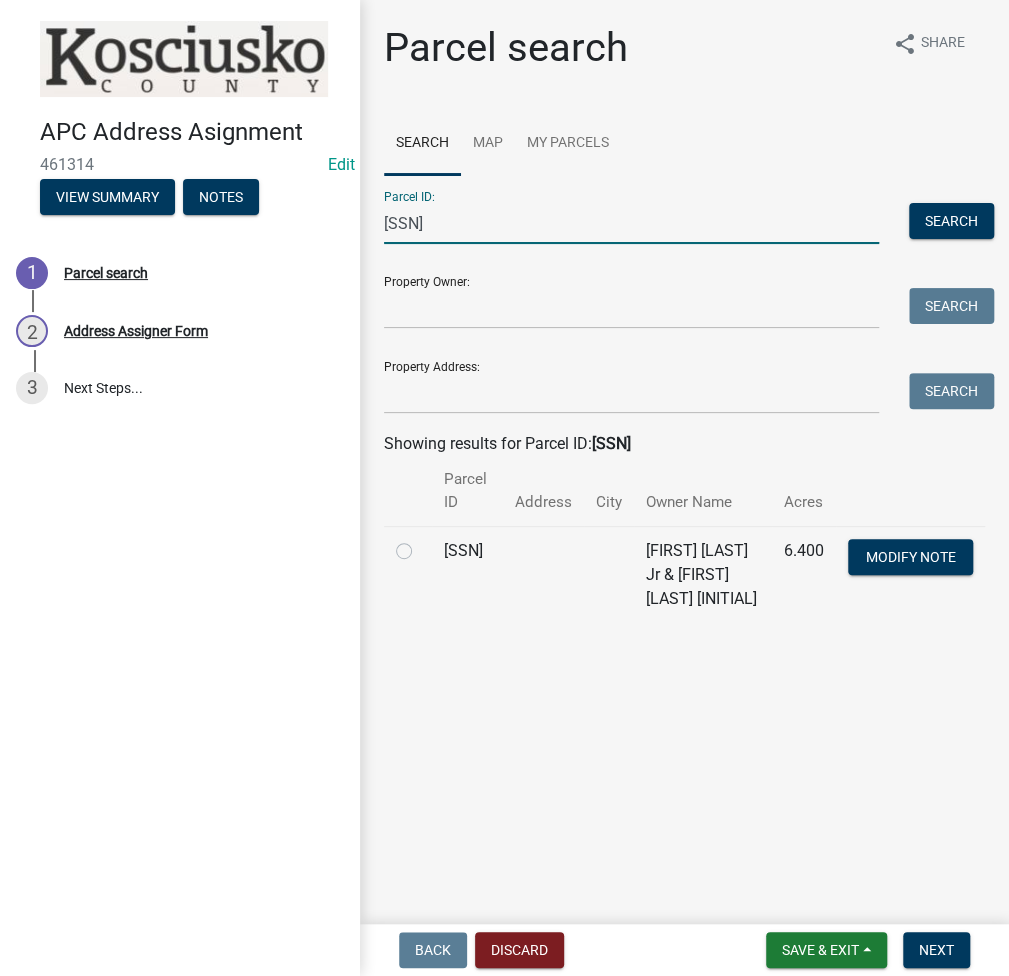 type on "027-016-001.E" 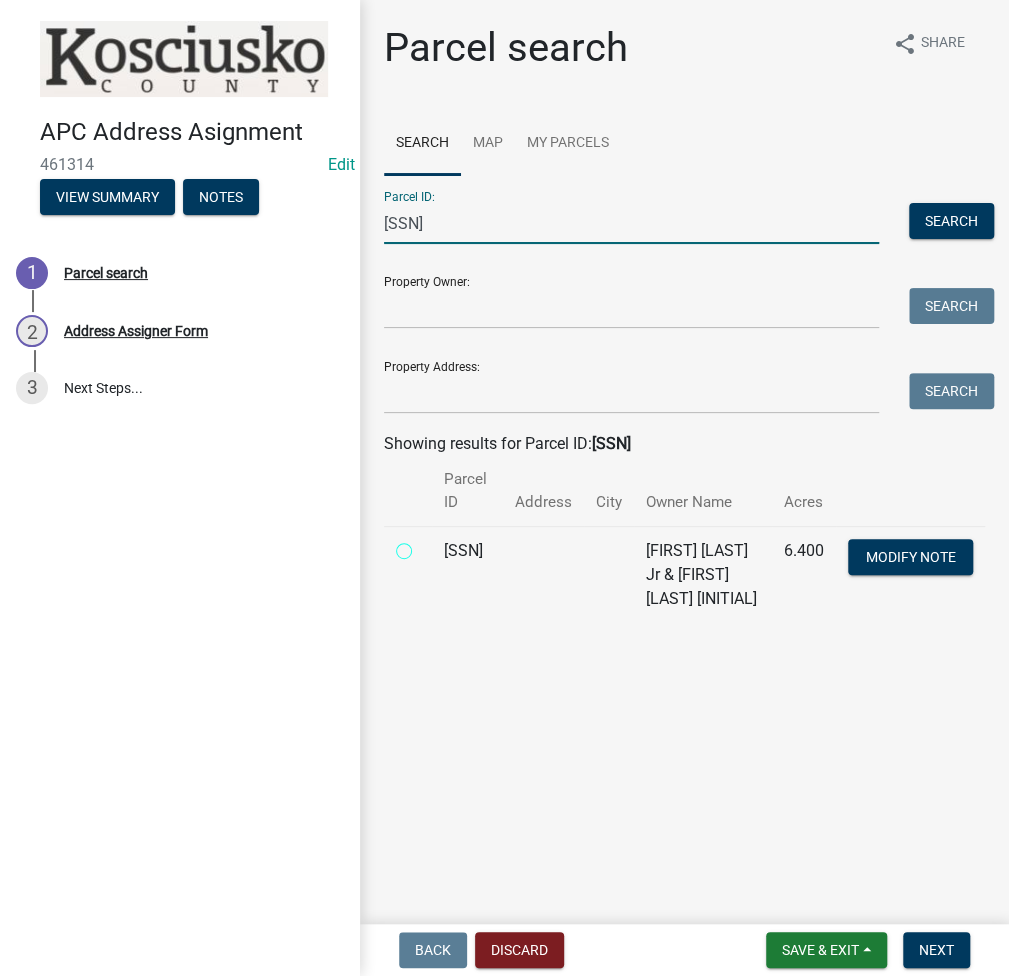 click at bounding box center [426, 545] 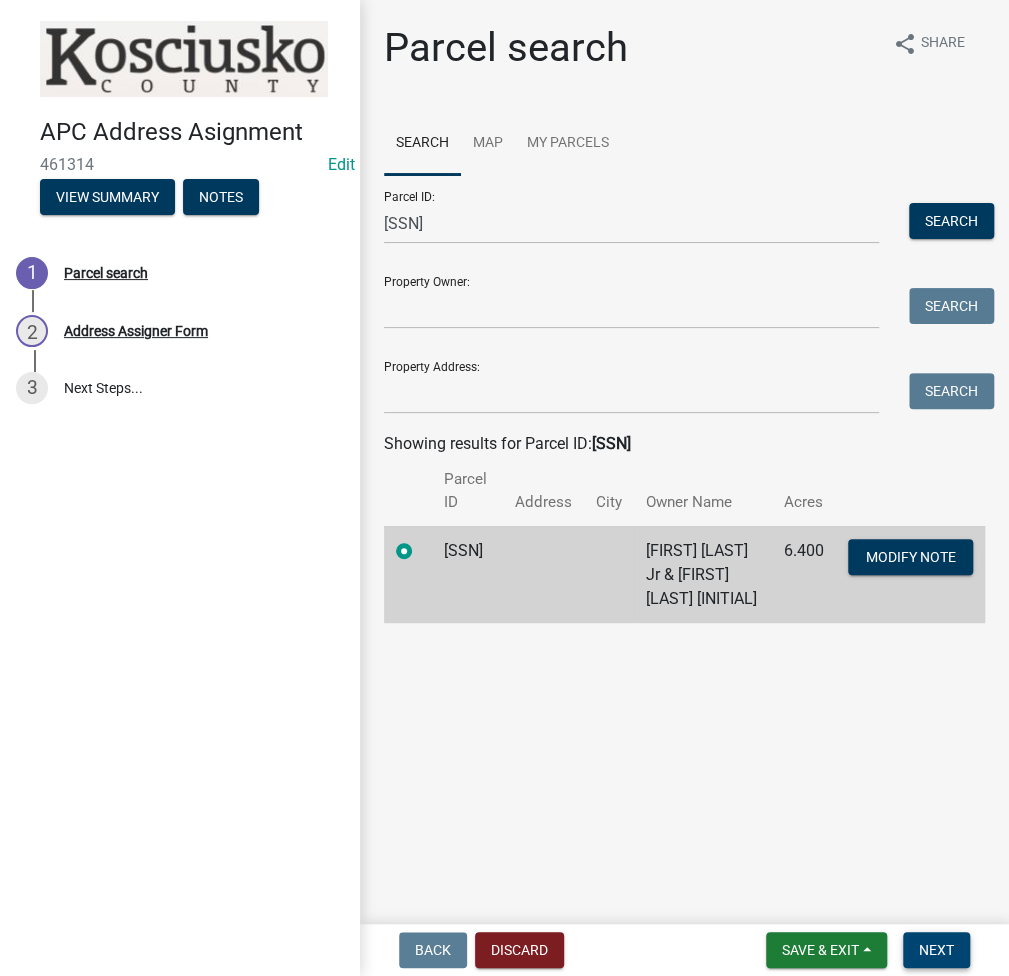 click on "Next" at bounding box center (936, 950) 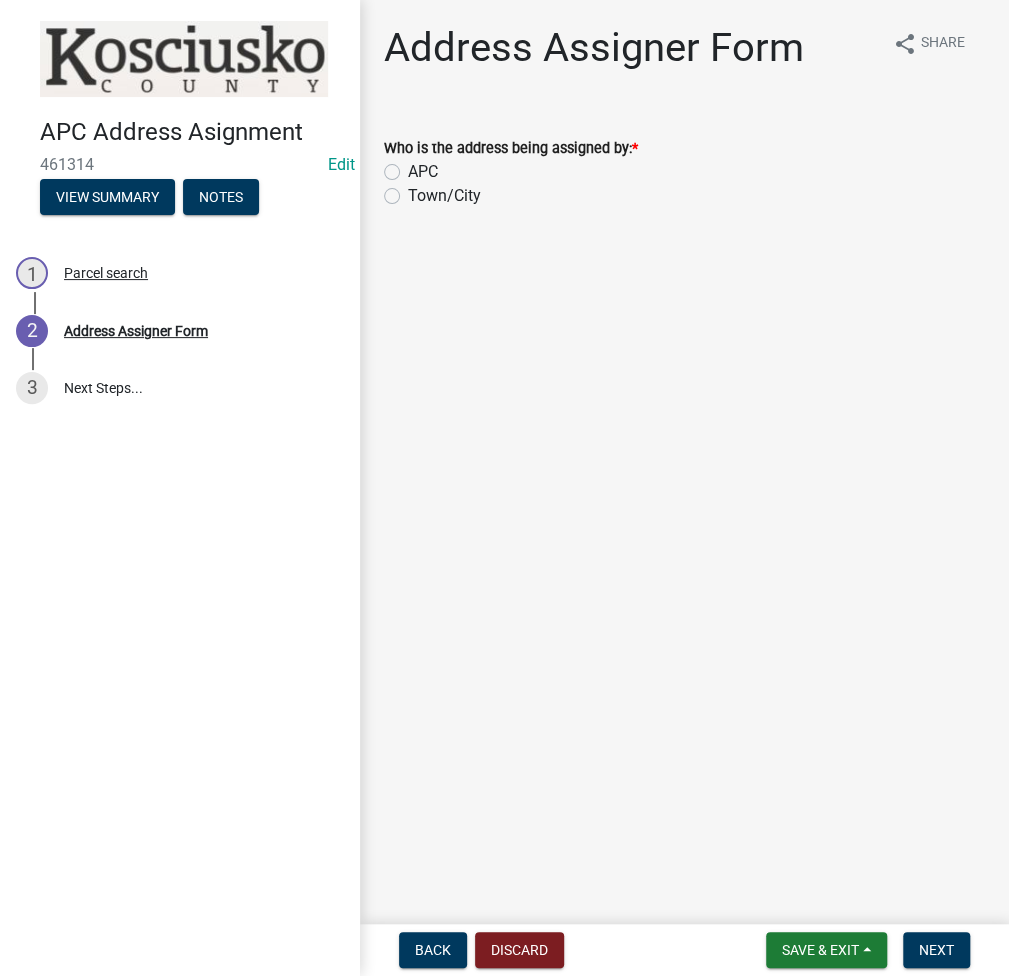 click on "APC" 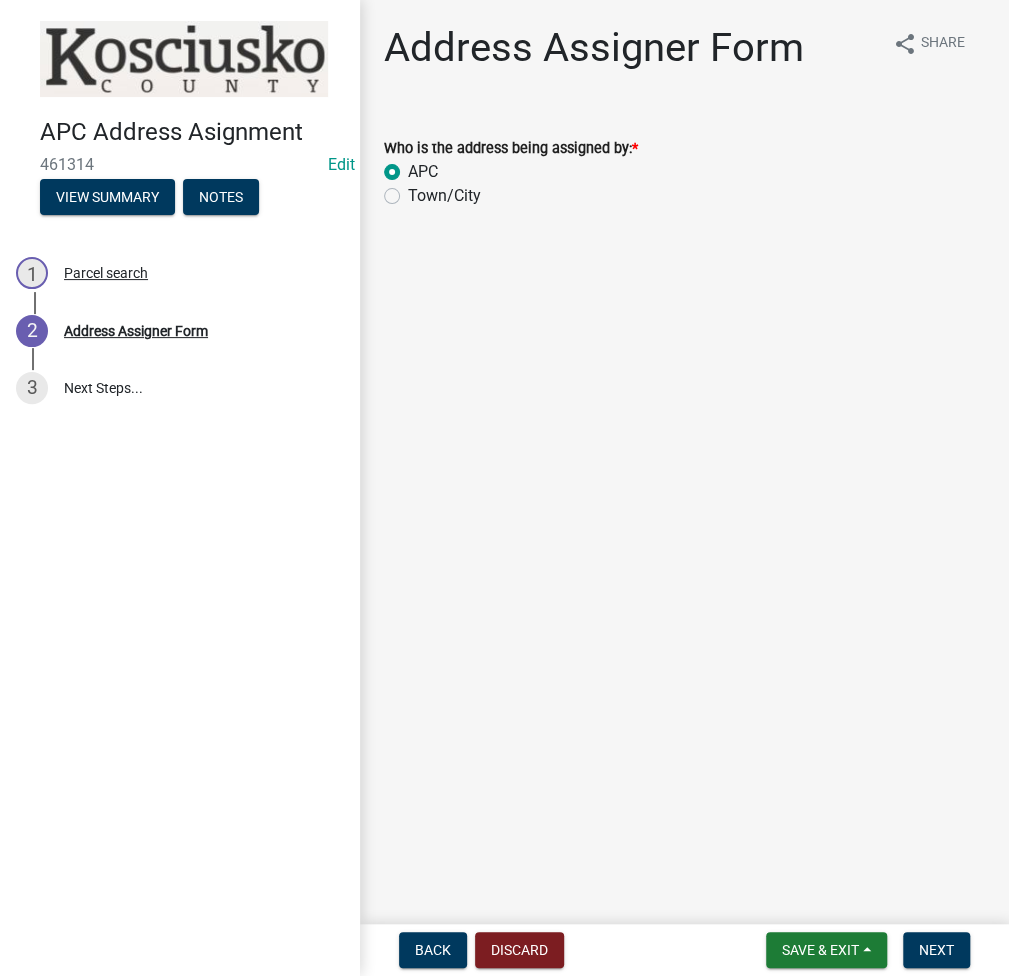 radio on "true" 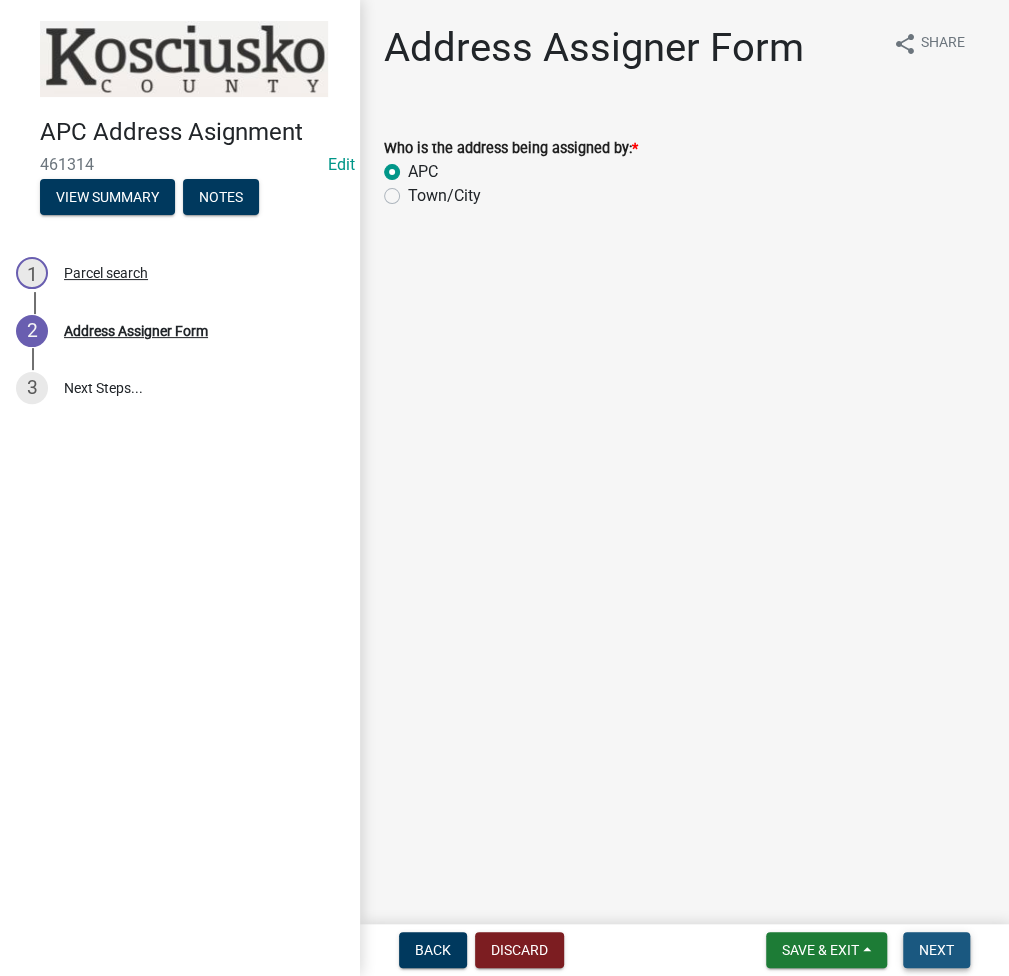 click on "Next" at bounding box center (936, 950) 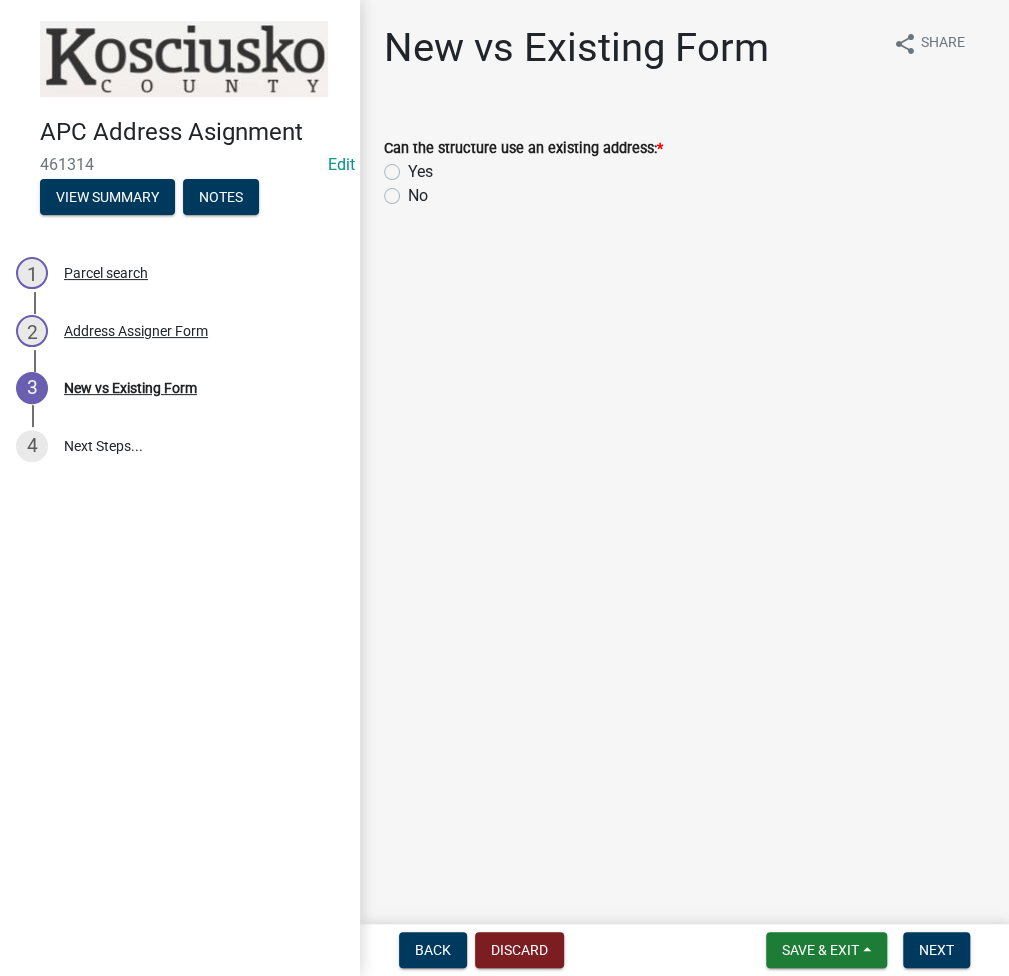 click on "No" 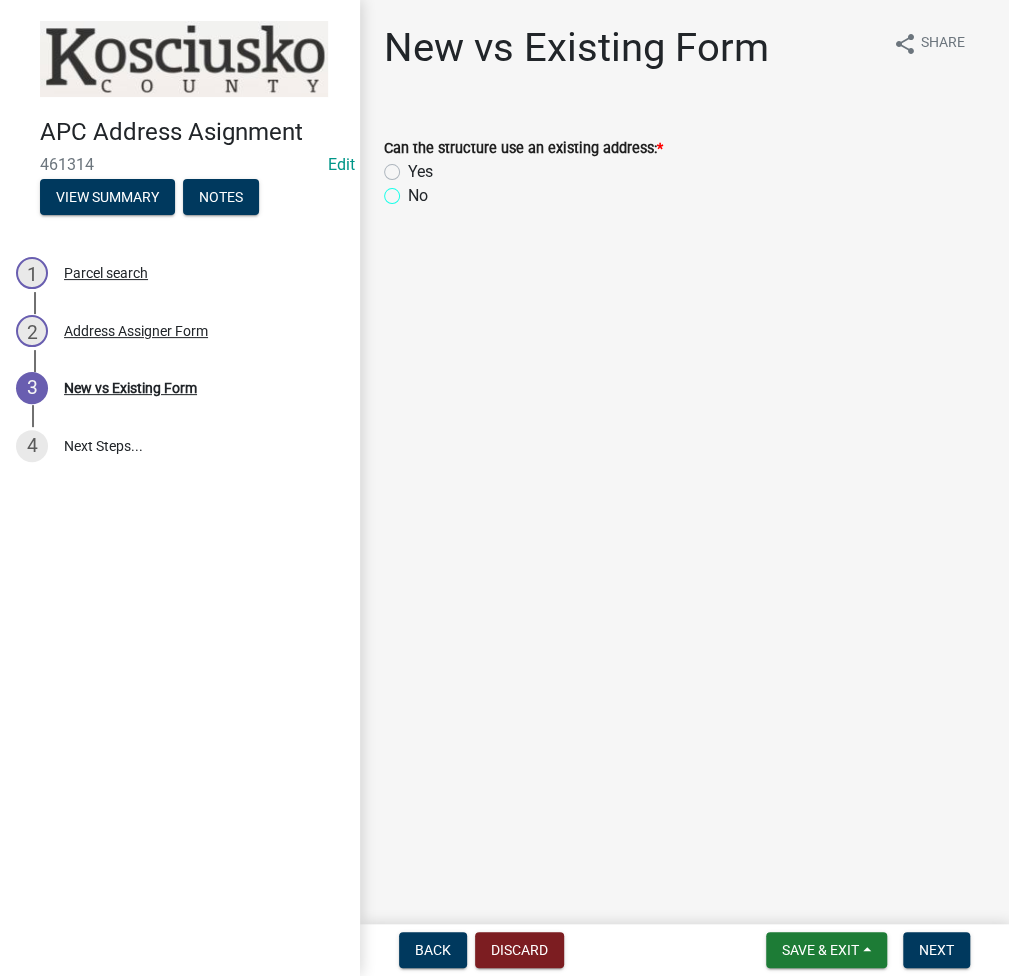click on "No" at bounding box center (414, 190) 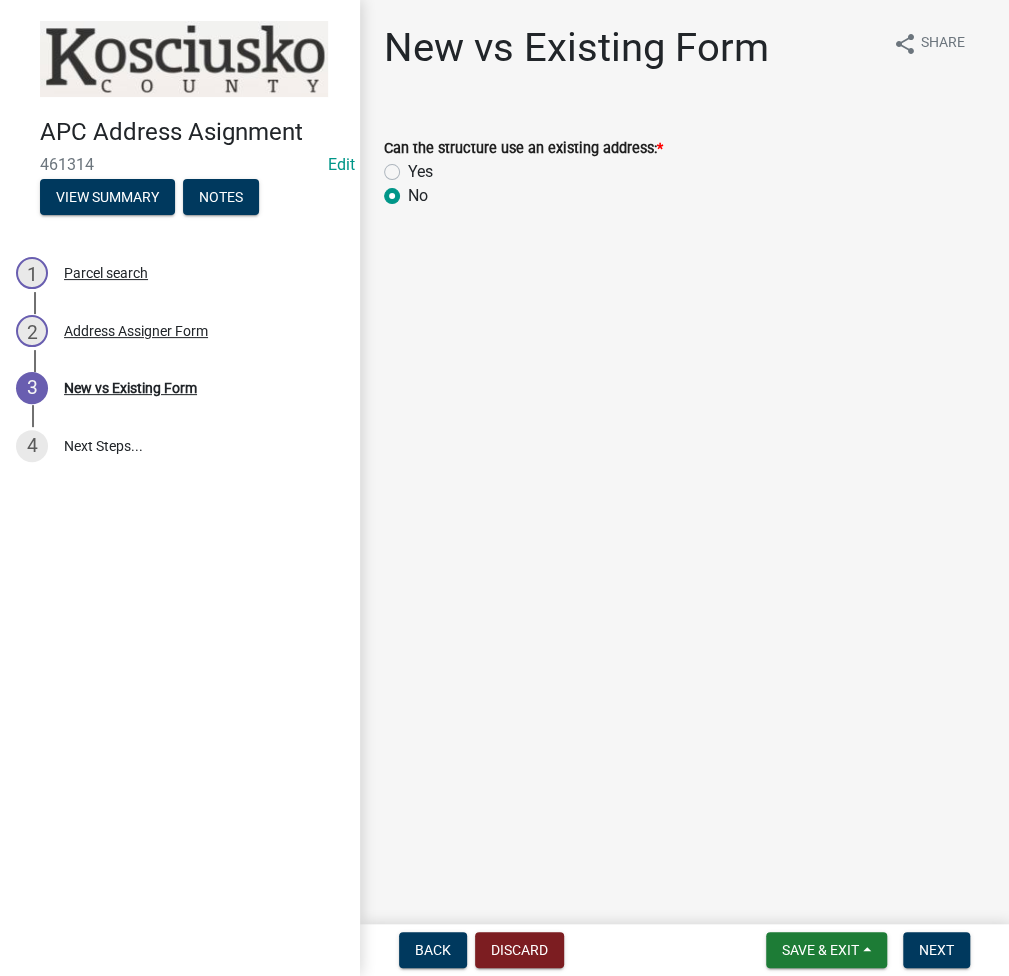 radio on "true" 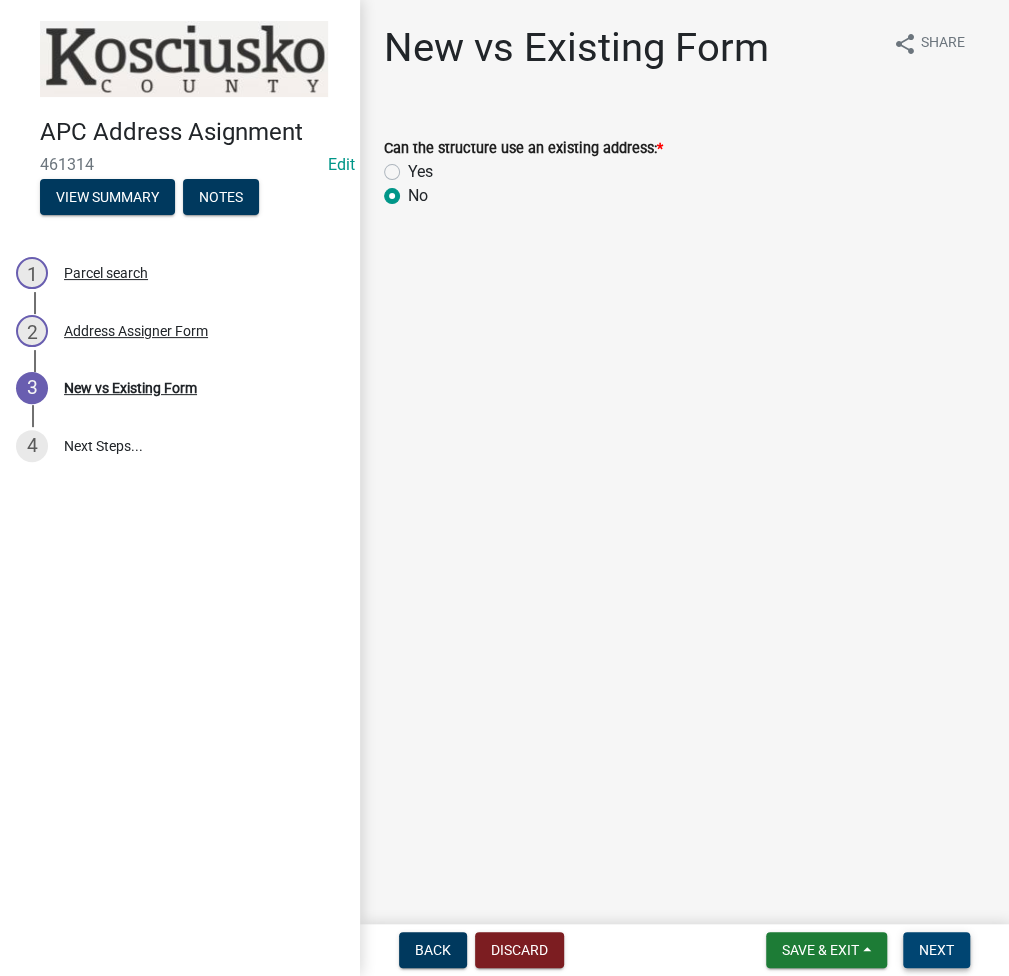 click on "Next" at bounding box center (936, 950) 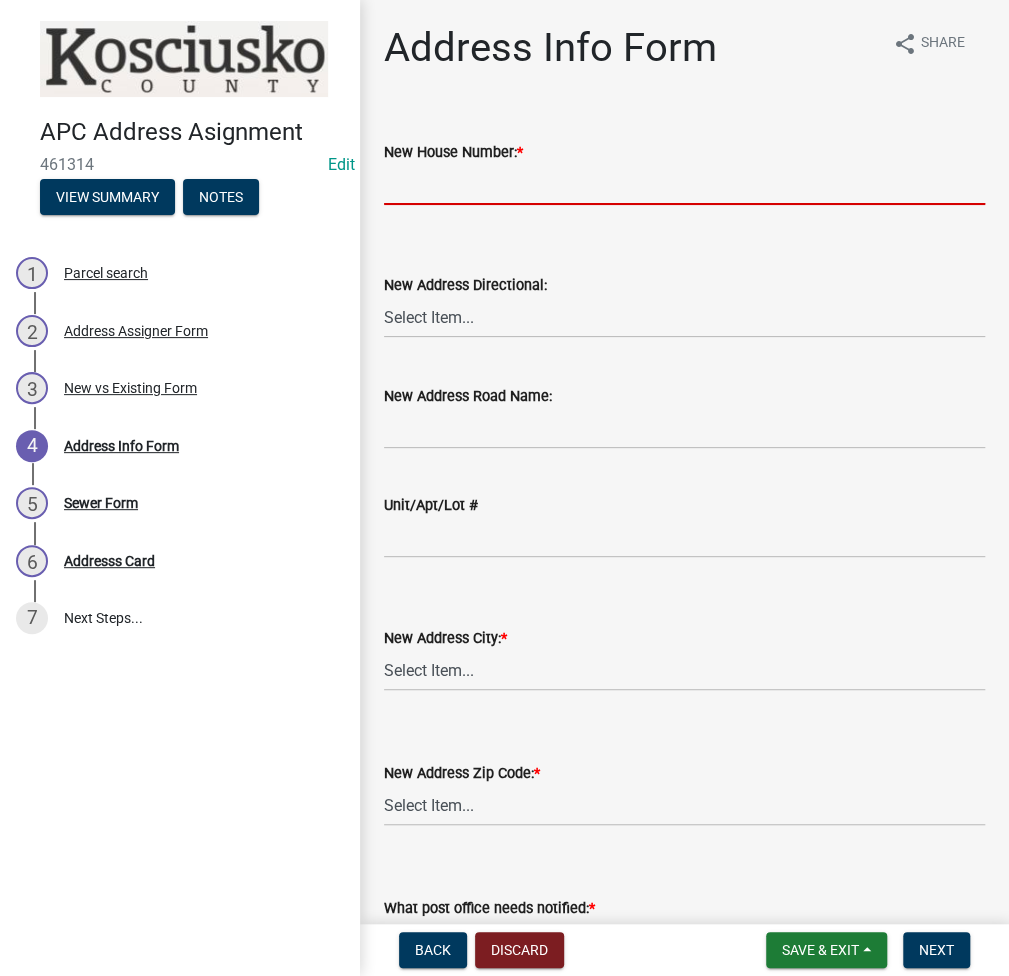 click on "New House Number:  *" at bounding box center (684, 184) 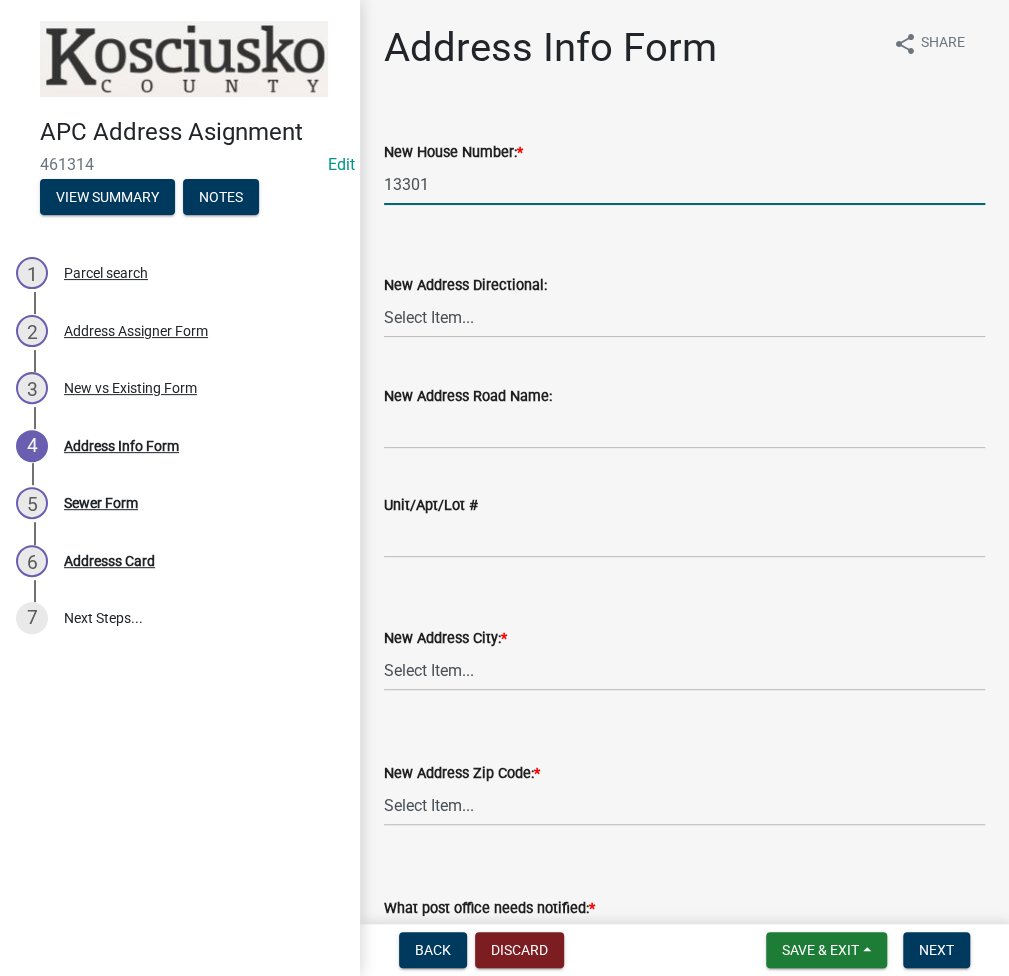 type on "13301" 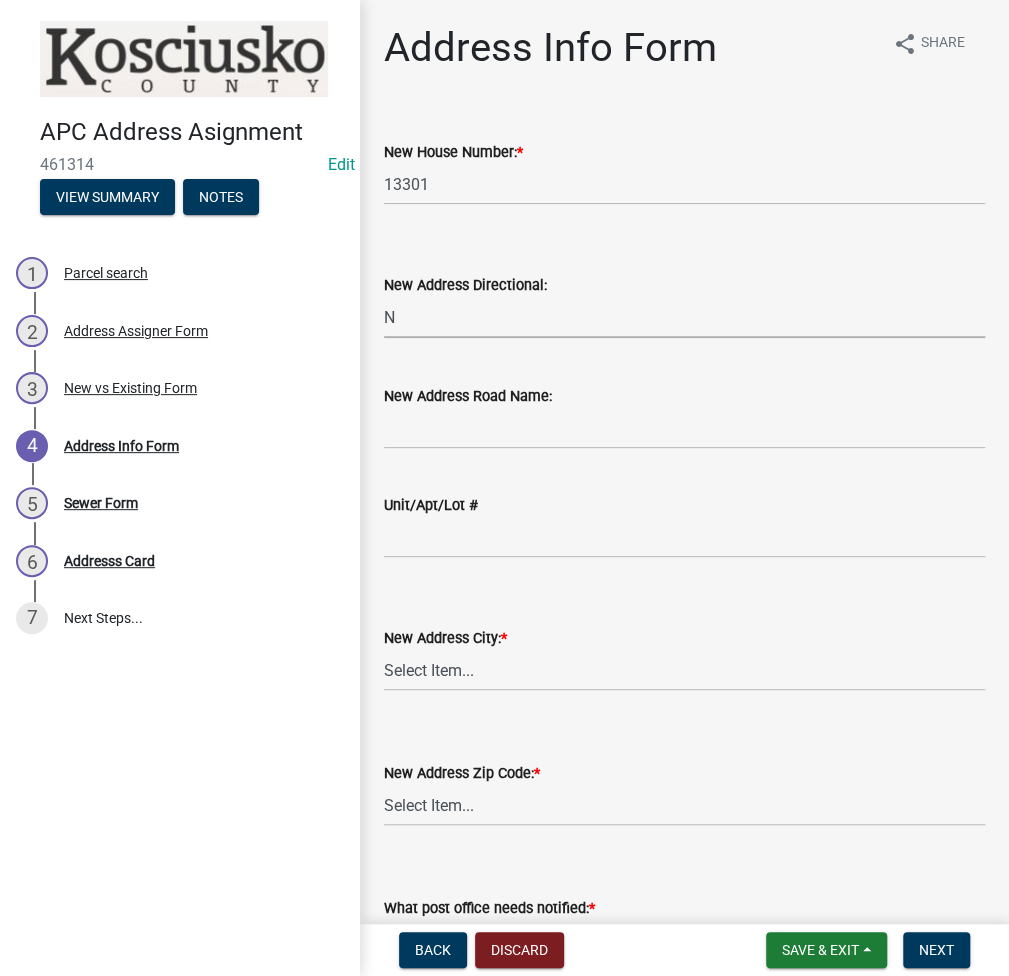 select on "cb6d8625-1401-46f7-8a63-3b4de4b85a43" 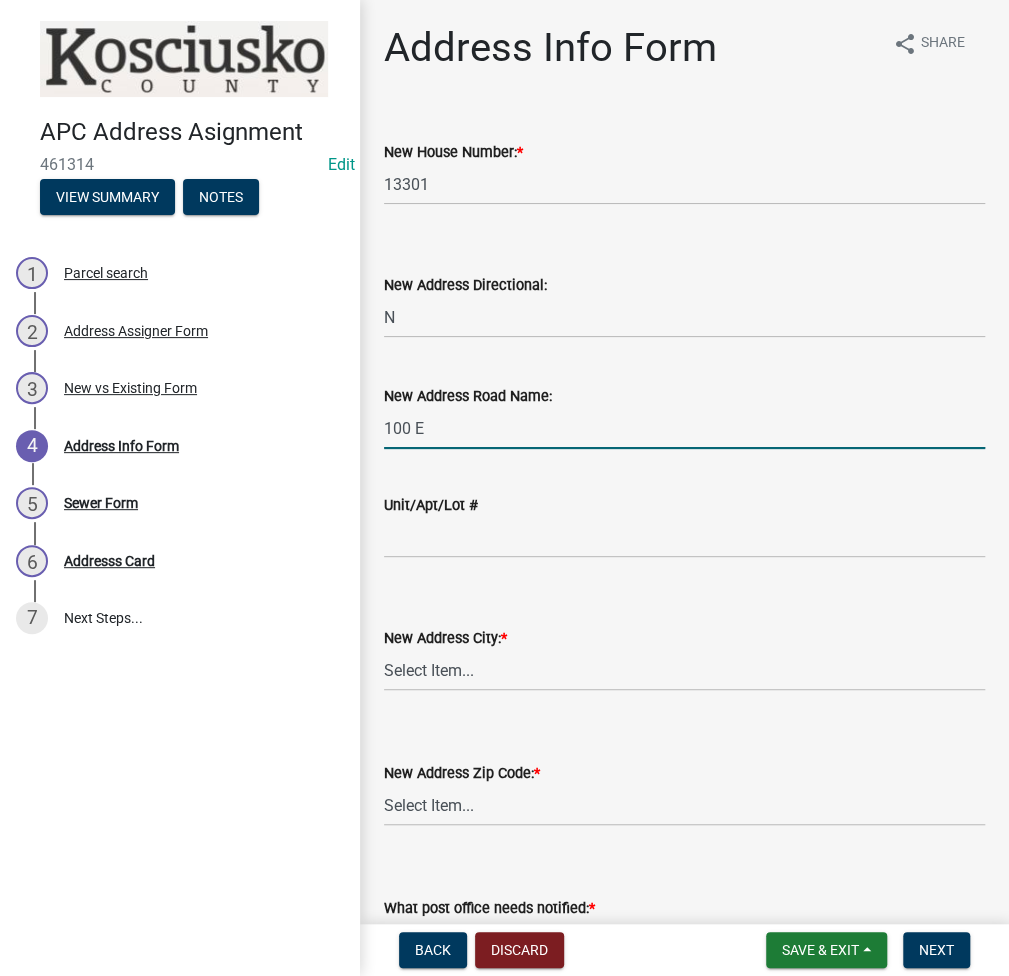 type on "100 E" 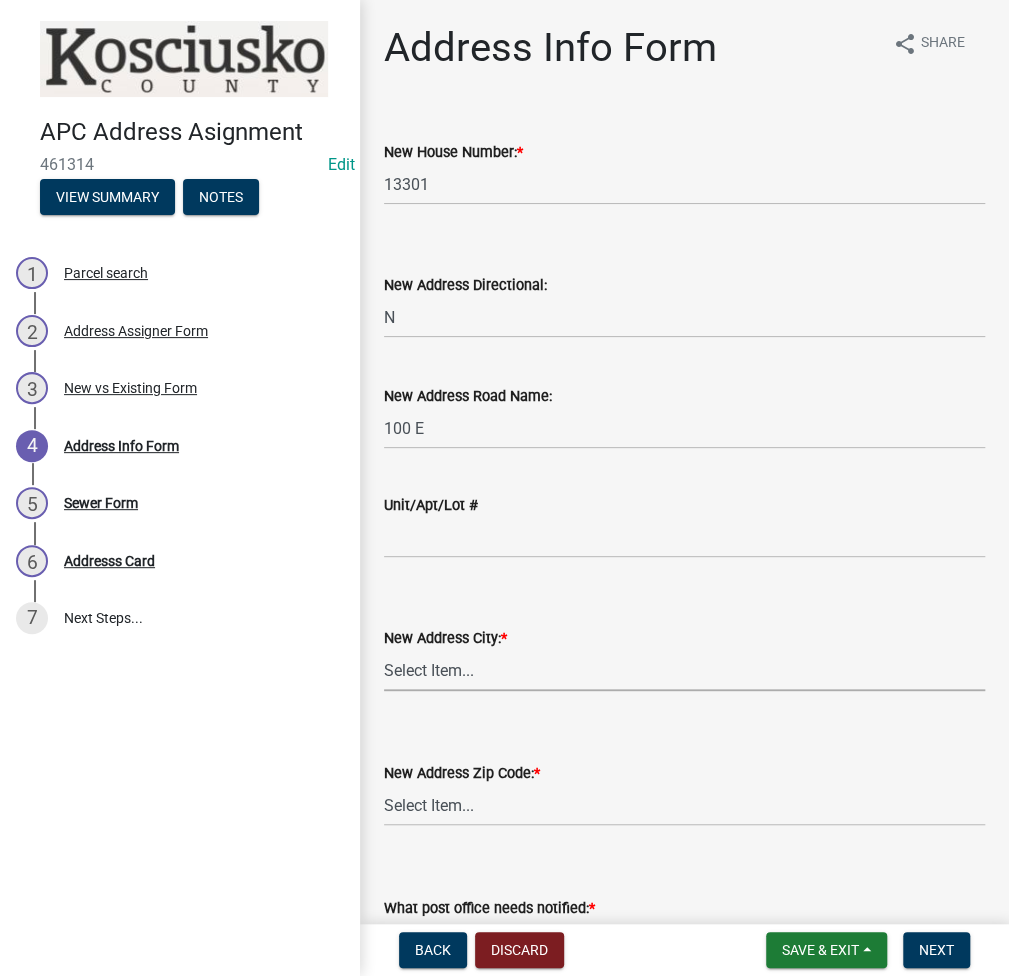 select on "cdd06f46-e88b-45df-9ae2-2718ec53cba5" 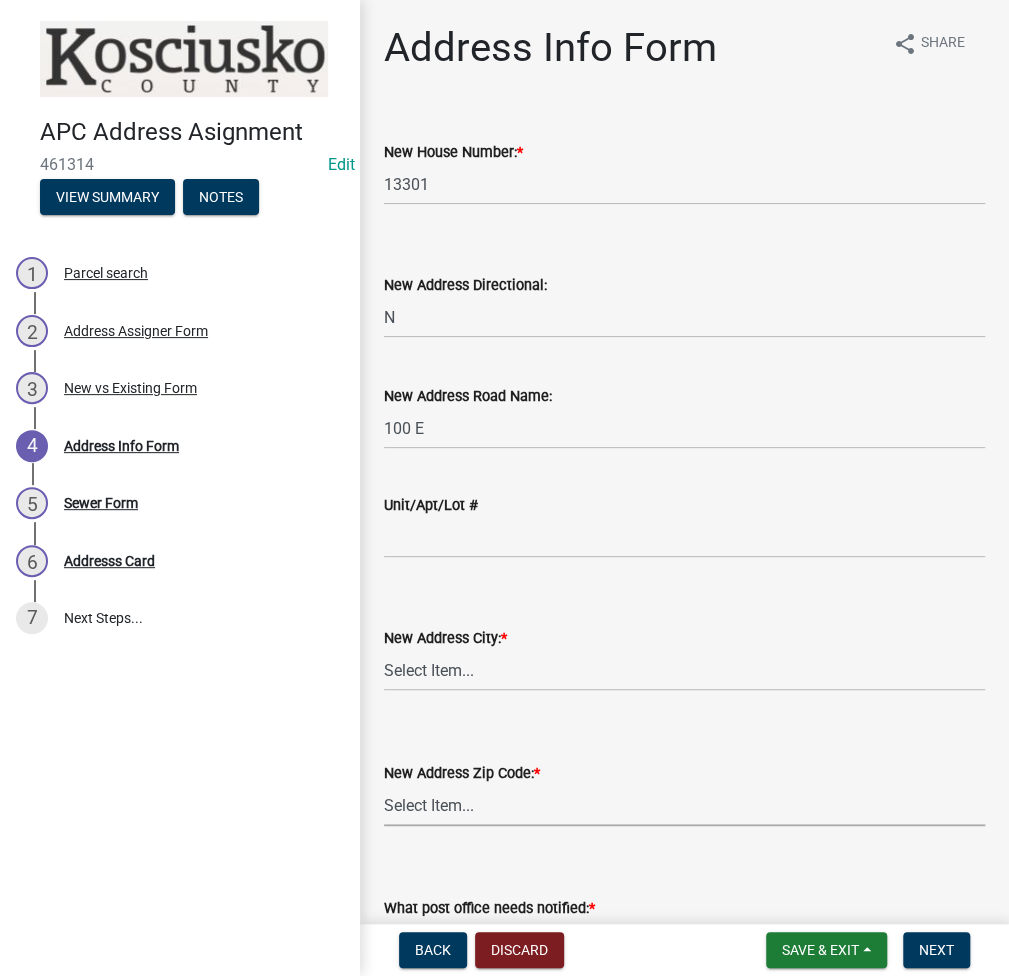 select on "cdb412a7-f11f-4c5a-8cfb-09356959c6b9" 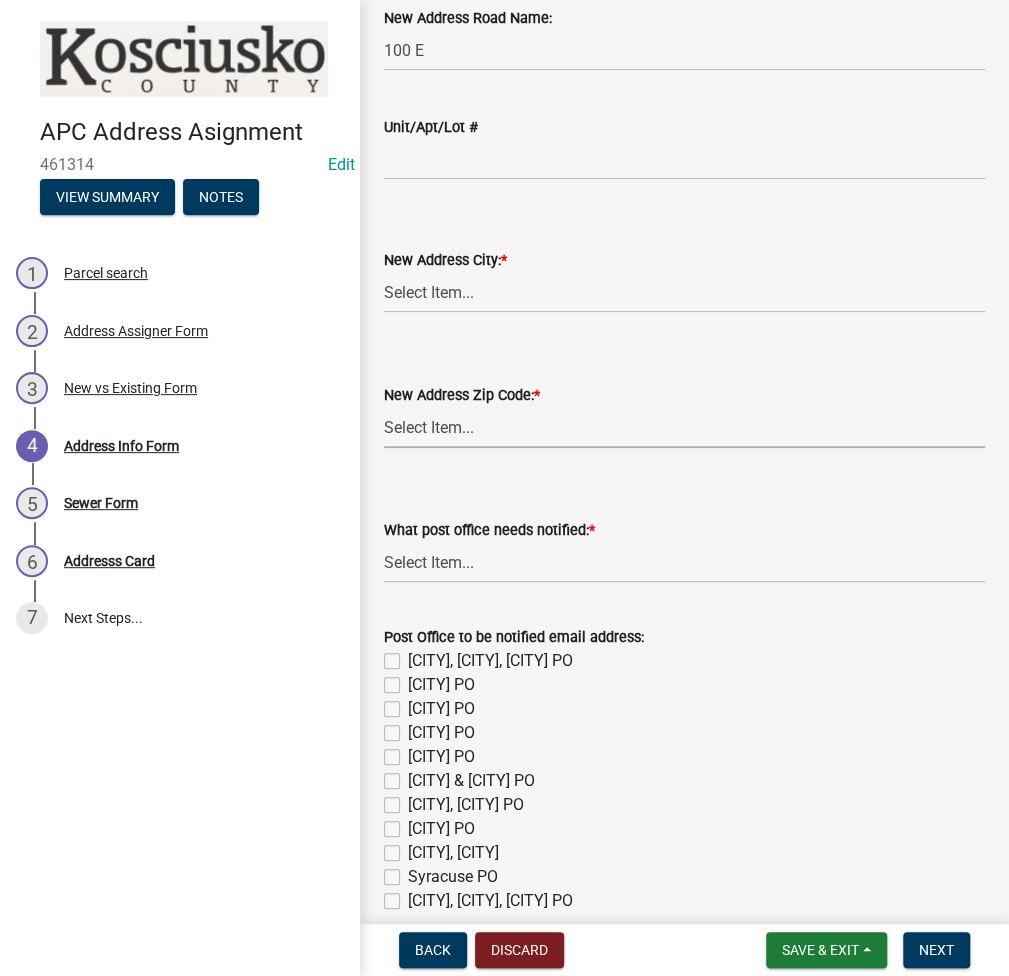 scroll, scrollTop: 493, scrollLeft: 0, axis: vertical 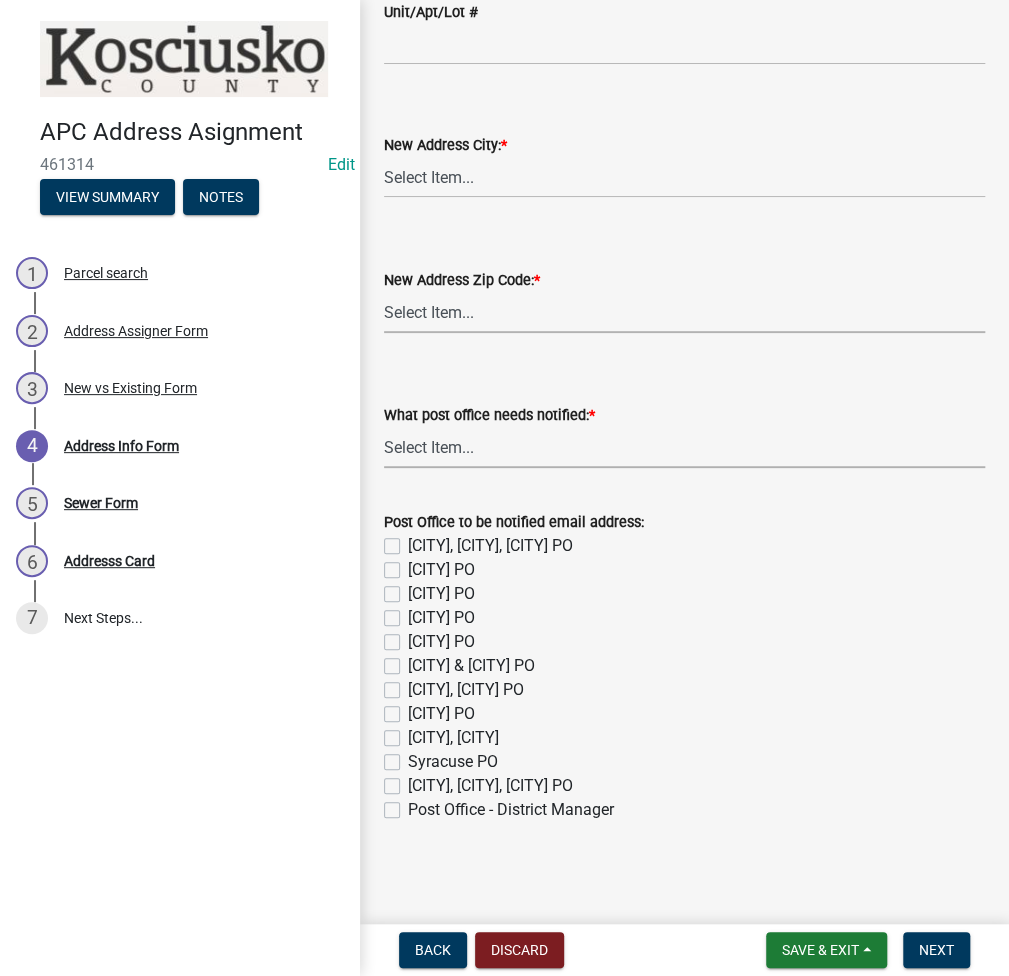 click on "Select Item...   None   Bourbon   Bremen   Cromwell   Mentone   Milford   Nappanee   North Manchester   North Webster   Pierceton   Rochester   Syracuse   Warsaw" at bounding box center [684, 447] 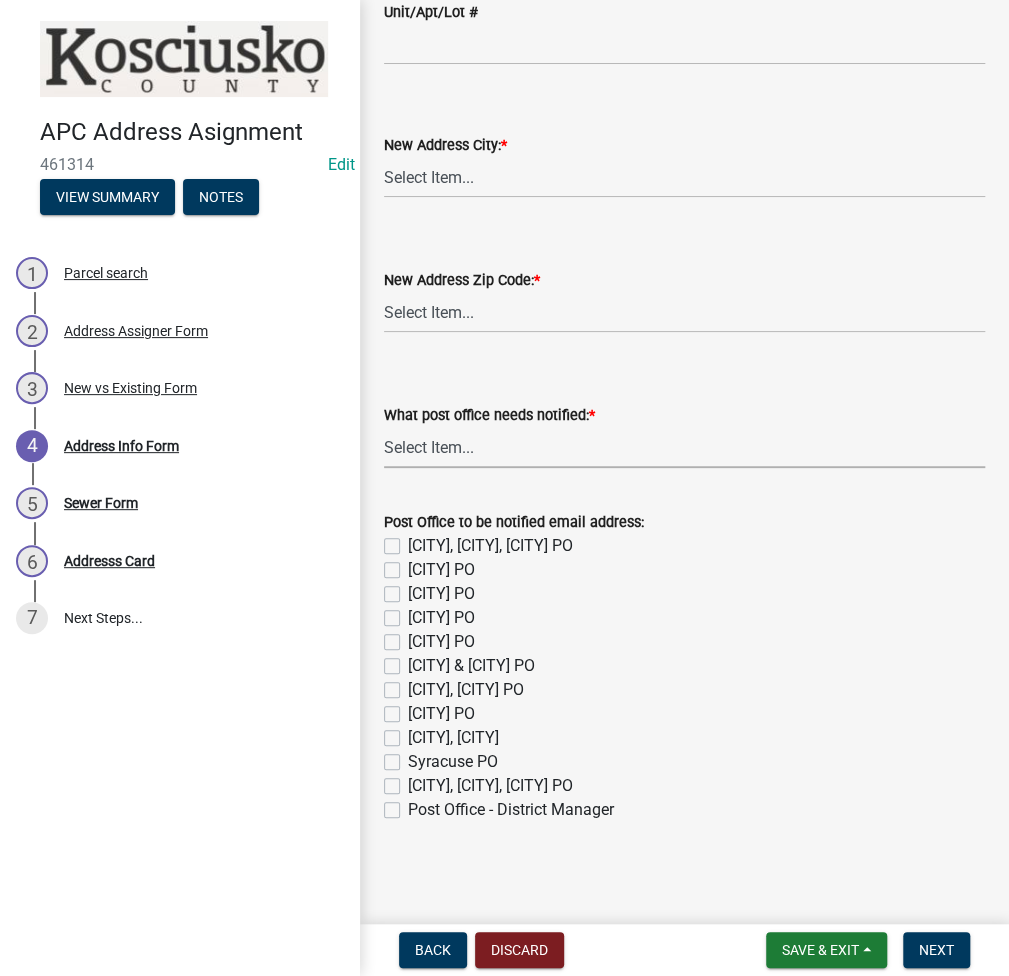 click on "Select Item...   None   Bourbon   Bremen   Cromwell   Mentone   Milford   Nappanee   North Manchester   North Webster   Pierceton   Rochester   Syracuse   Warsaw" at bounding box center [684, 447] 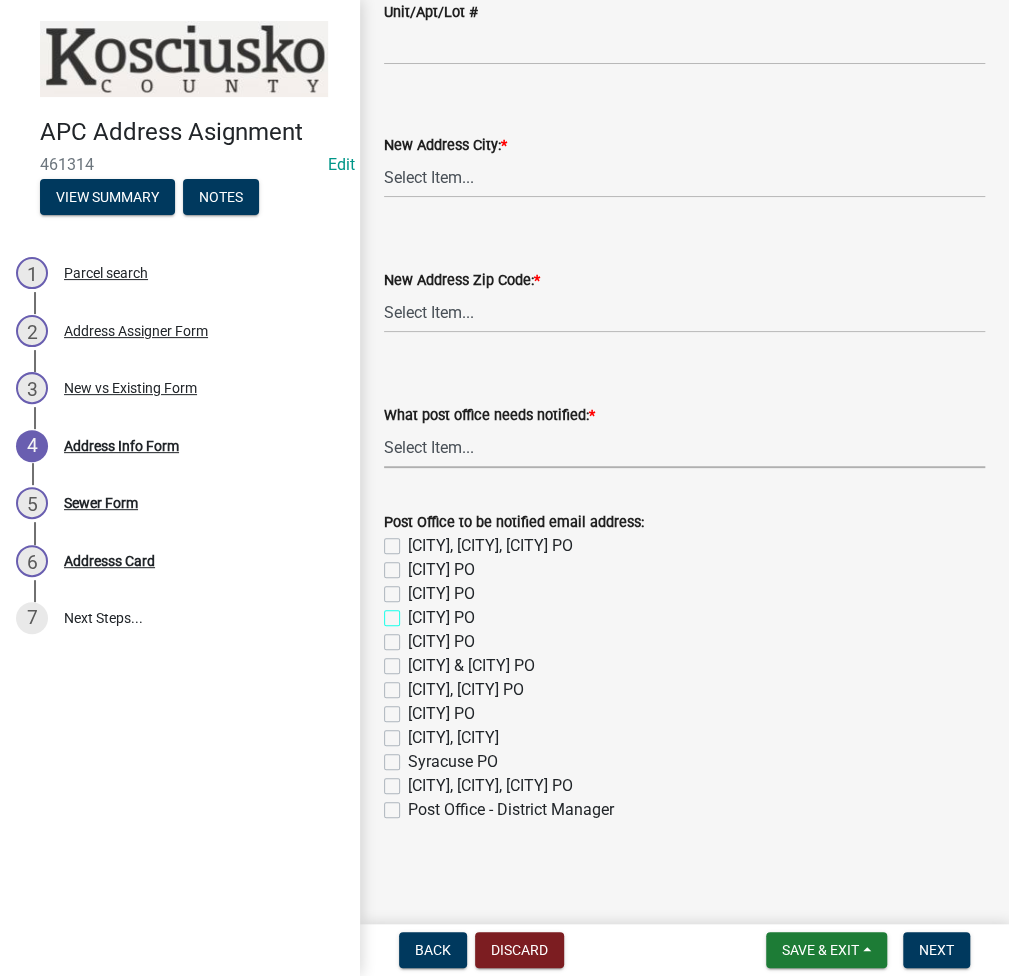 click on "Milford PO" at bounding box center [414, 612] 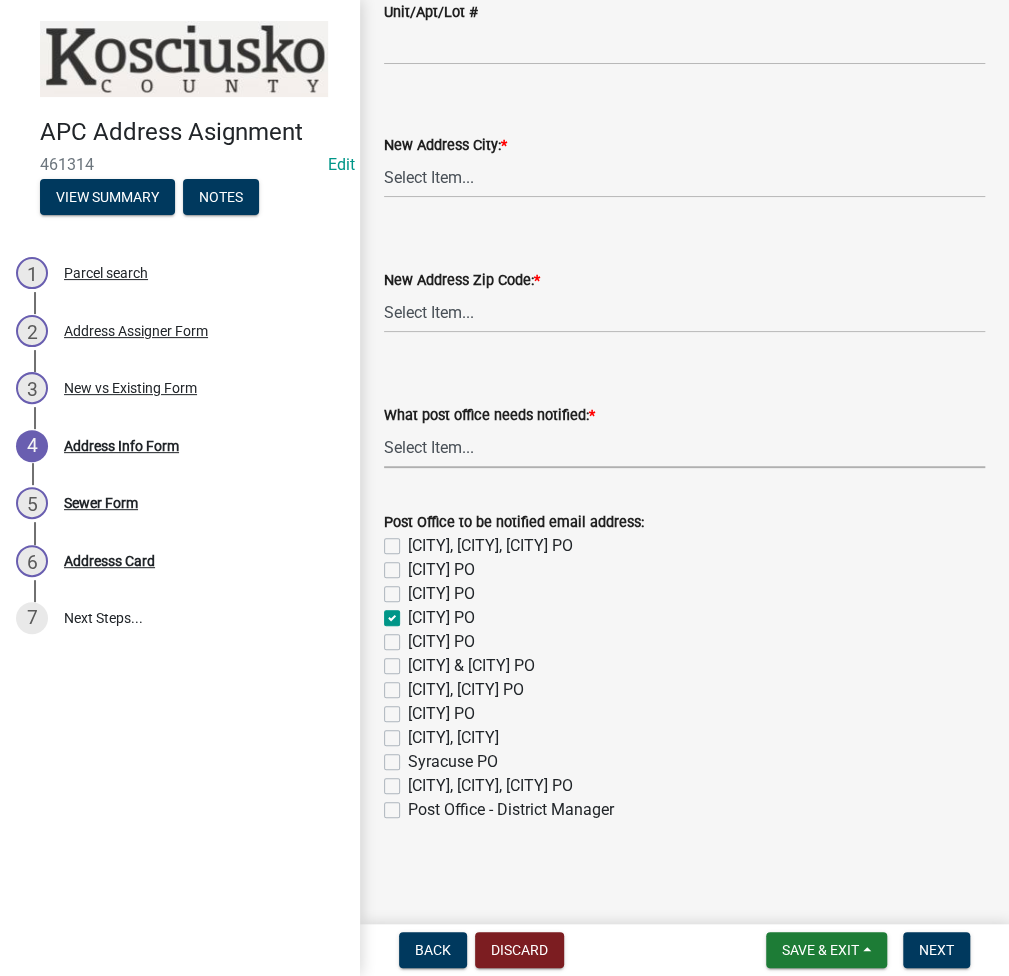 checkbox on "false" 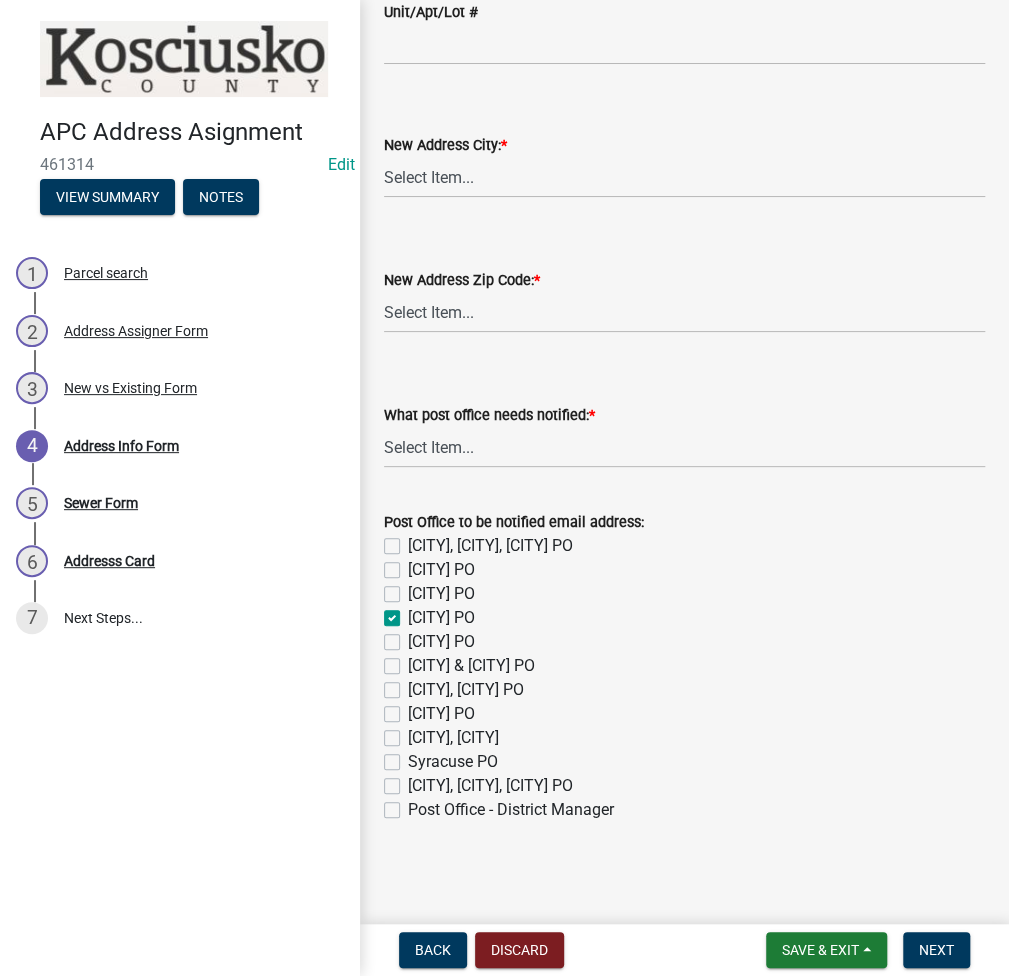 click on "Post Office - District Manager" 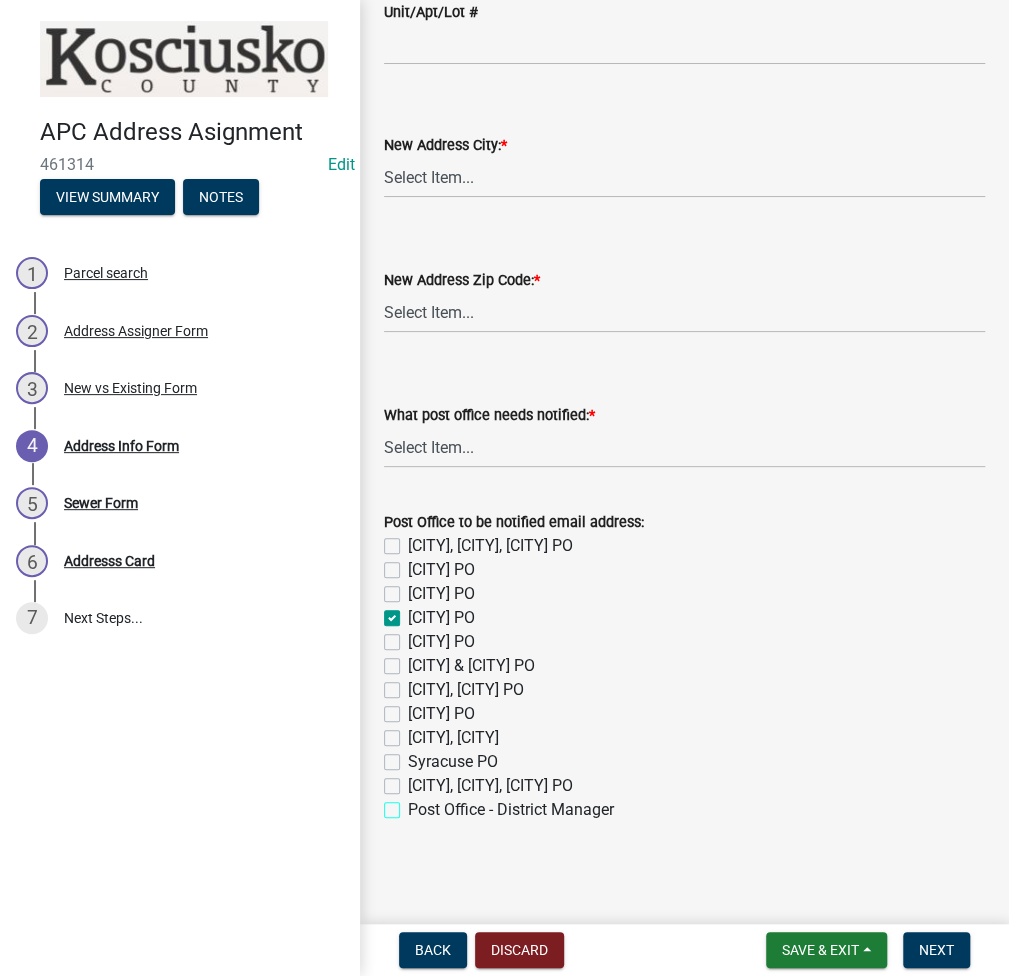 checkbox on "true" 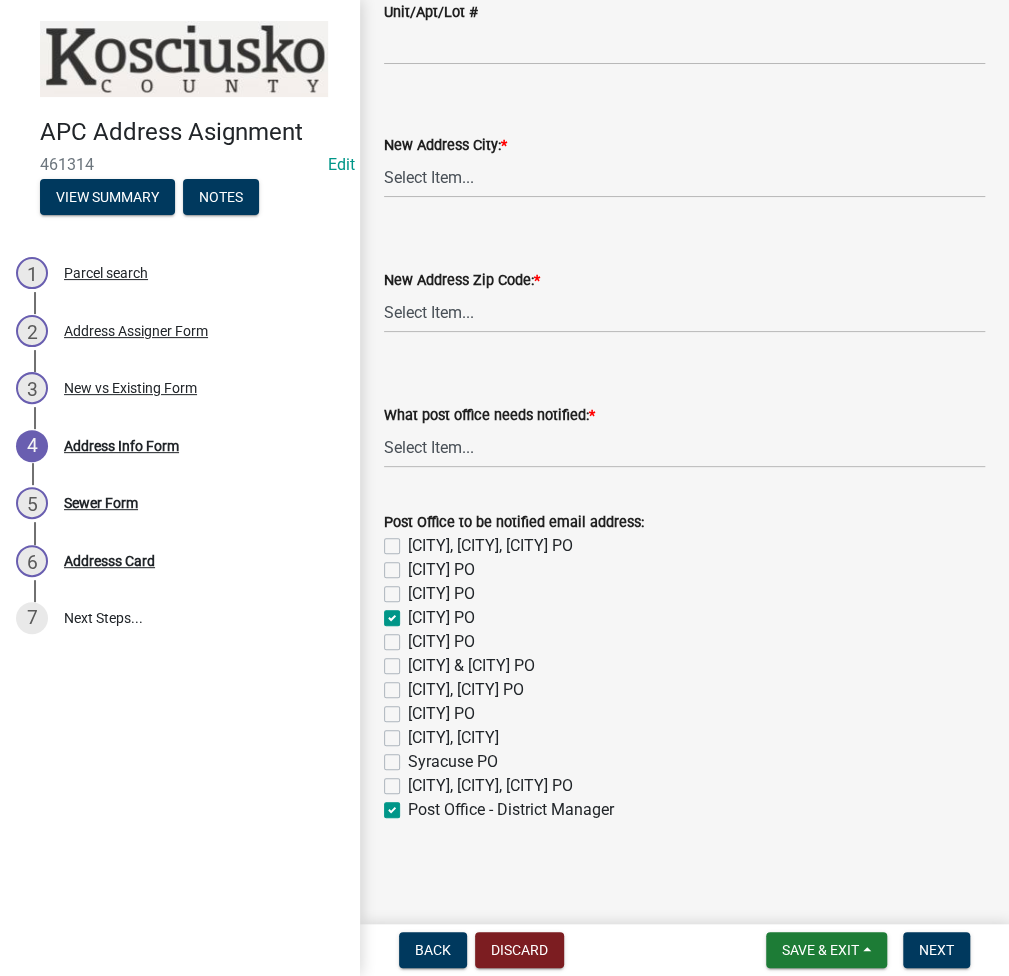 checkbox on "false" 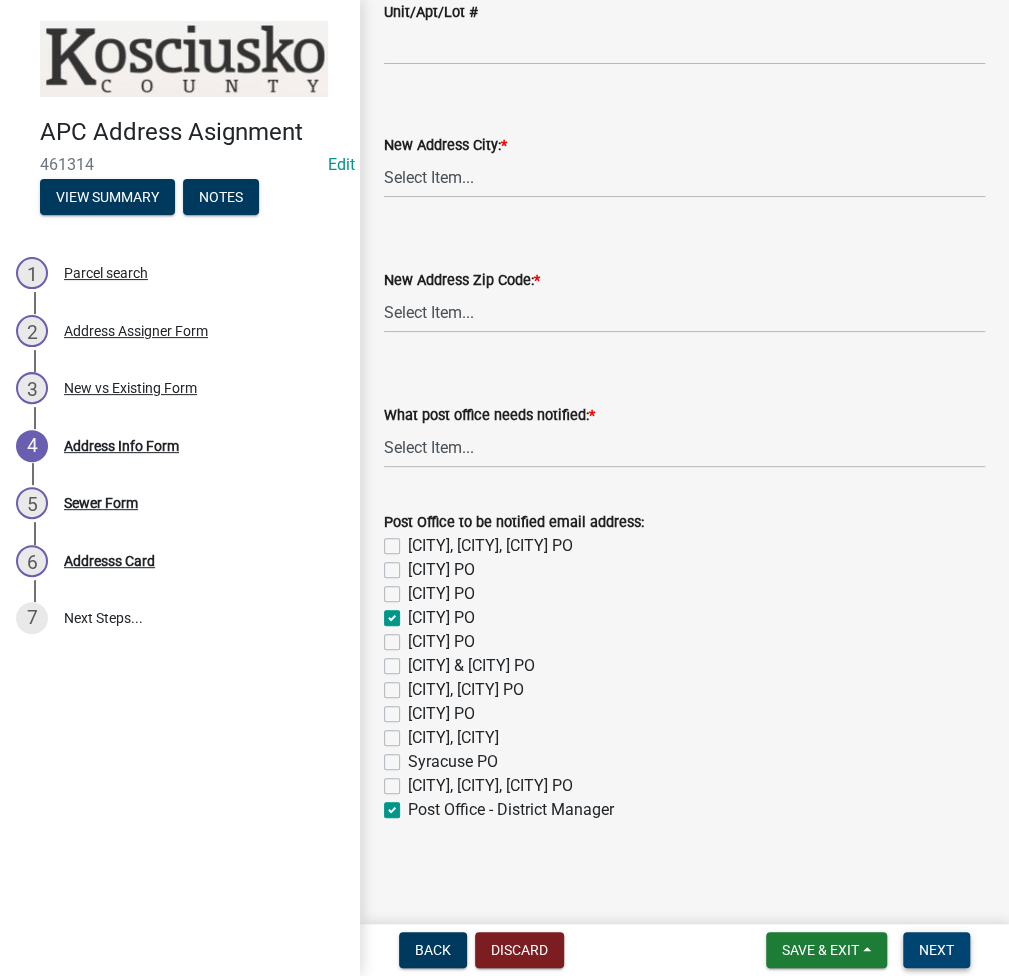 click on "Next" at bounding box center (936, 950) 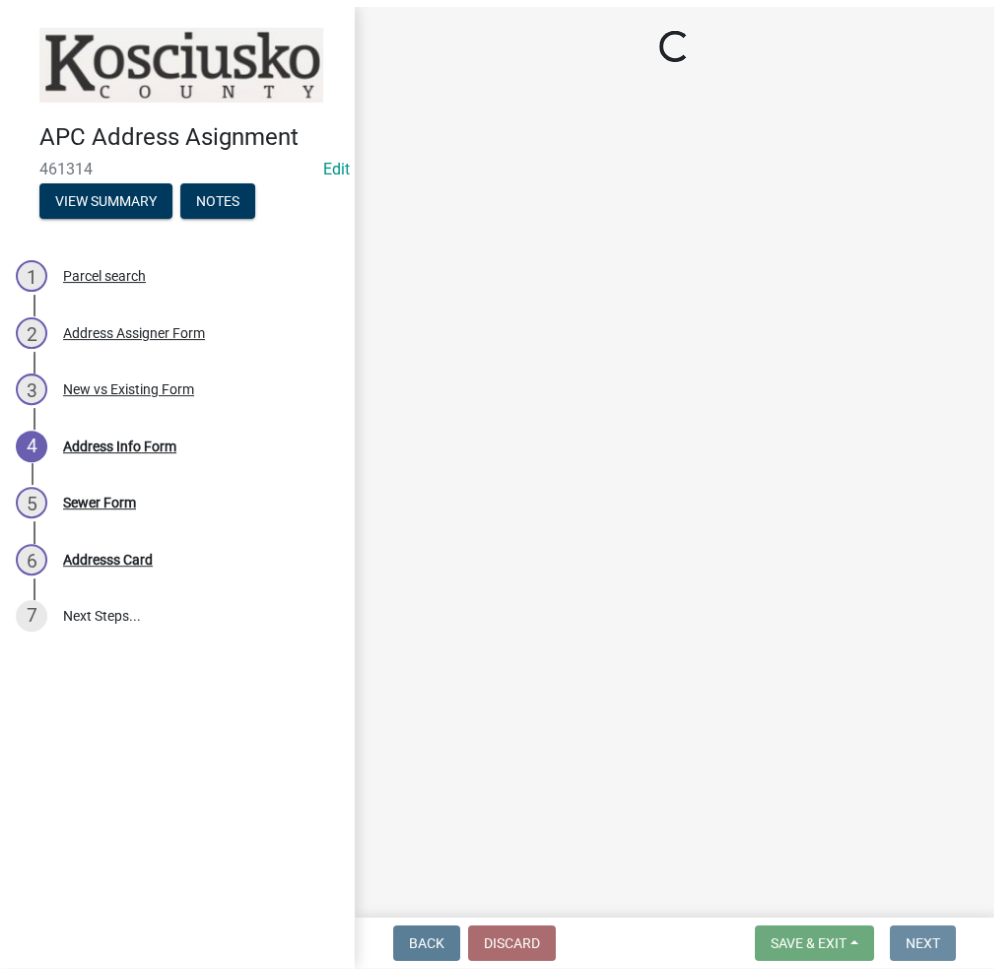 scroll, scrollTop: 0, scrollLeft: 0, axis: both 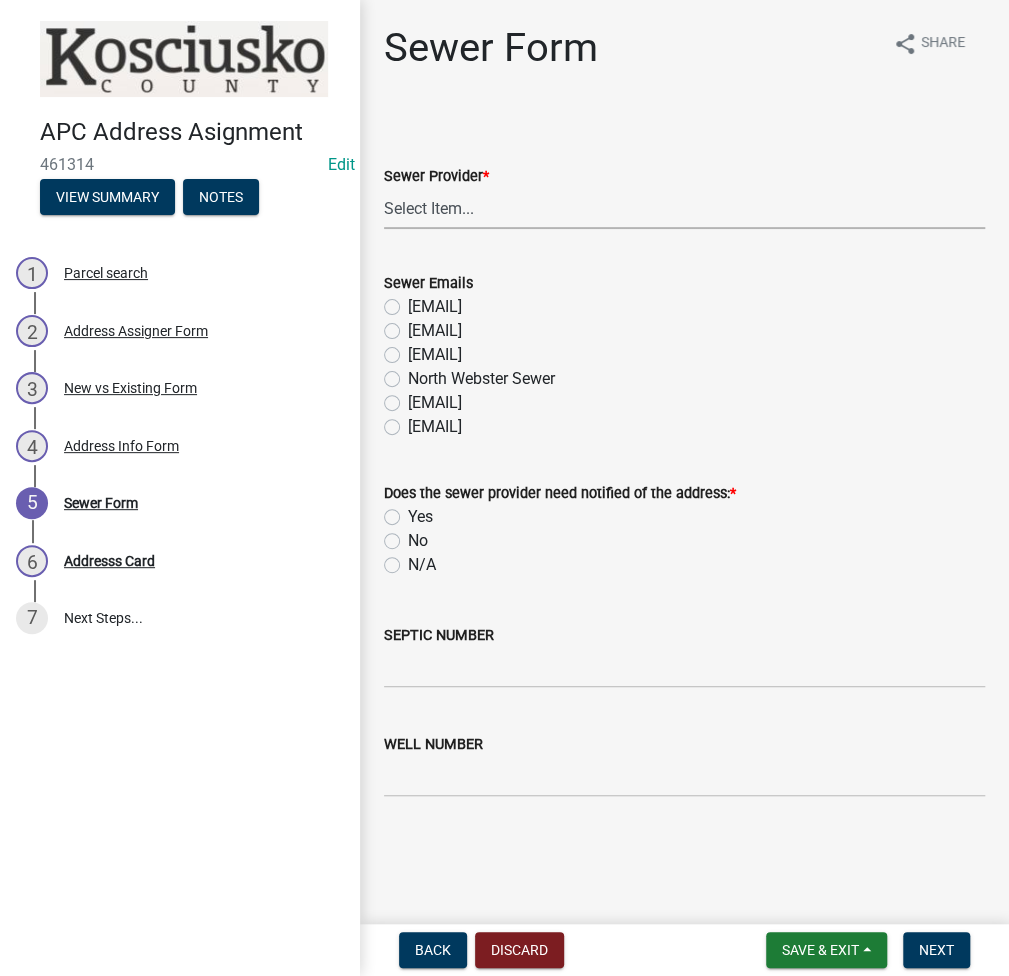 click on "Select Item...   N/A   Turkey Creek   City of Warsaw   Lakeland Sewer   Town of North Webster   Town of Syracuse   Town of Milford   Town of Leesburg   Town of Claypool   CHAPMAN/TIPPI" at bounding box center (684, 208) 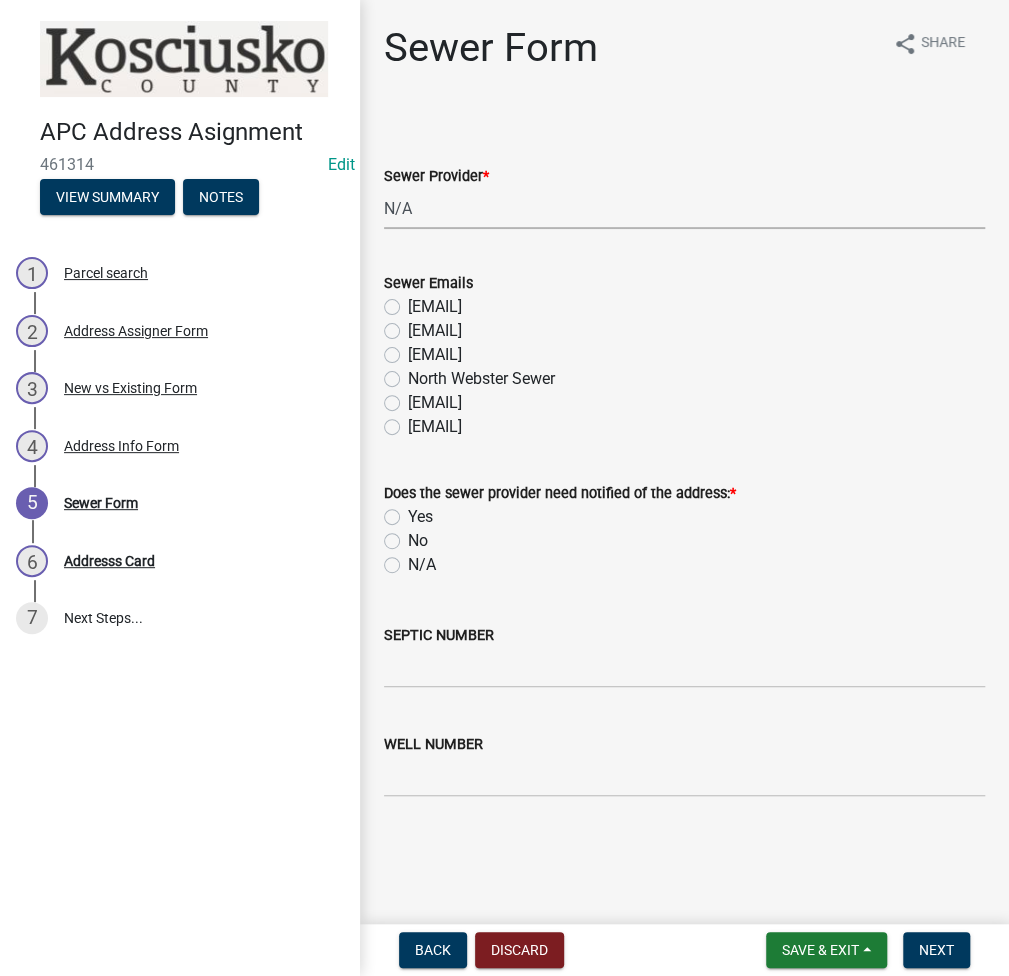 click on "Select Item...   N/A   Turkey Creek   City of Warsaw   Lakeland Sewer   Town of North Webster   Town of Syracuse   Town of Milford   Town of Leesburg   Town of Claypool   CHAPMAN/TIPPI" at bounding box center [684, 208] 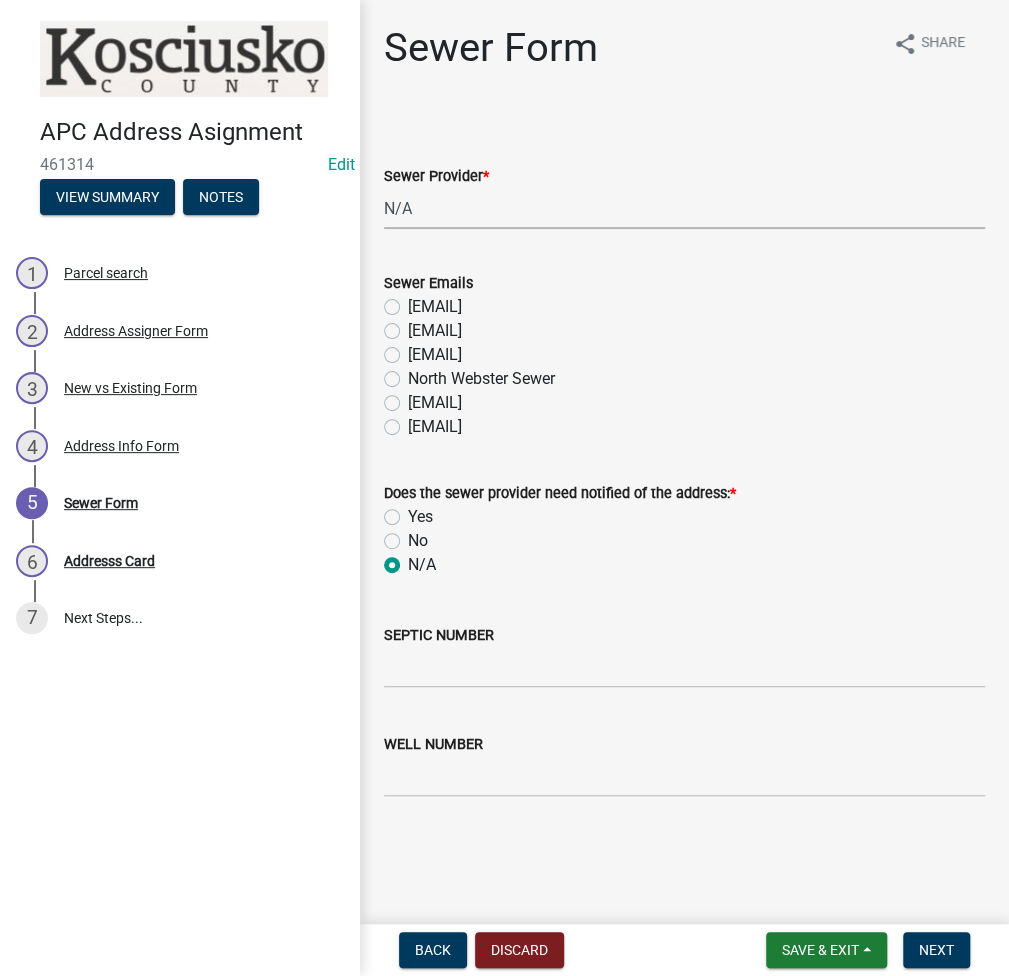 radio on "true" 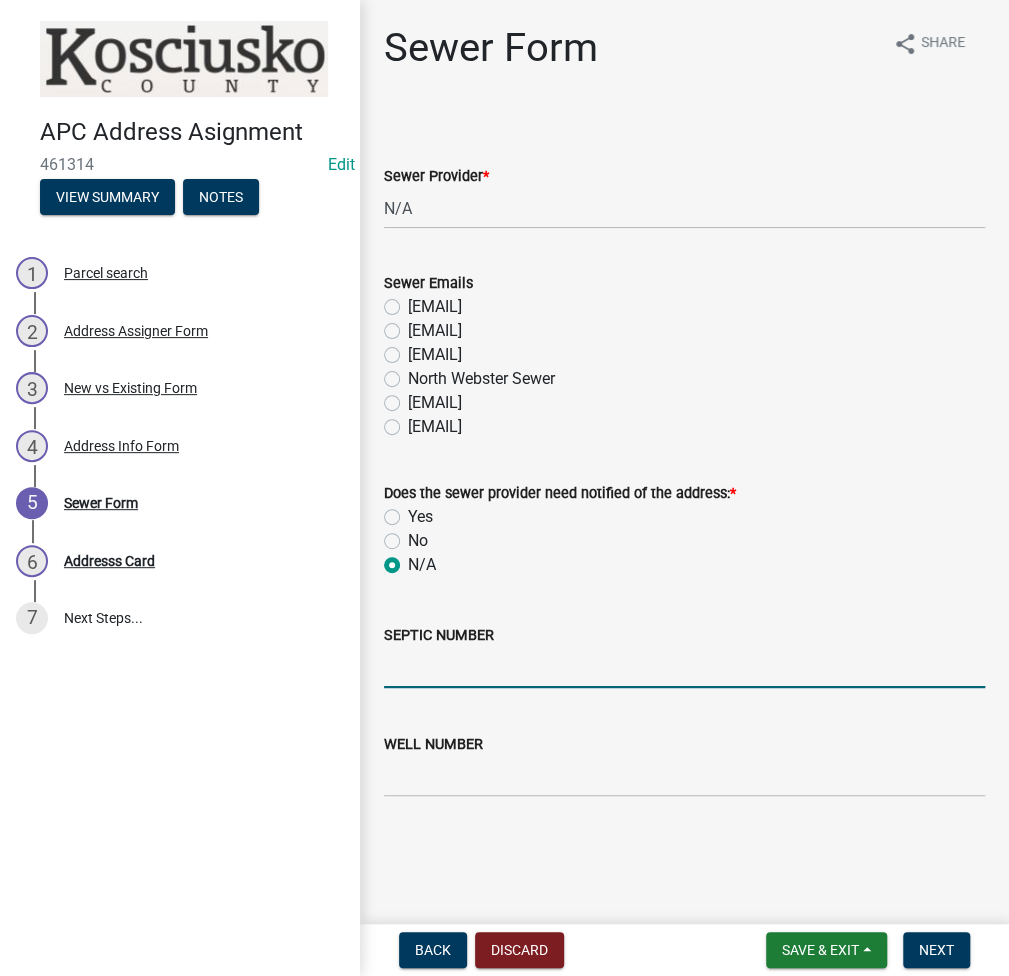 click on "SEPTIC NUMBER" at bounding box center [684, 667] 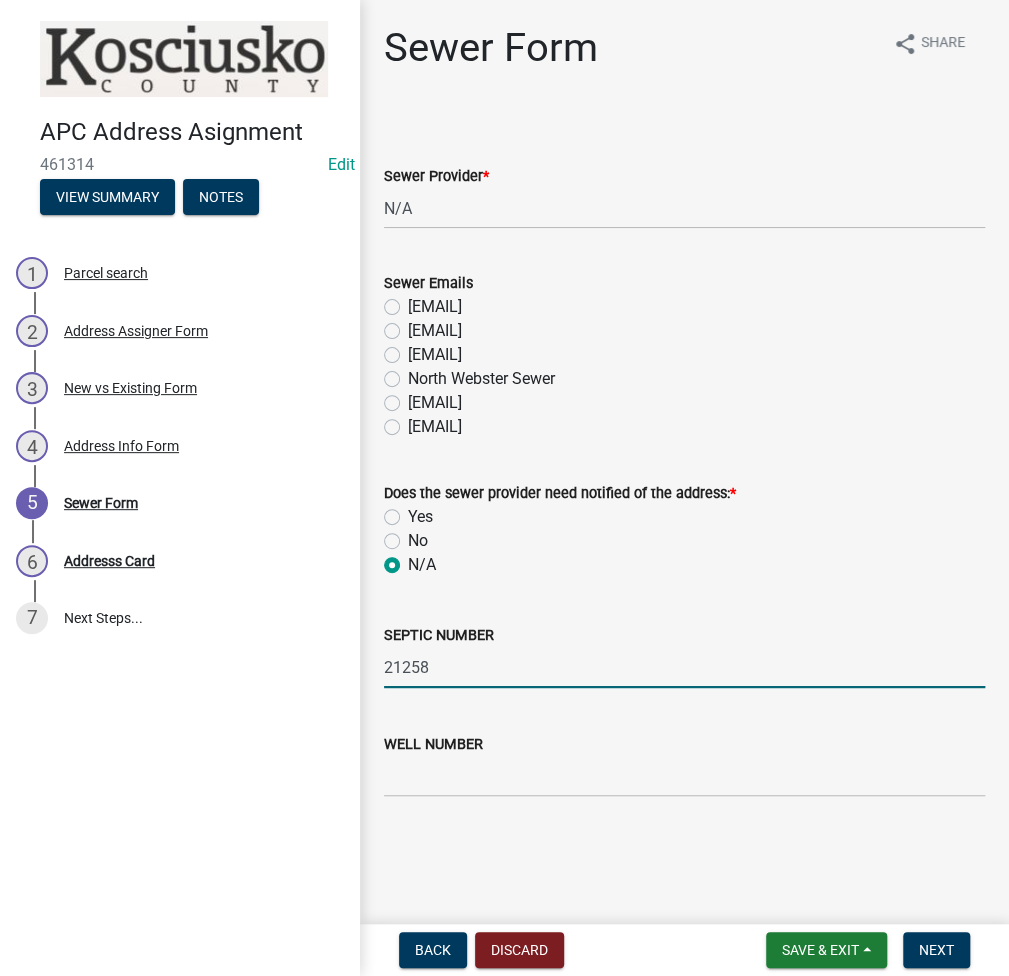 type on "21258" 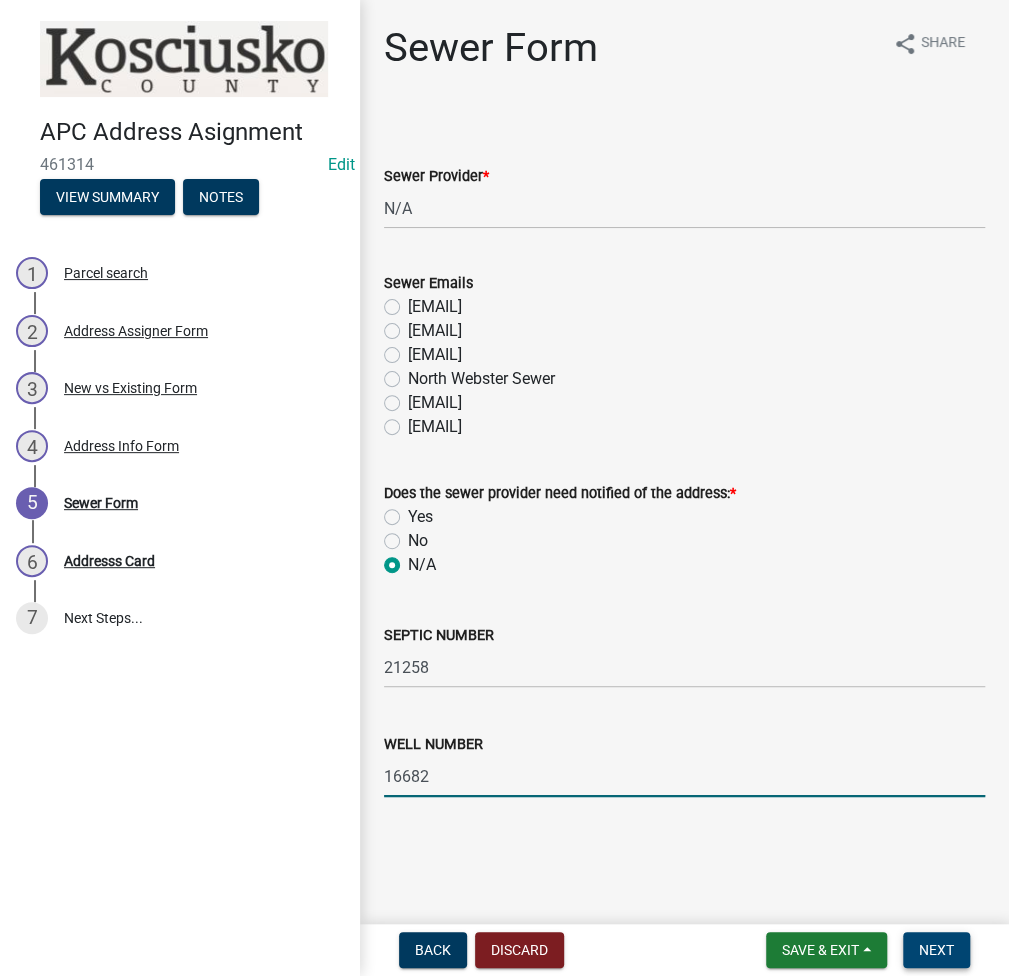 type on "16682" 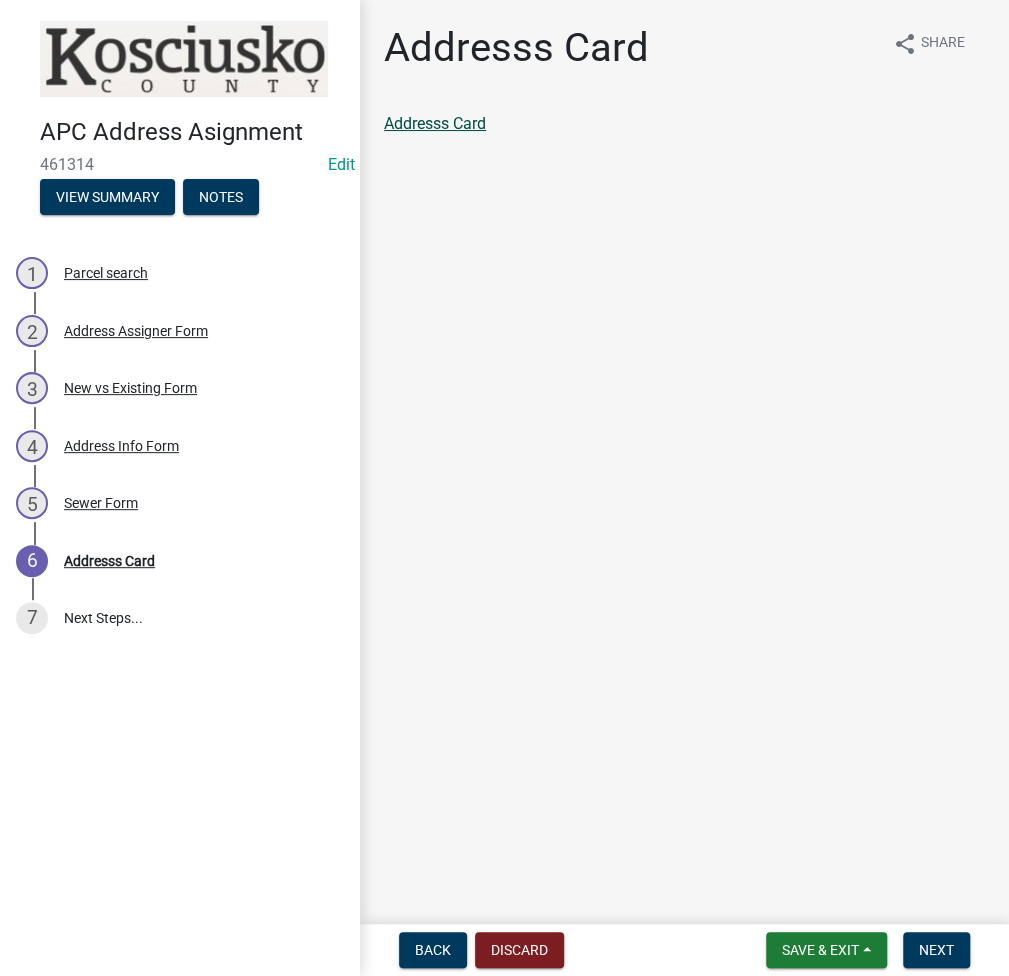 click on "Addresss Card" 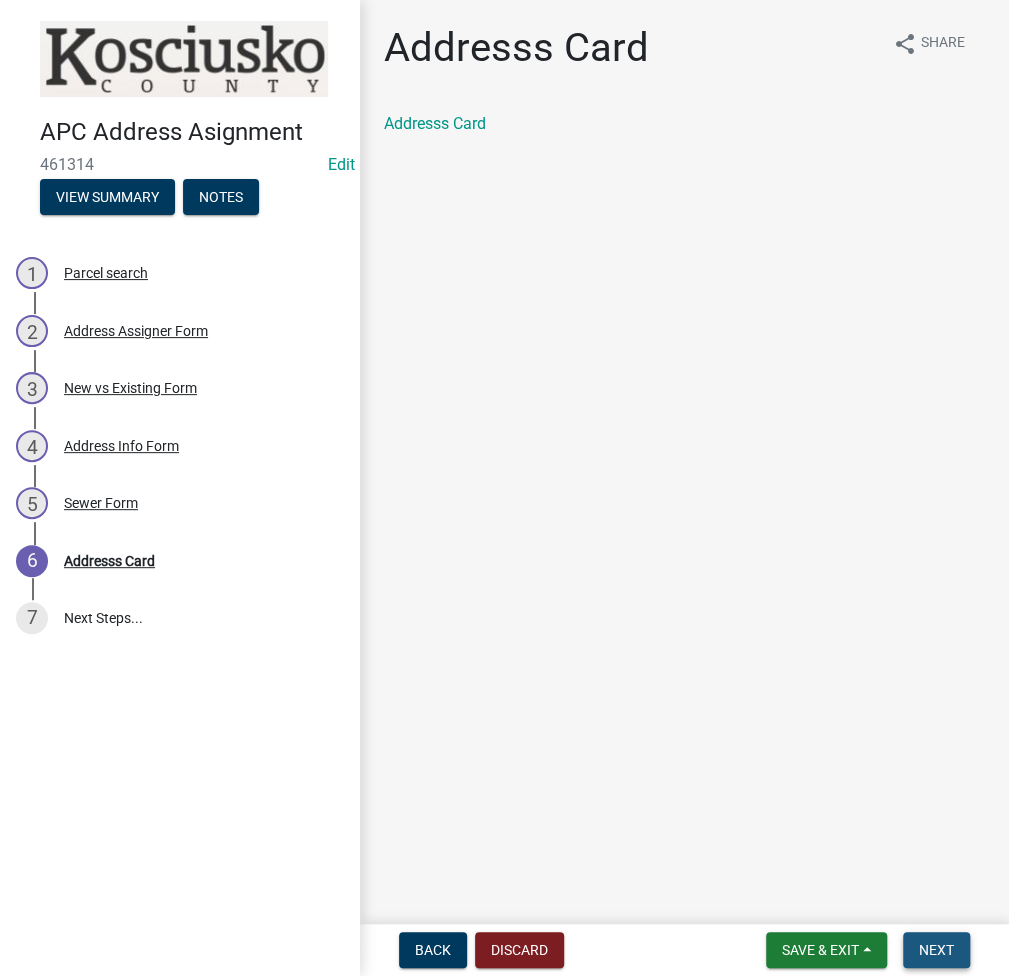 click on "Next" at bounding box center [936, 950] 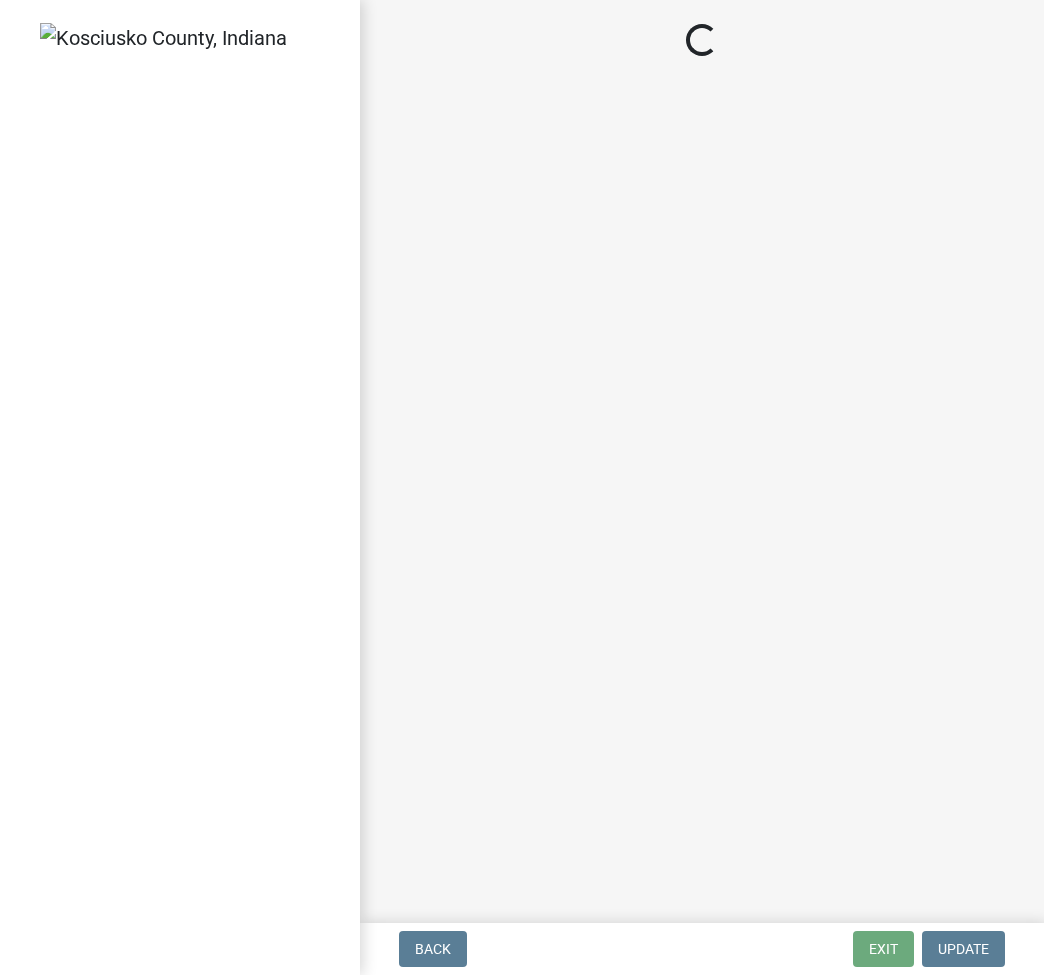 scroll, scrollTop: 0, scrollLeft: 0, axis: both 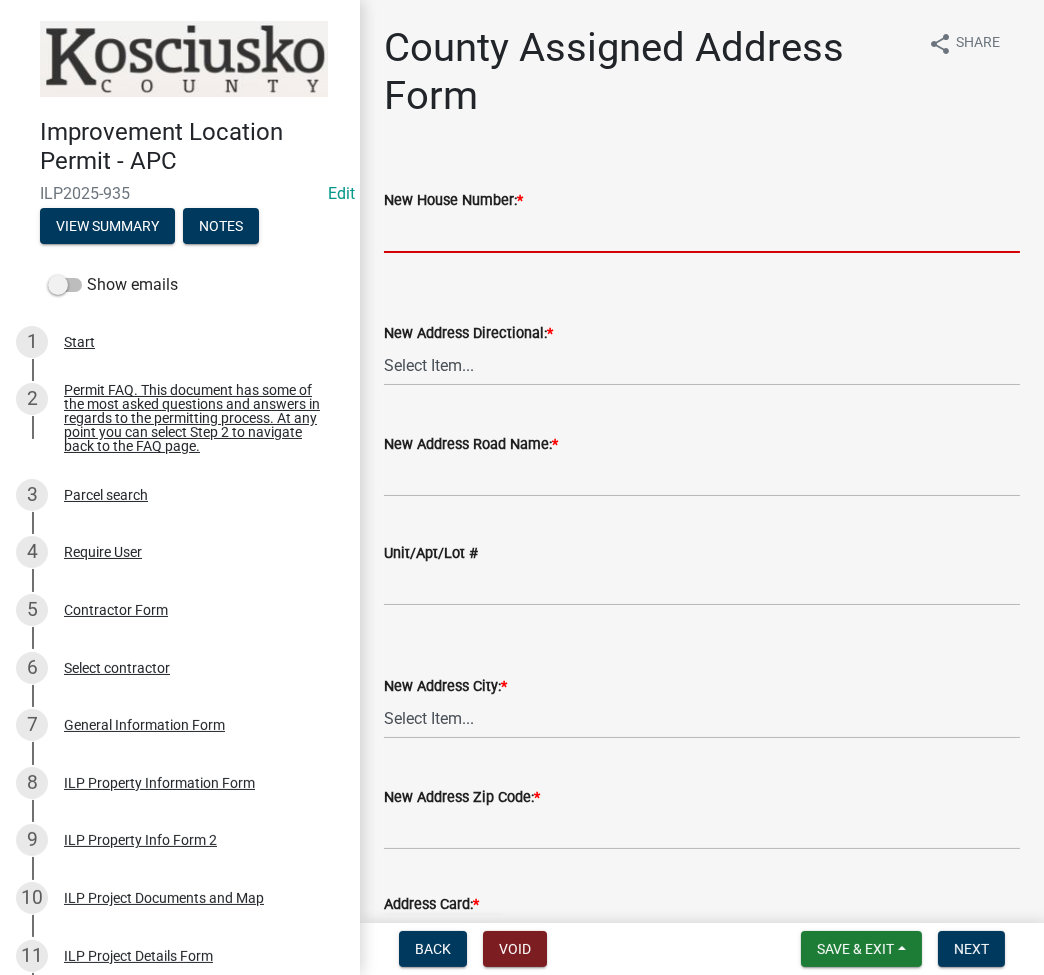 click on "New House Number:  *" at bounding box center [702, 232] 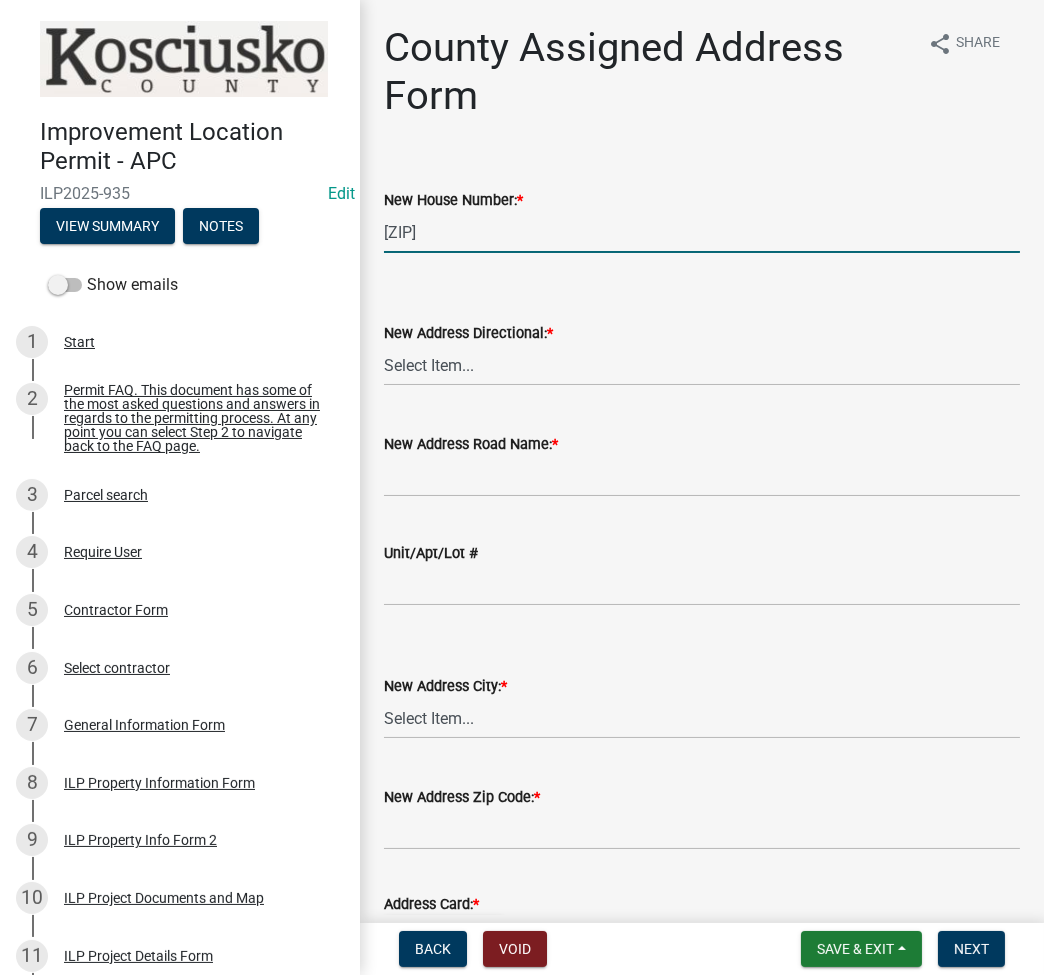 type on "[ZIP]" 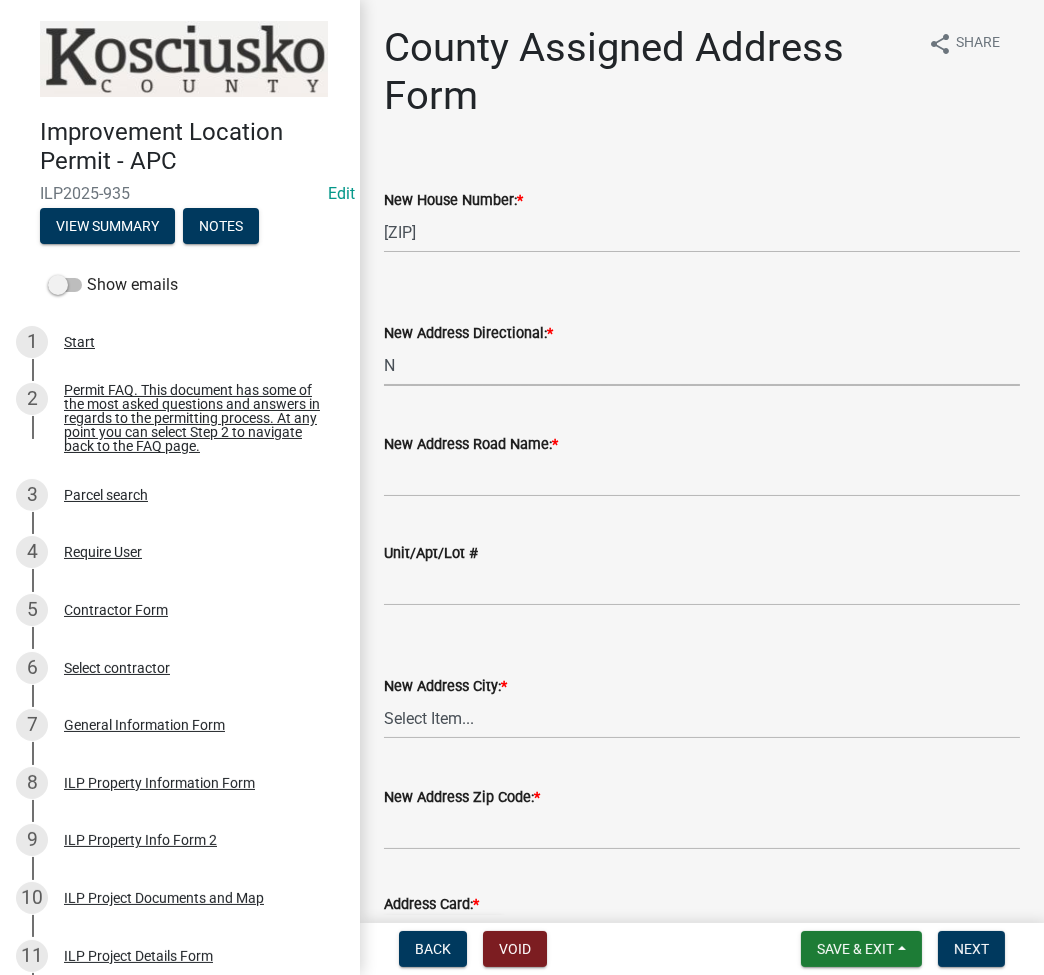 select on "57d3dbe1-f48f-4c9f-af6d-6c7a2e9f3087" 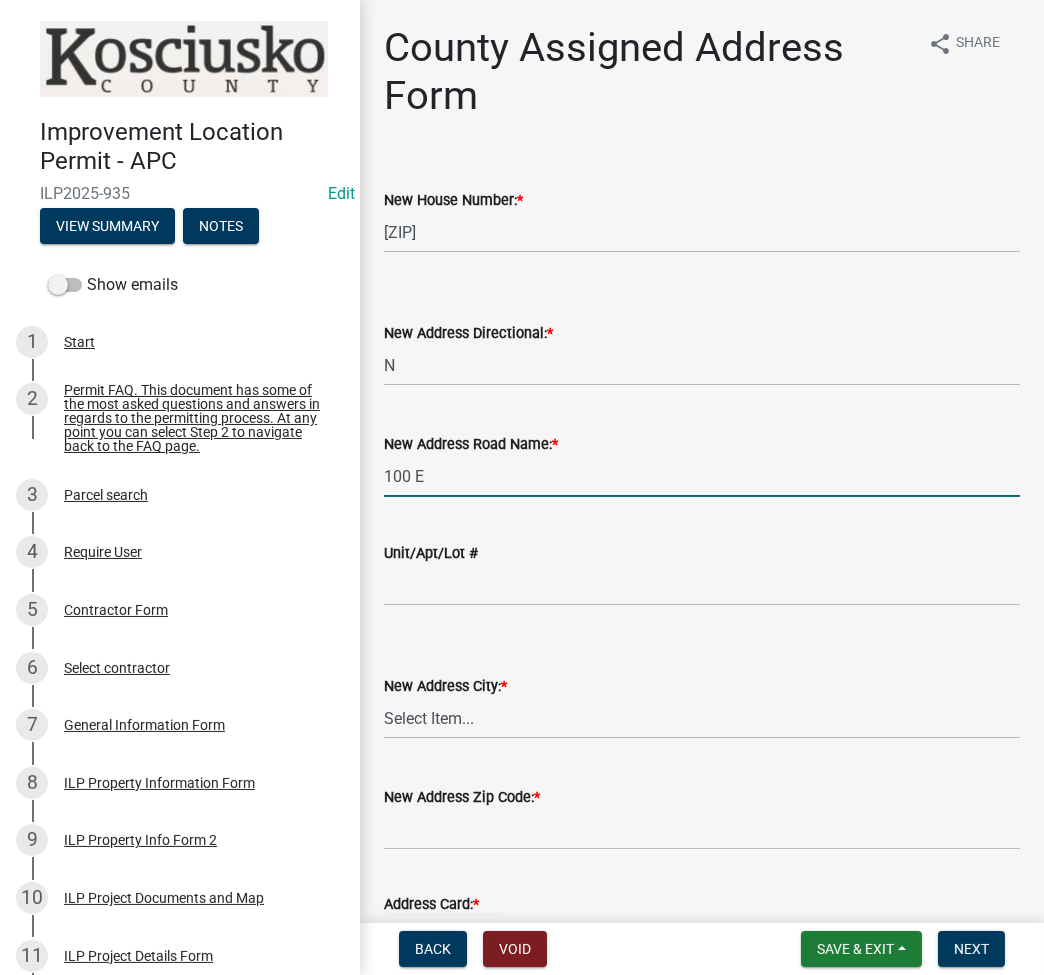 type on "100 E" 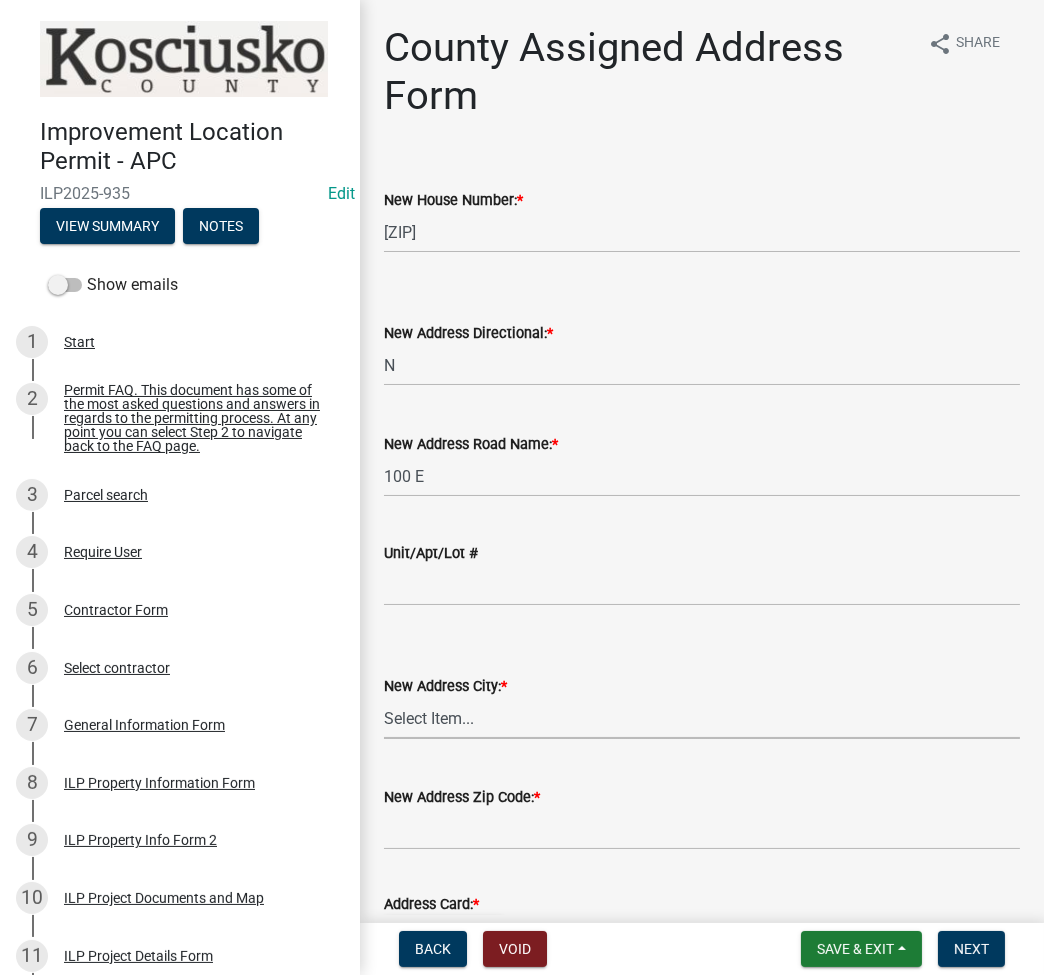 select on "c36e-2421-4dec-a559-d51822da7c5b" 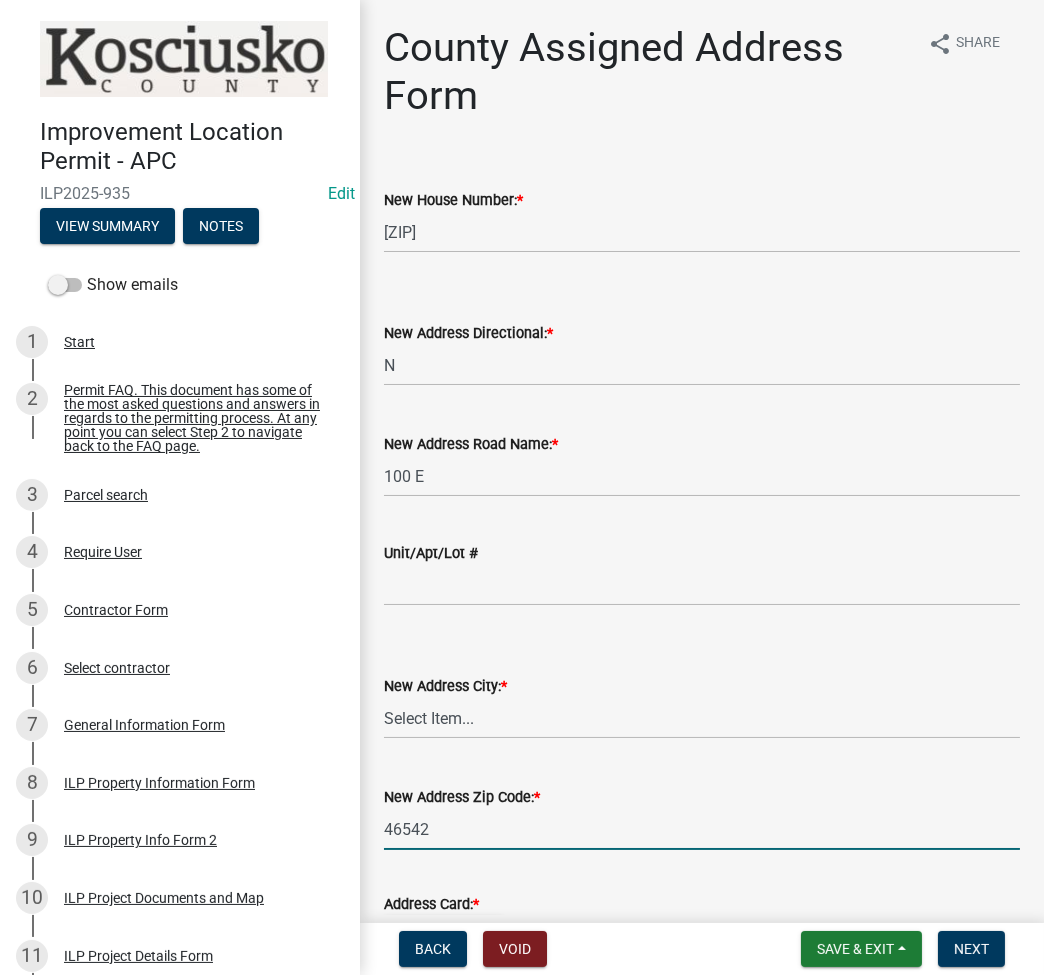 type on "46542" 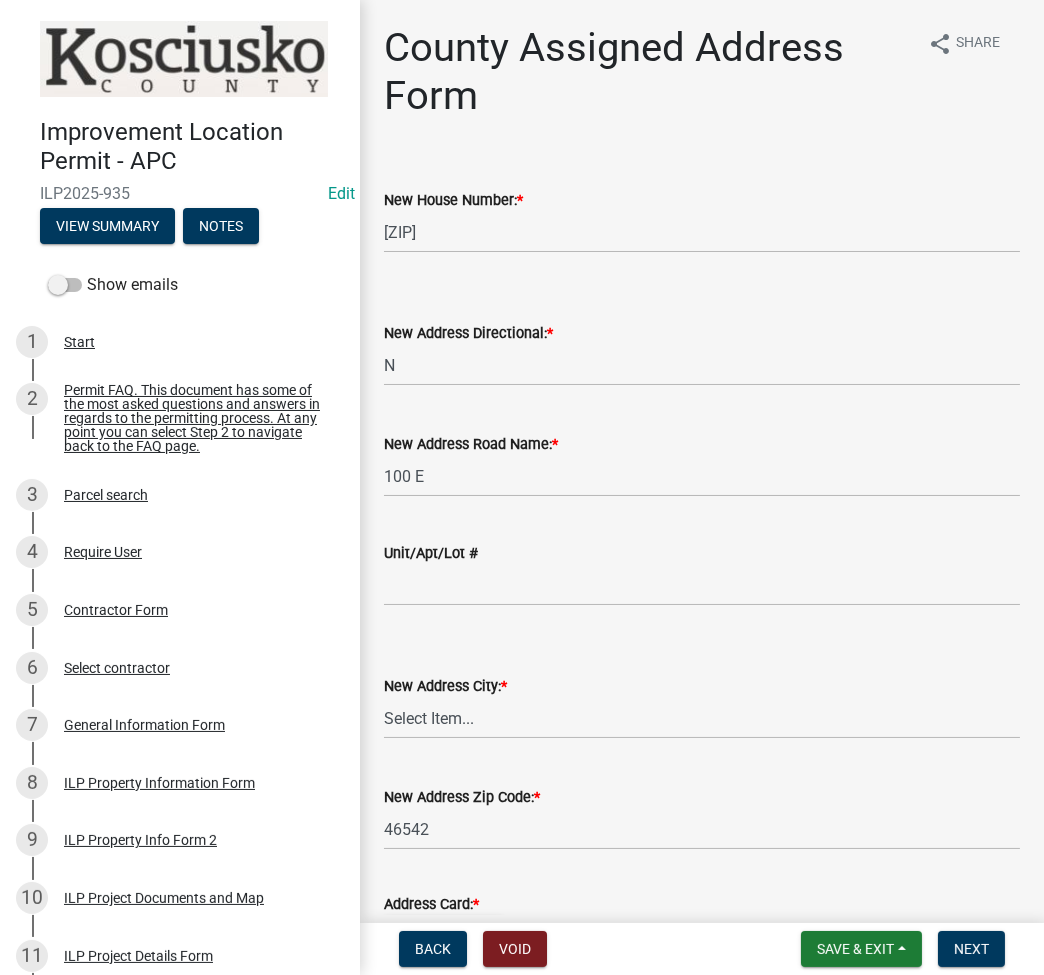 click on "Address Card: * Select files Valid Document Types: pdf,tif,jpg,docx" 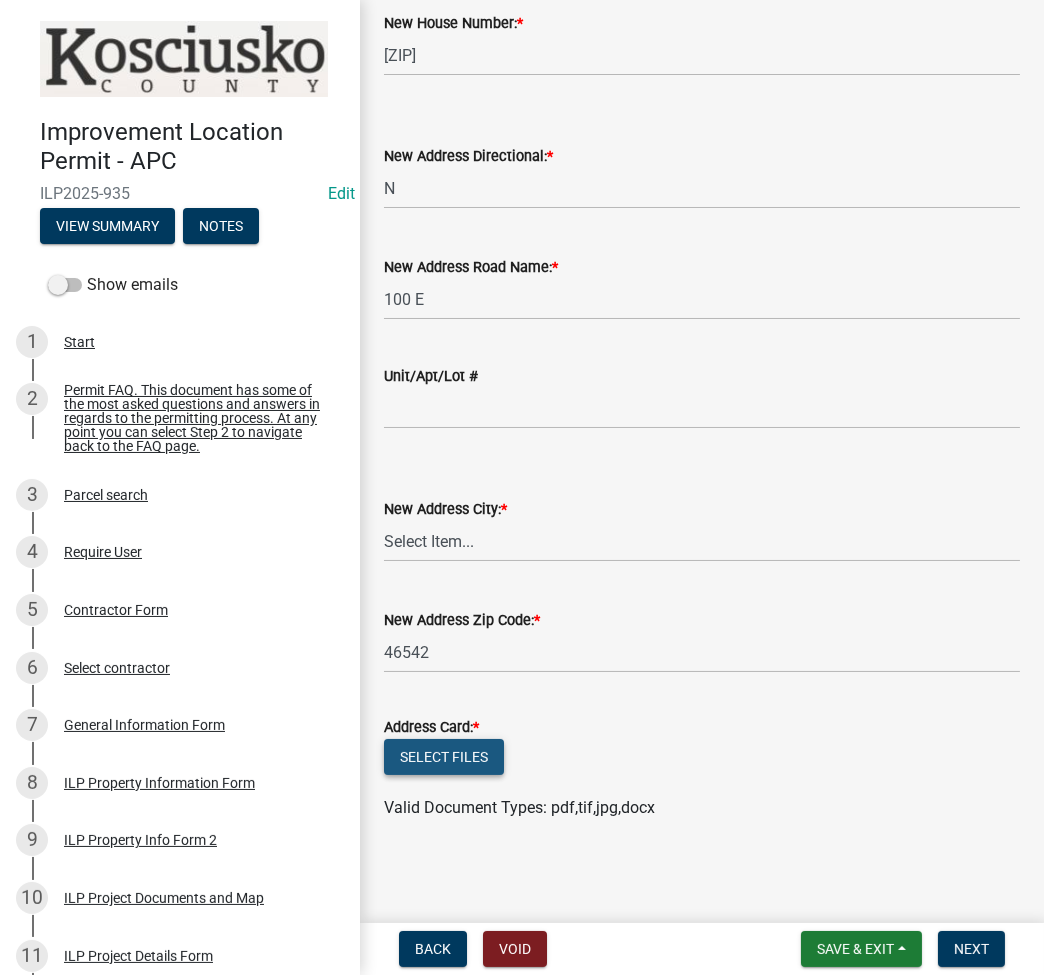 click on "Select files" 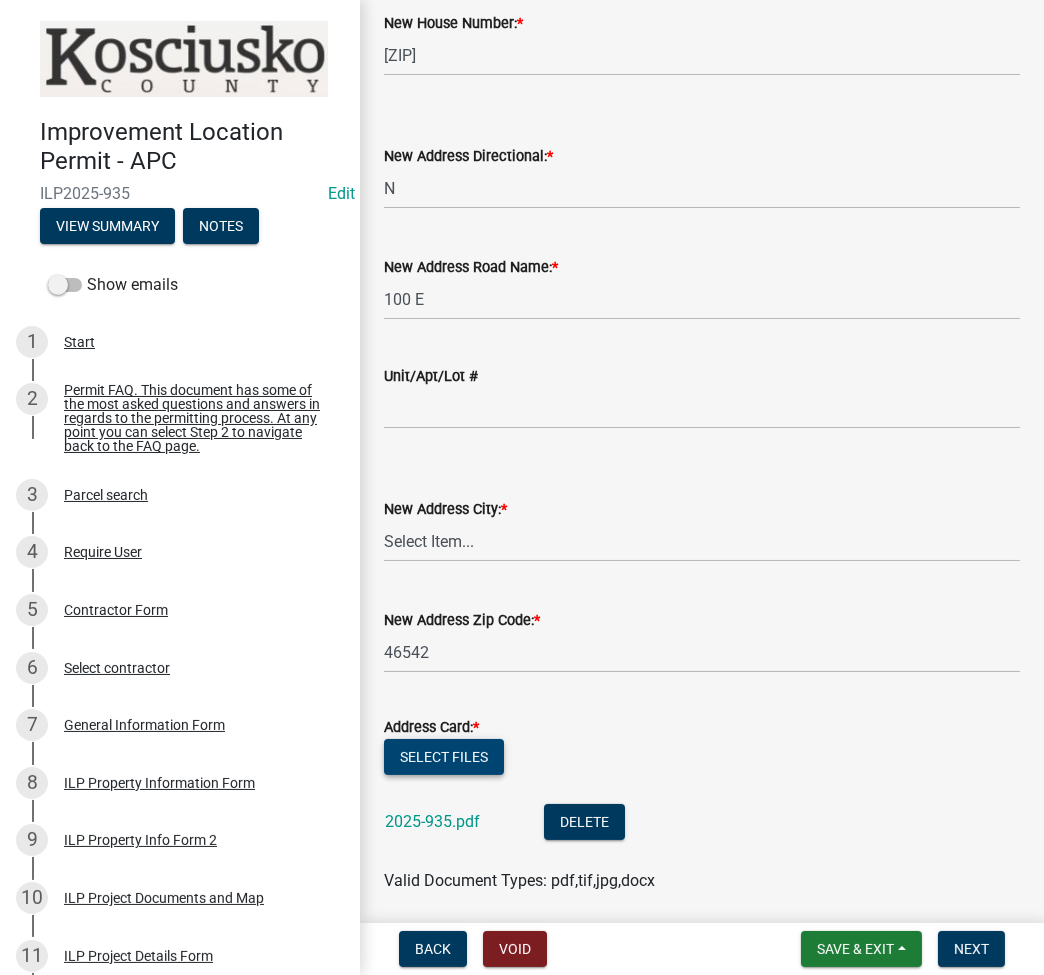 scroll, scrollTop: 249, scrollLeft: 0, axis: vertical 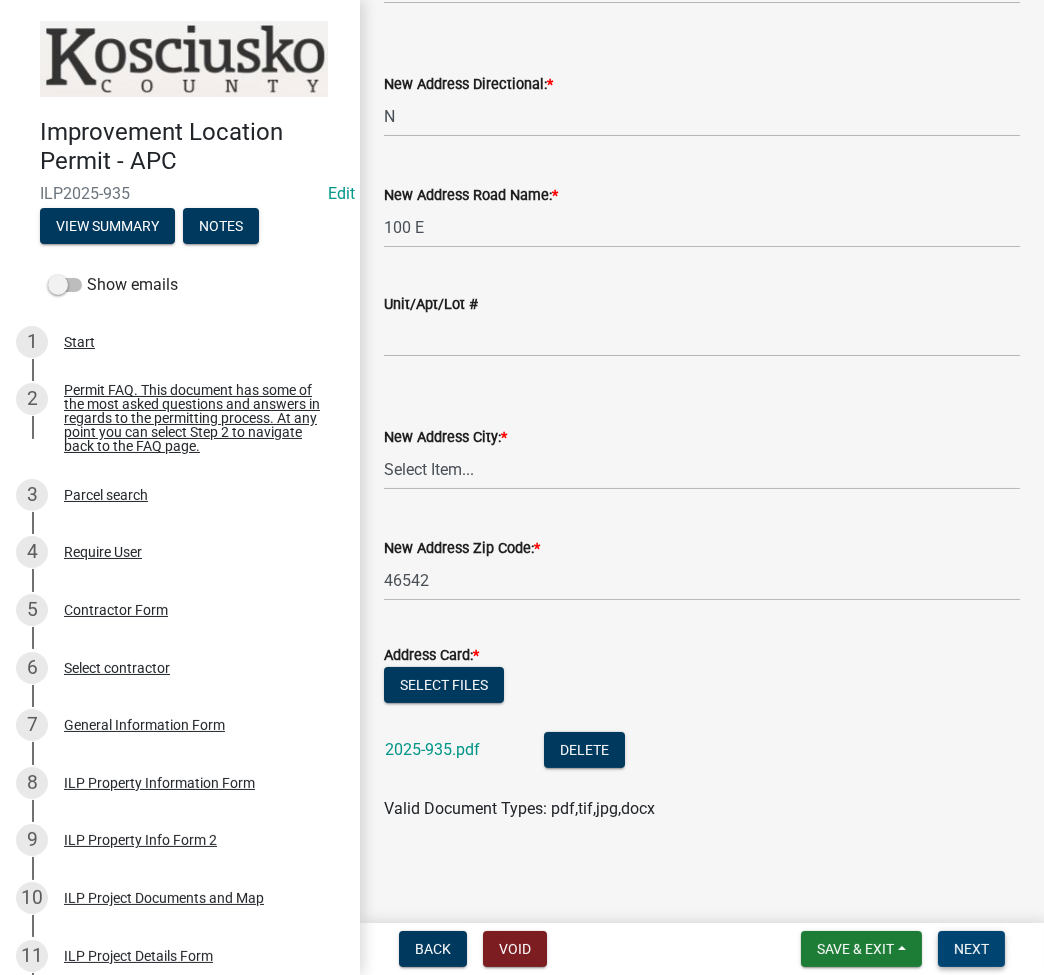 click on "Next" at bounding box center (971, 949) 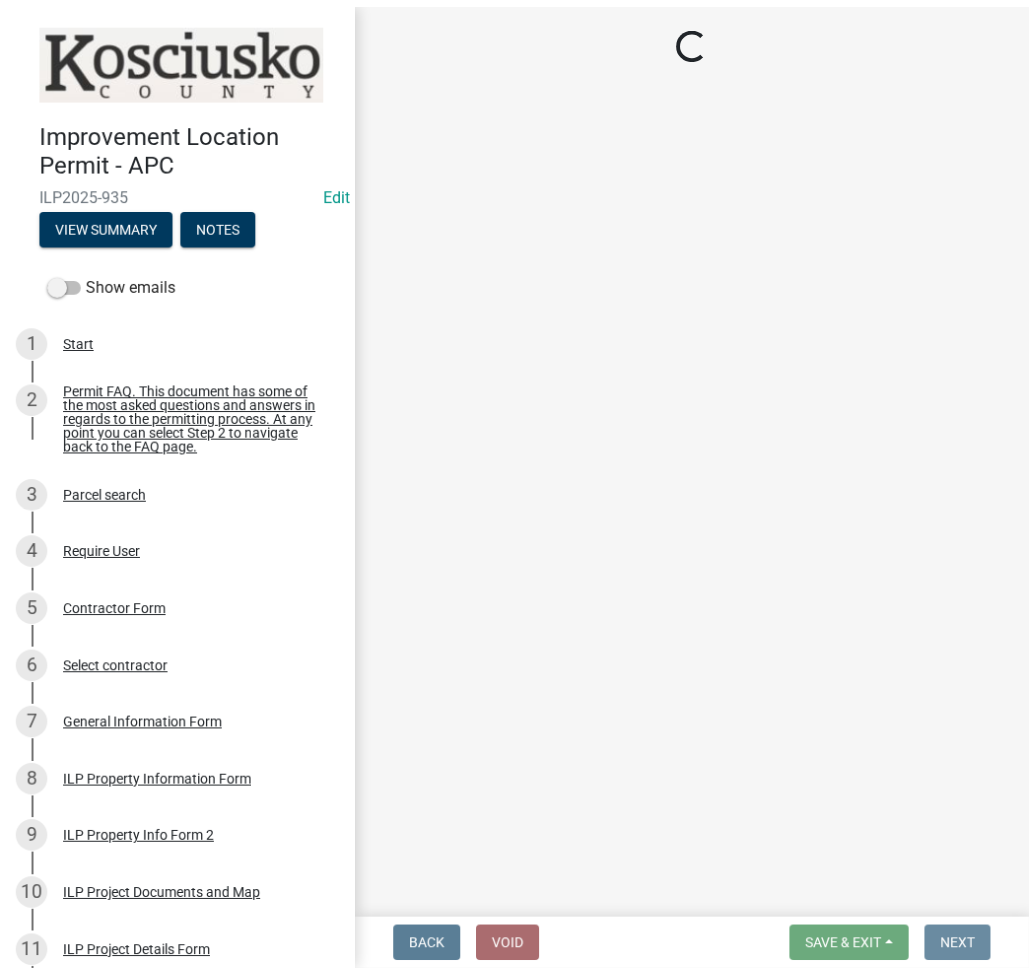 scroll, scrollTop: 0, scrollLeft: 0, axis: both 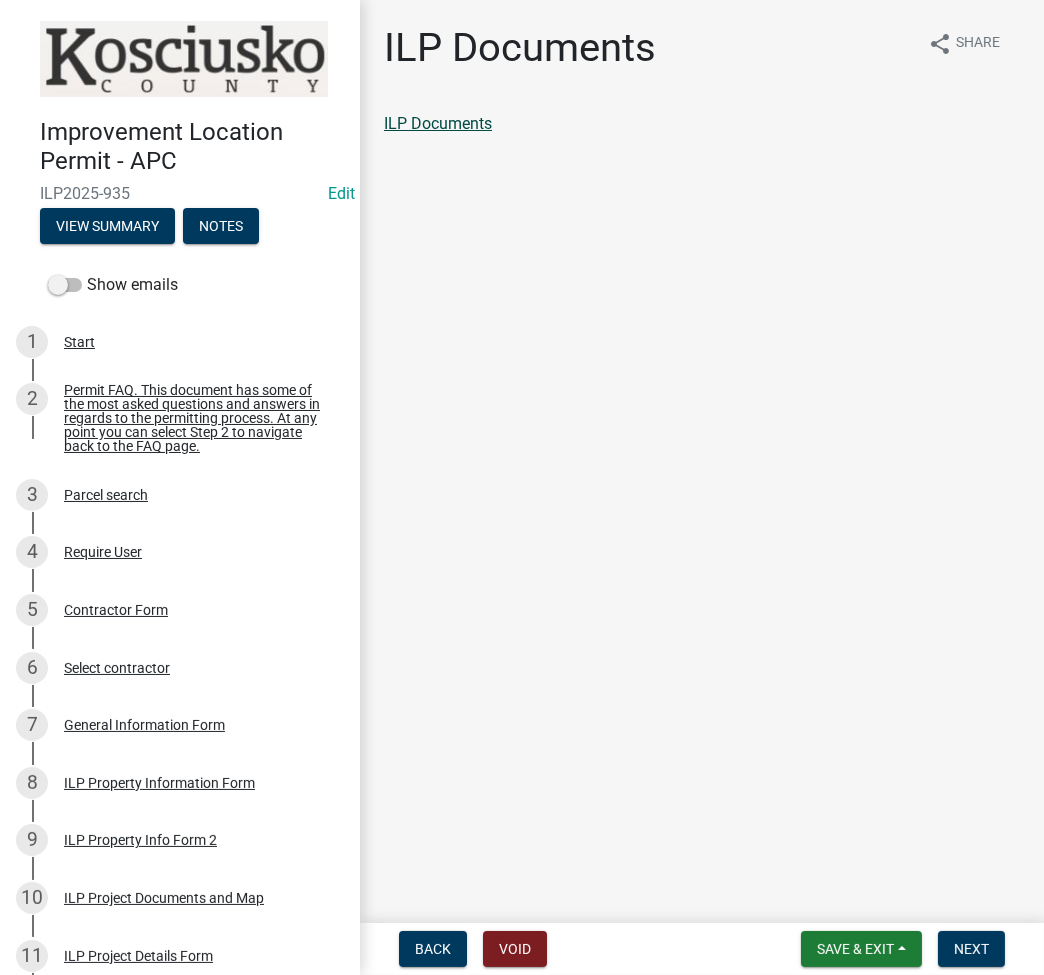 click on "ILP Documents" 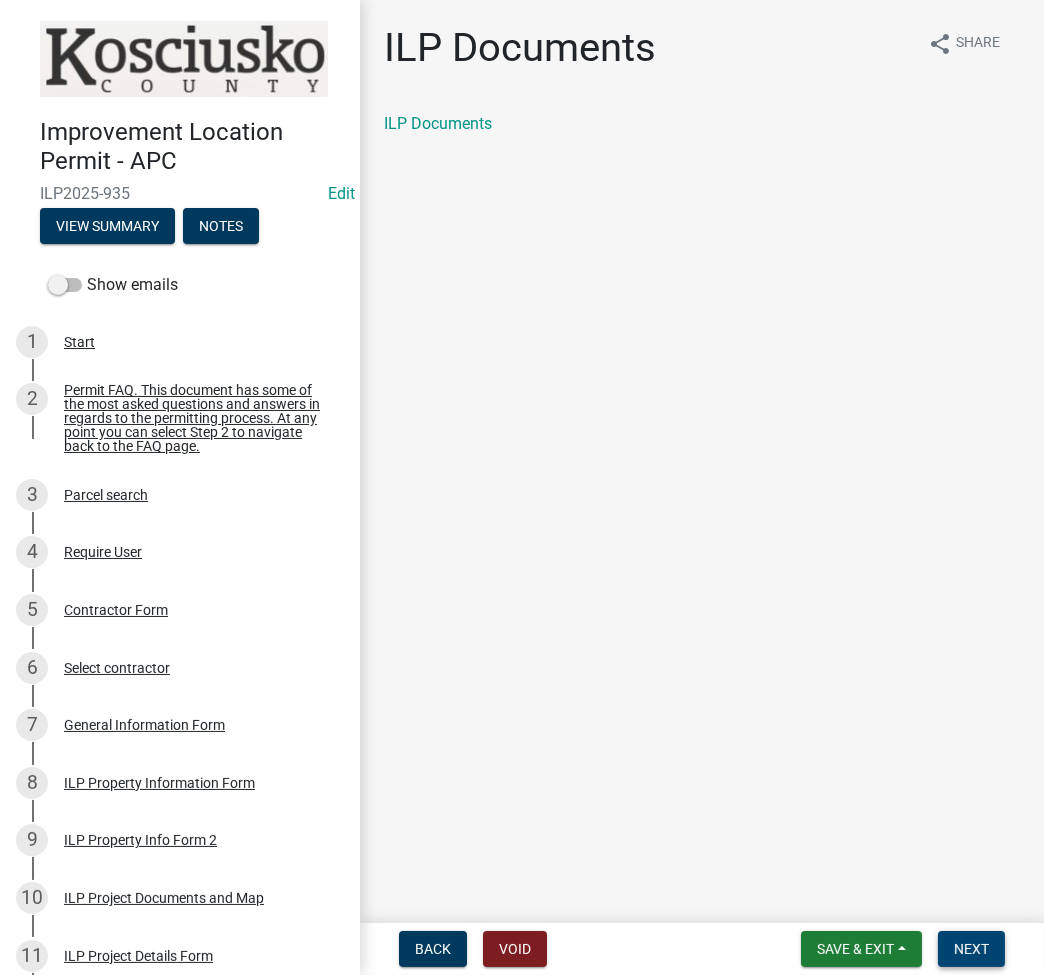 click on "Next" at bounding box center [971, 949] 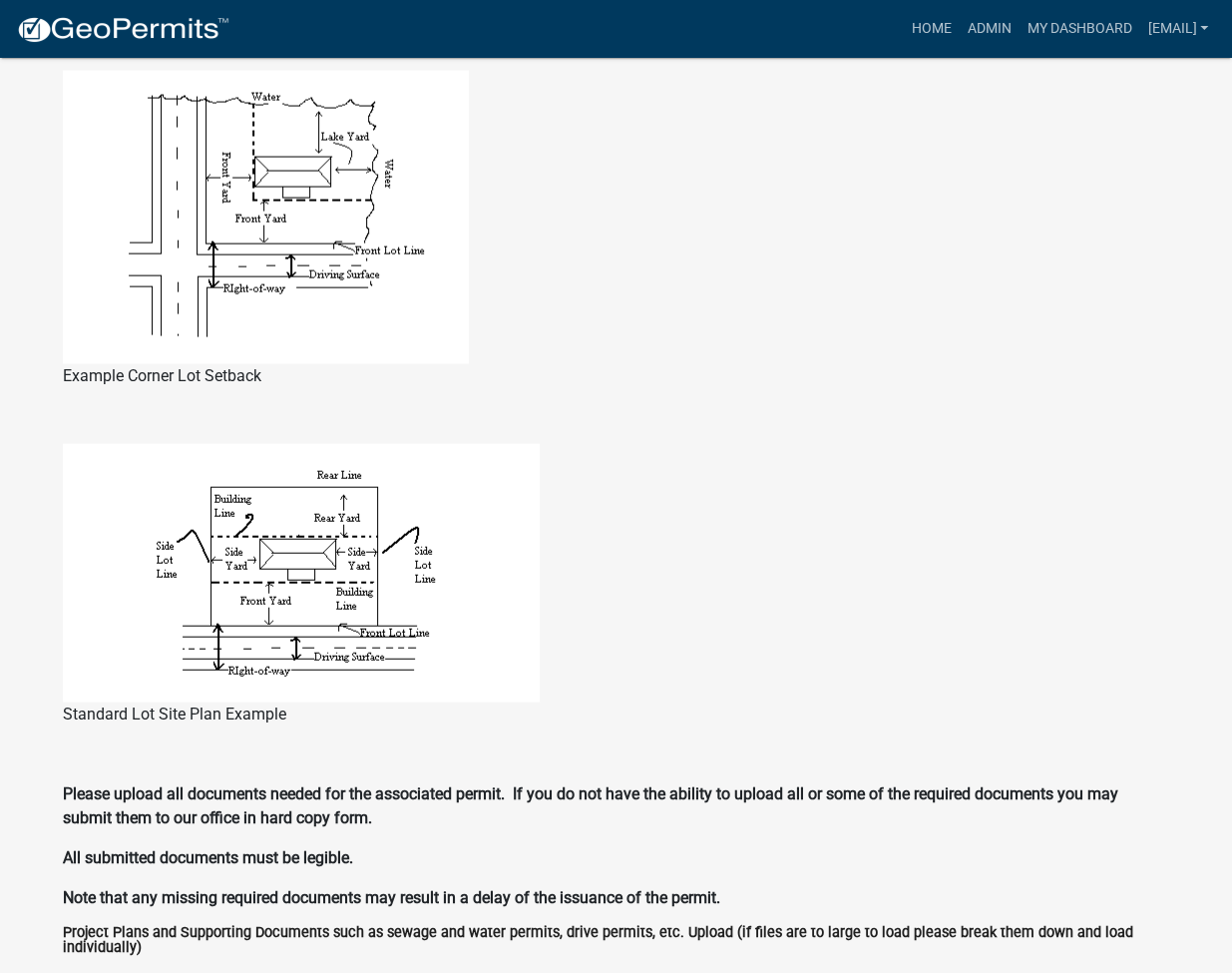 scroll, scrollTop: 1450, scrollLeft: 0, axis: vertical 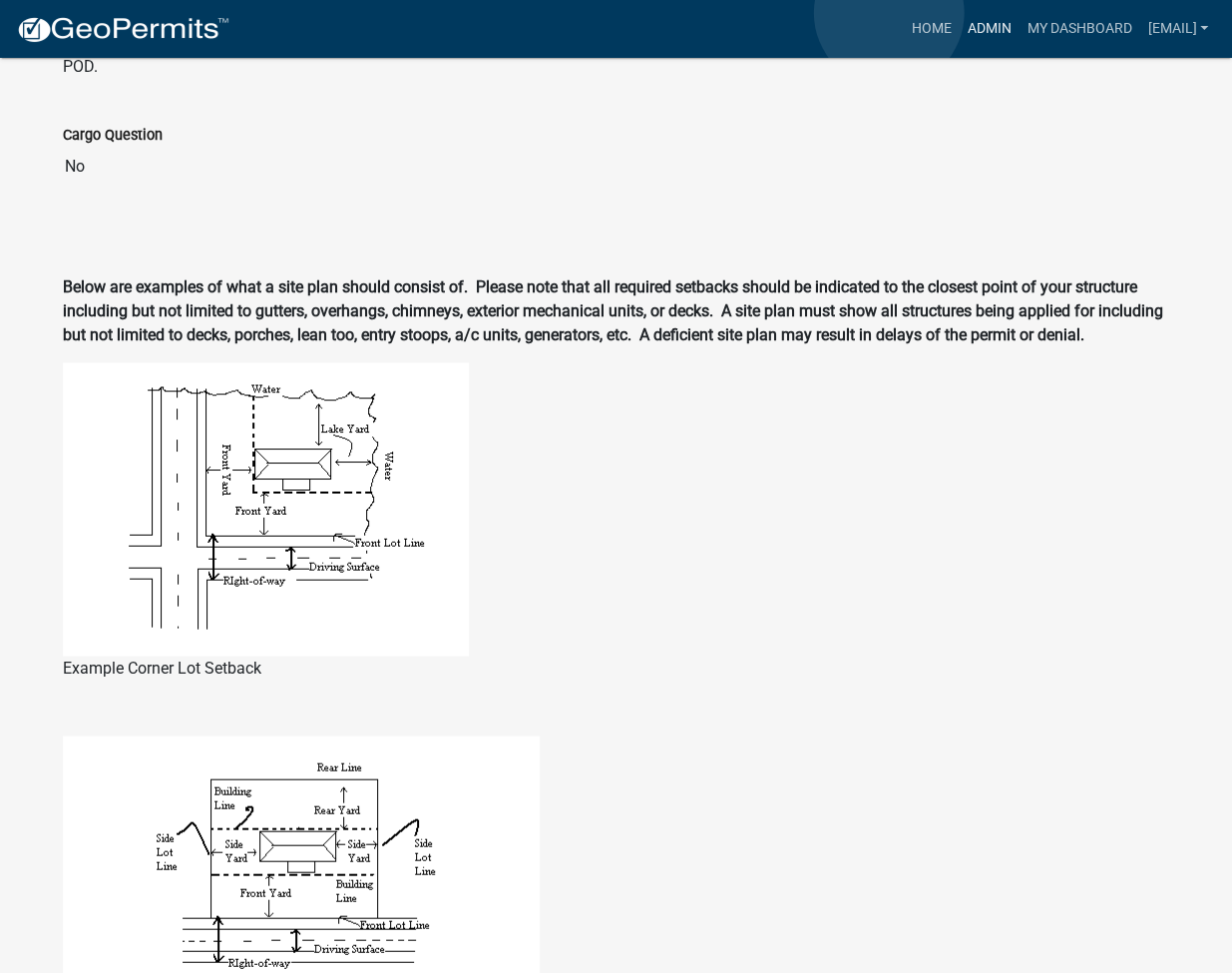 click on "Admin" at bounding box center (989, 29) 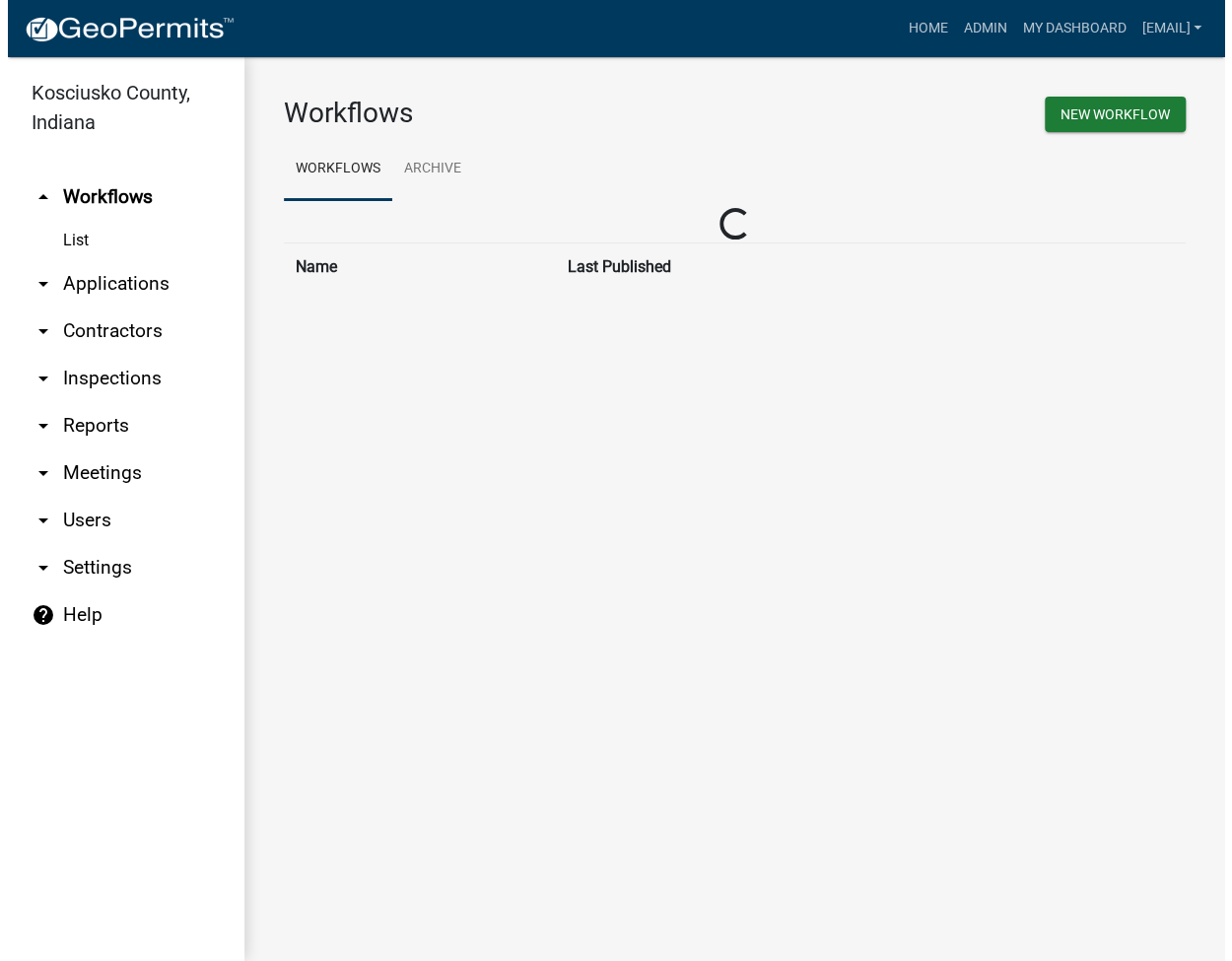 scroll, scrollTop: 0, scrollLeft: 0, axis: both 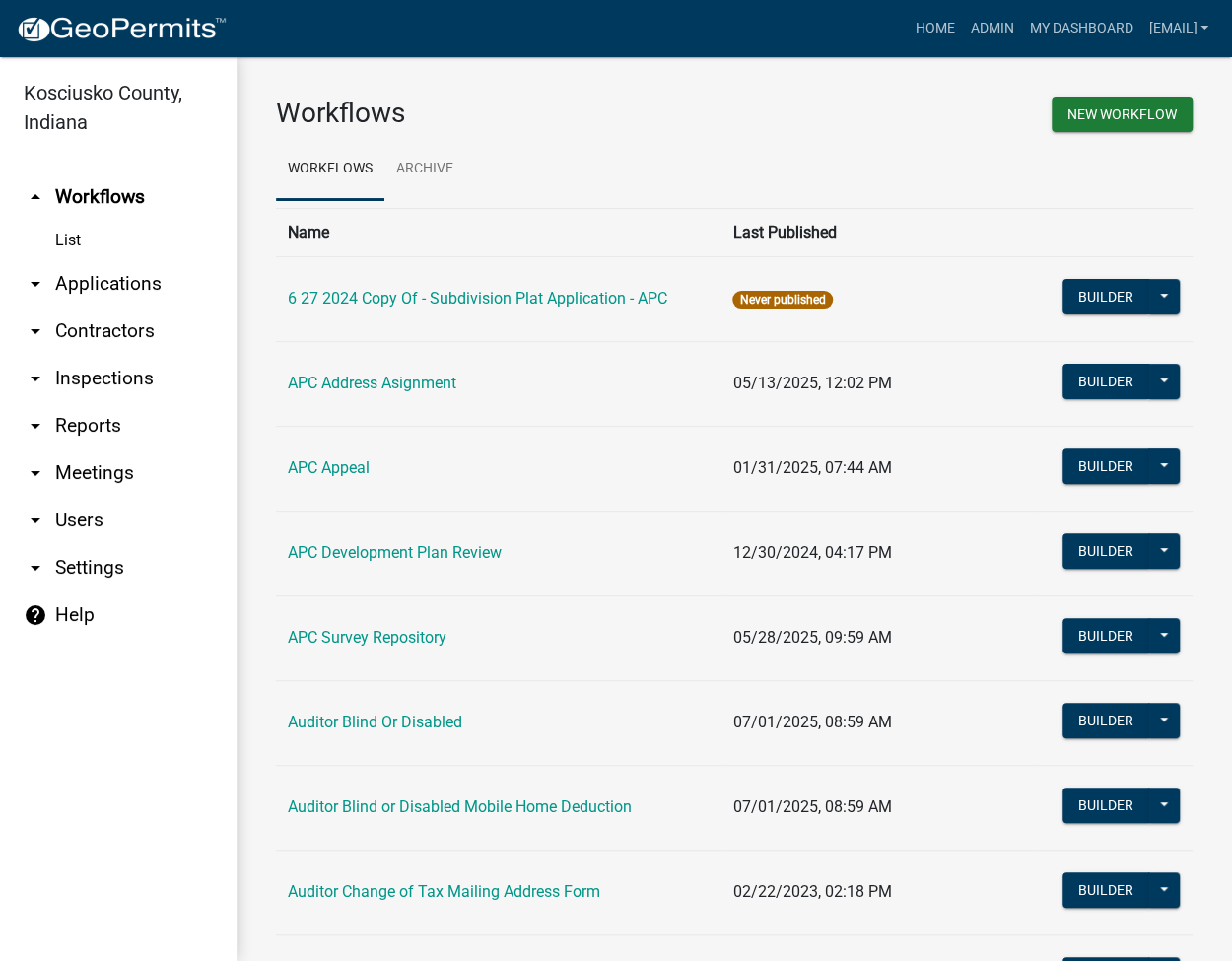 click on "arrow_drop_down   Applications" at bounding box center (118, 284) 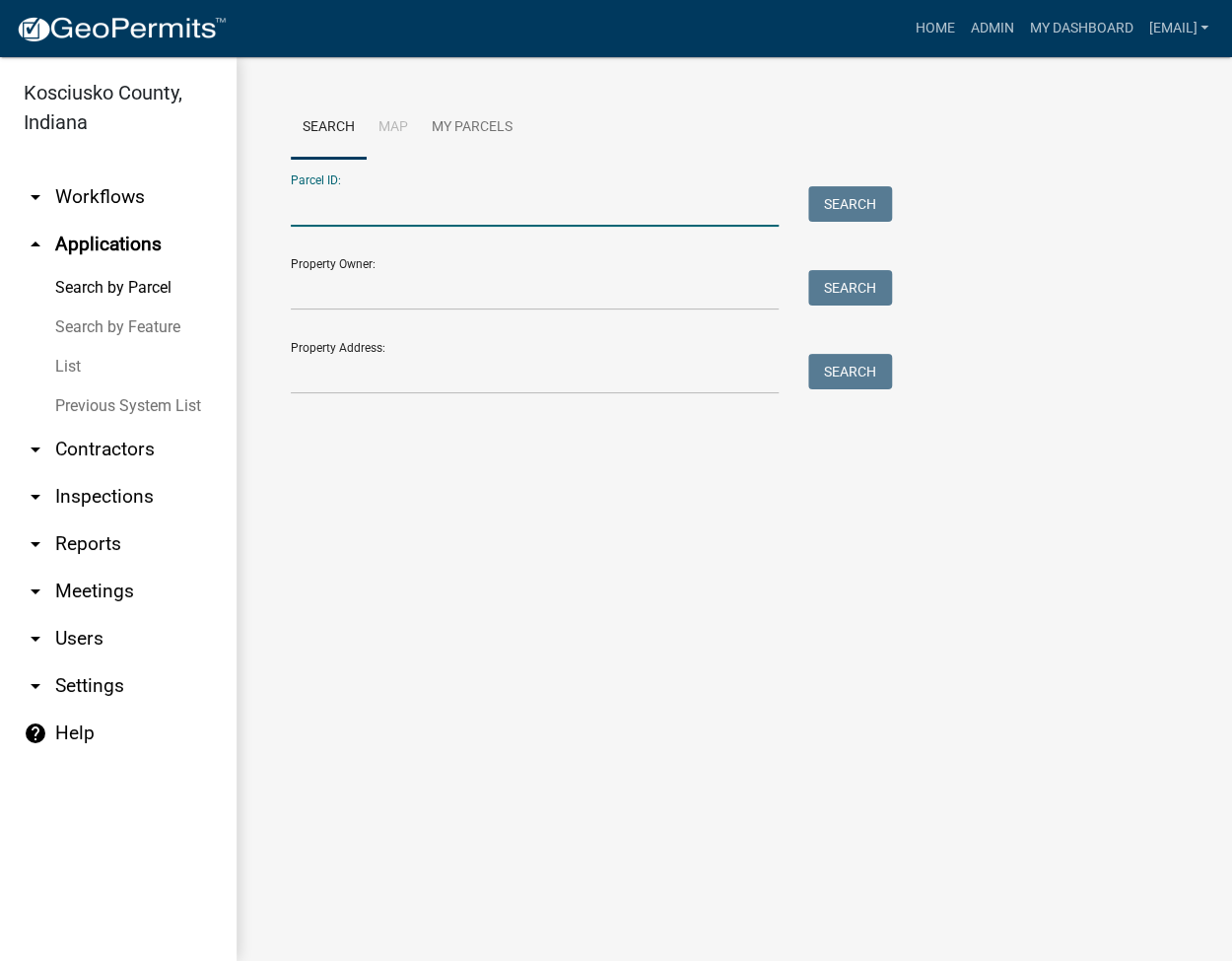 click on "Parcel ID:" at bounding box center (534, 206) 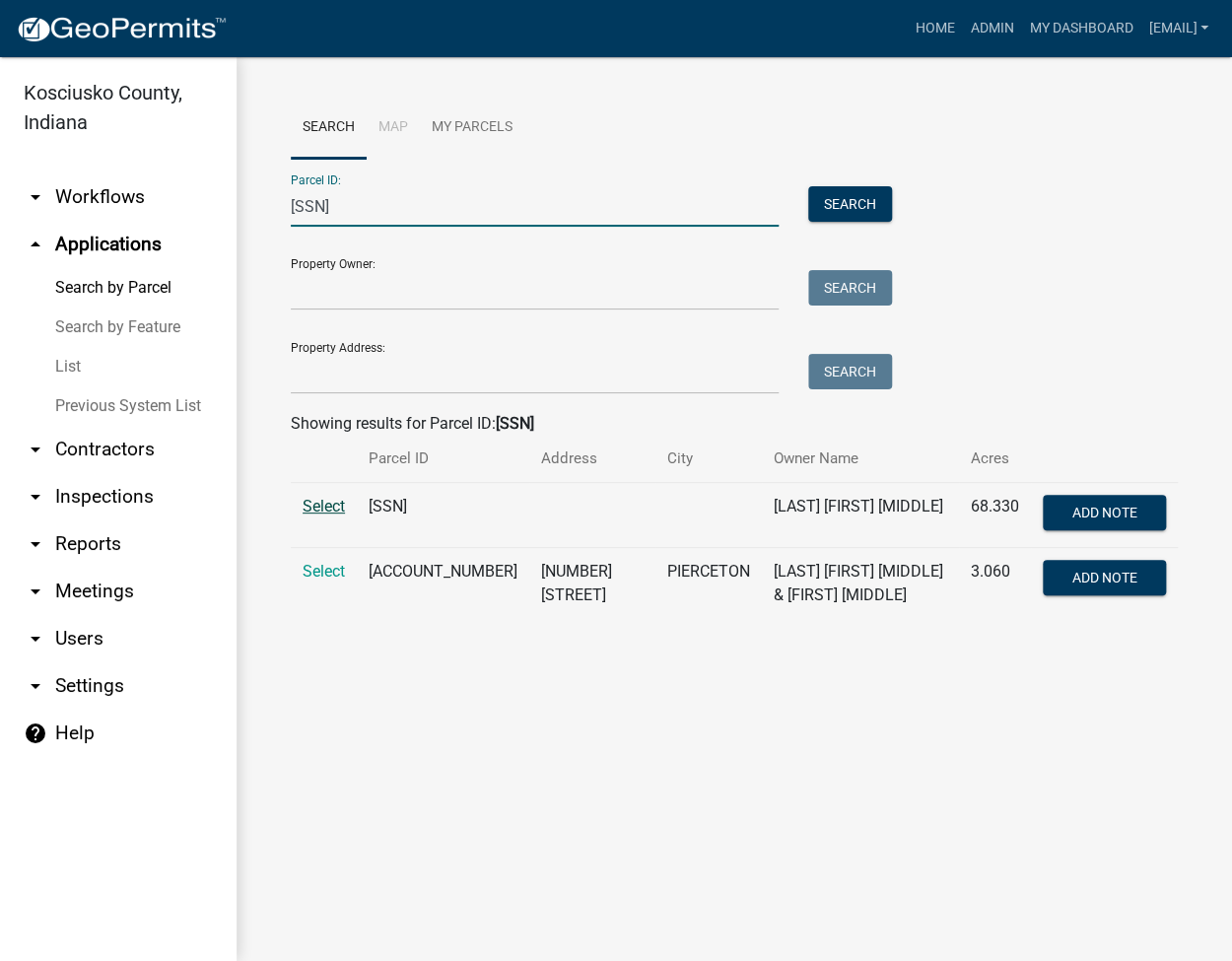 type on "[SSN]" 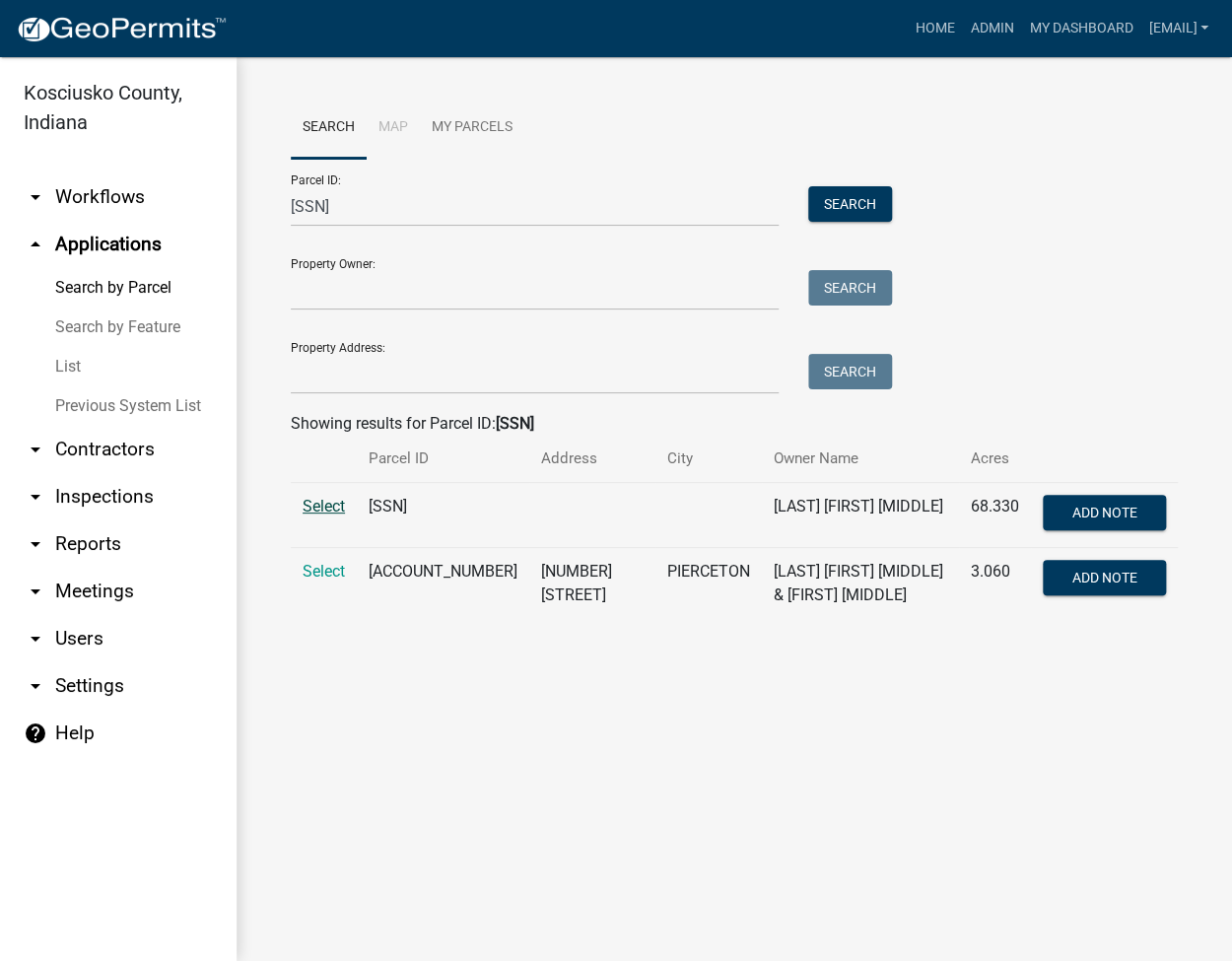 click on "Select" at bounding box center [323, 506] 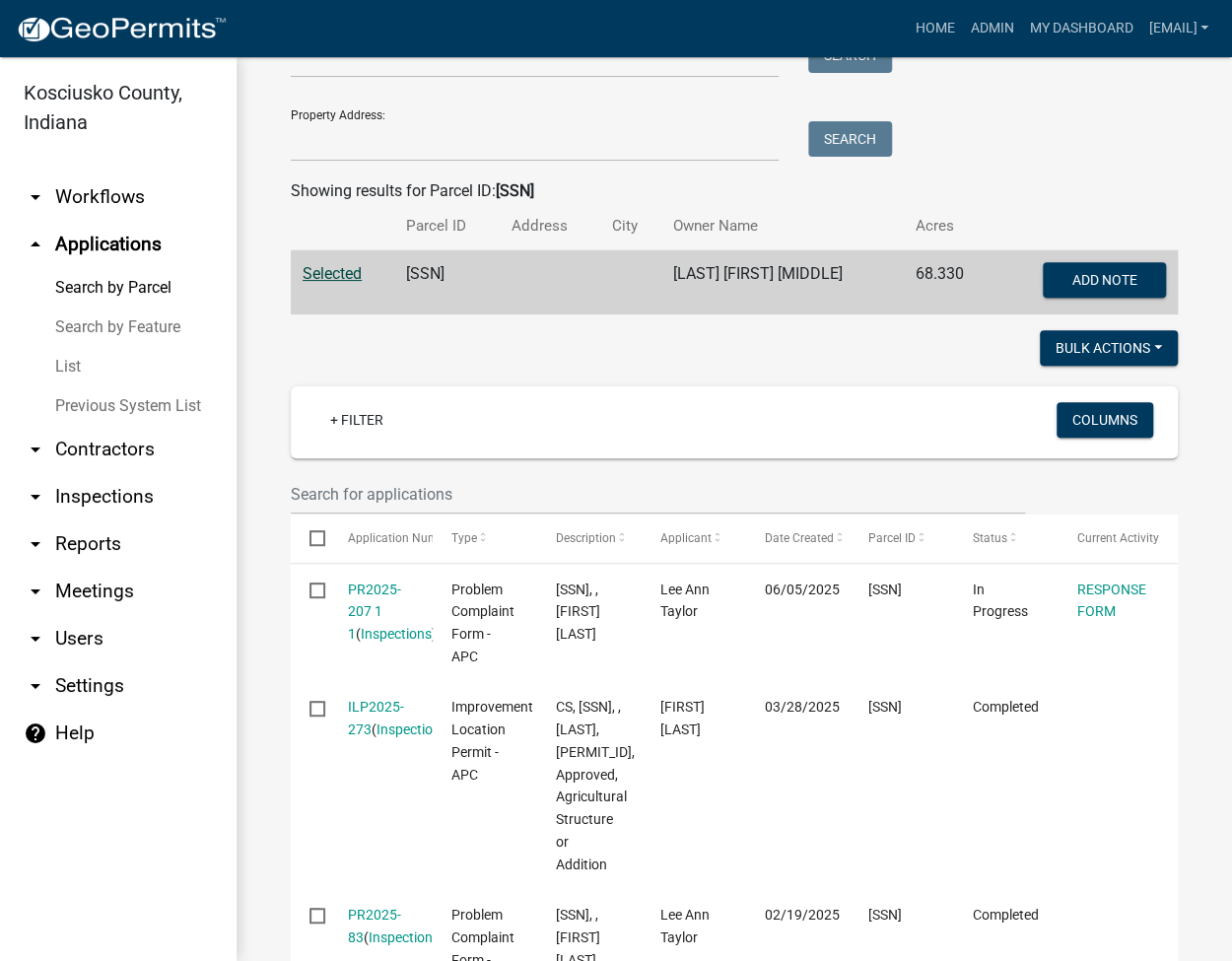 scroll, scrollTop: 262, scrollLeft: 0, axis: vertical 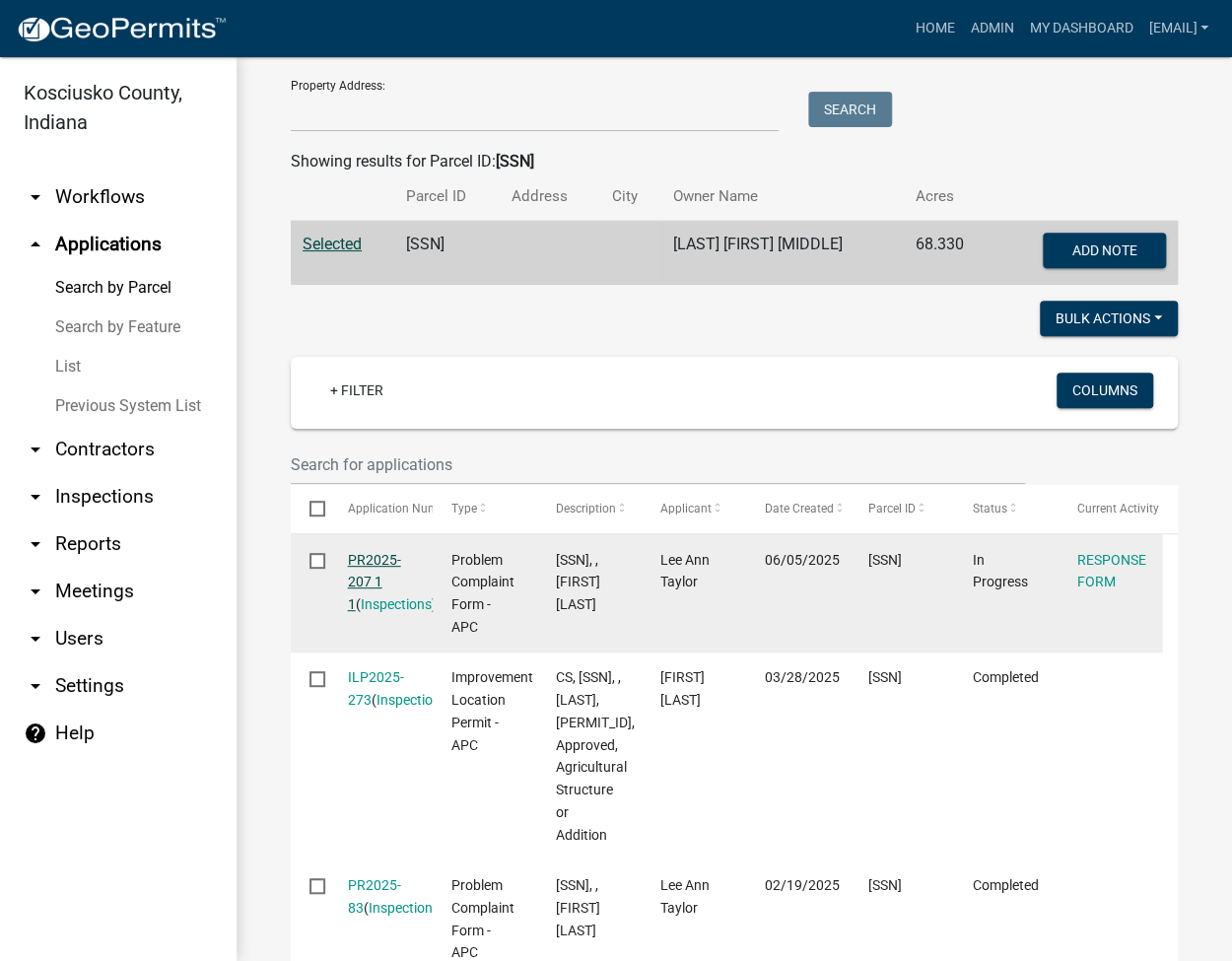 click on "PR2025-207 1 1" 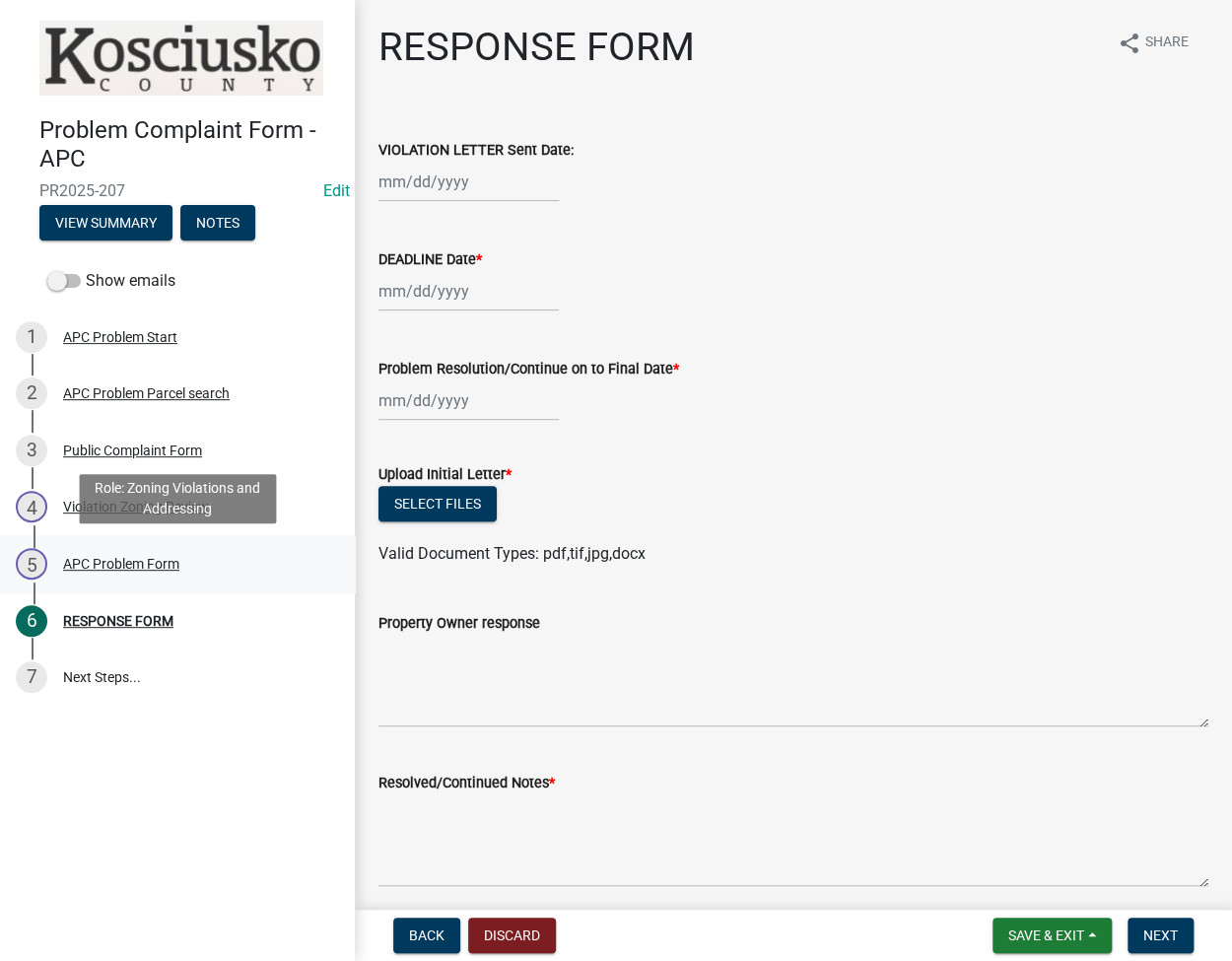 click on "APC Problem Form" at bounding box center [121, 564] 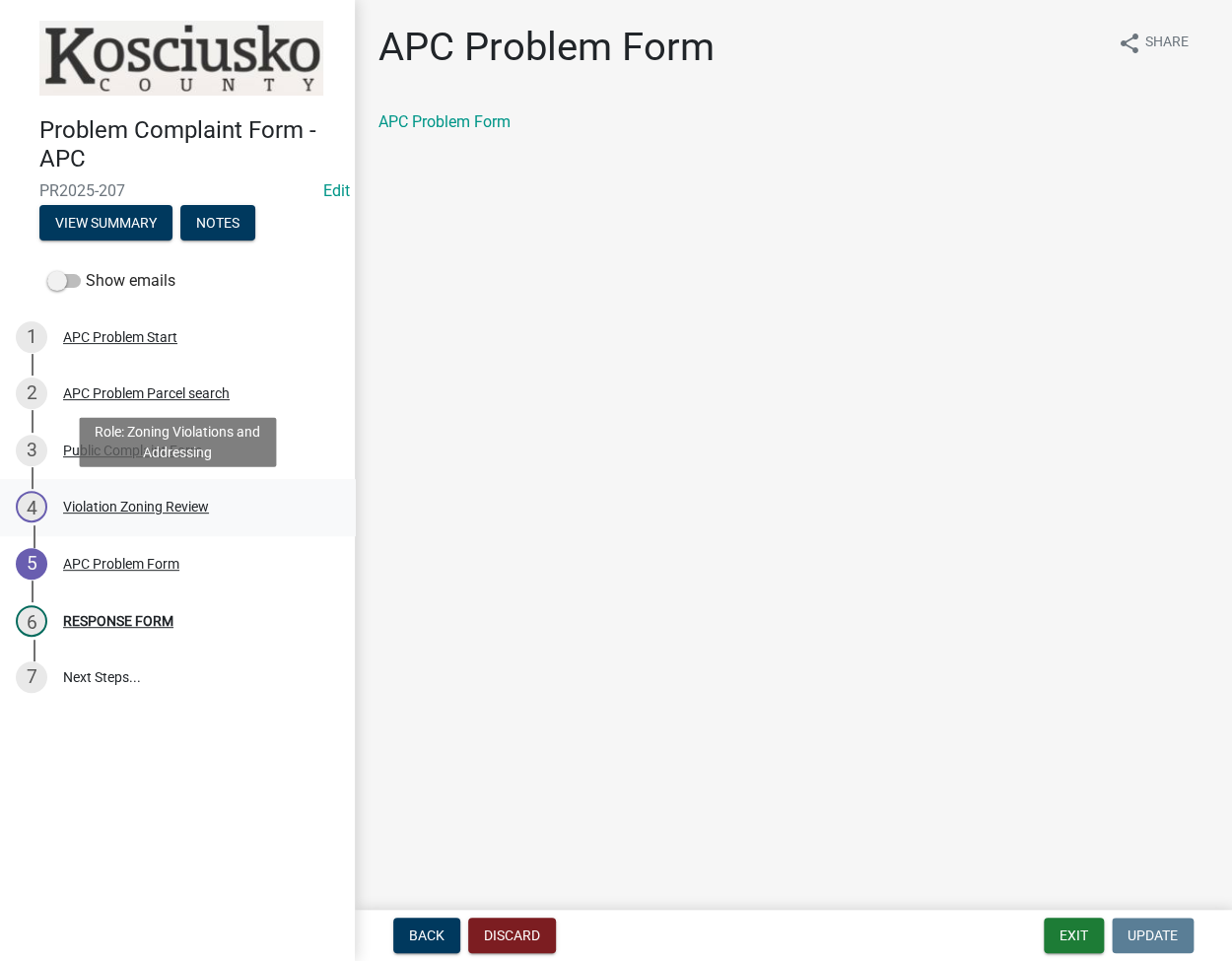 click on "Violation Zoning Review" at bounding box center (136, 507) 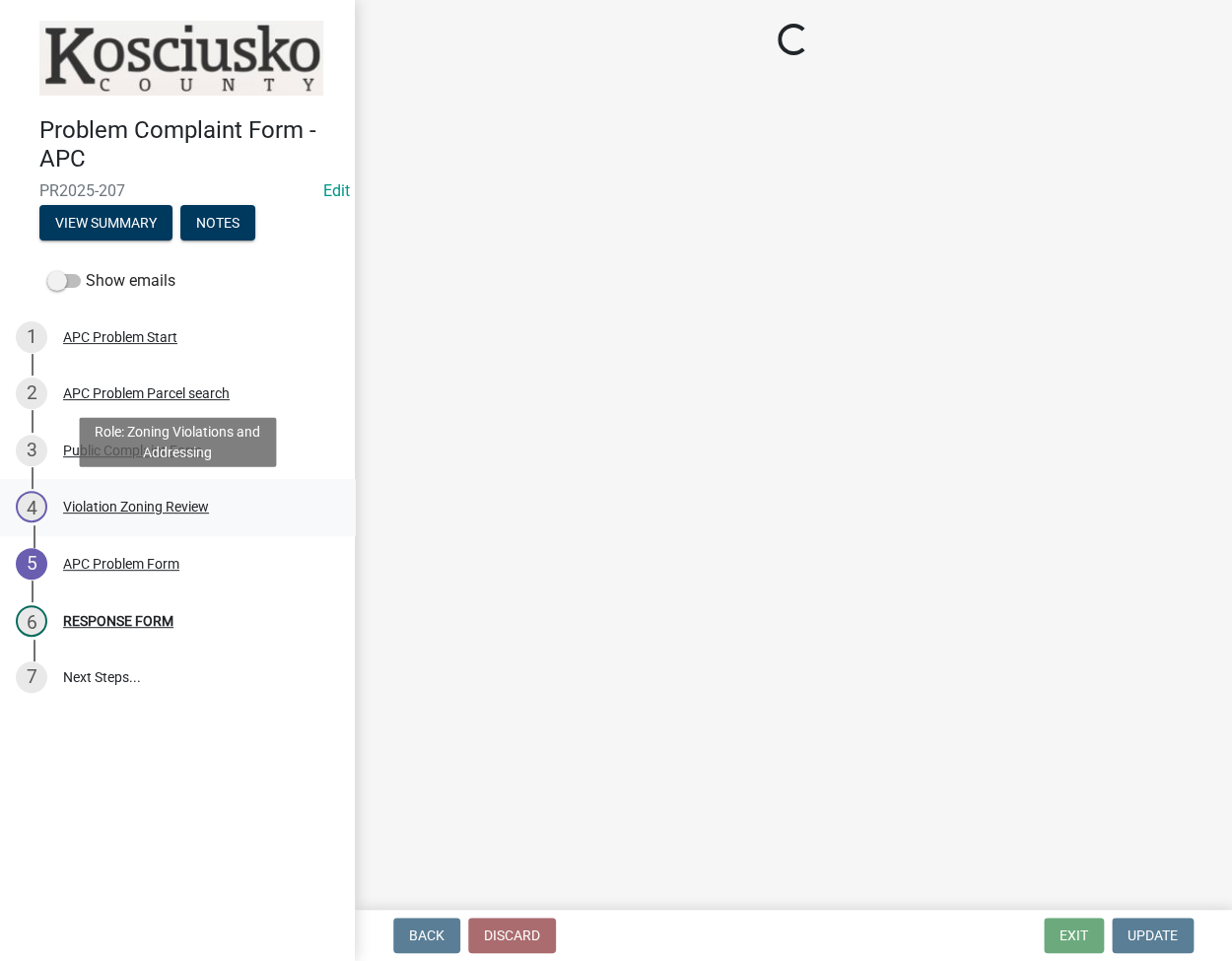 select on "ea119d11-e52e-4559-b746-af06211fe819" 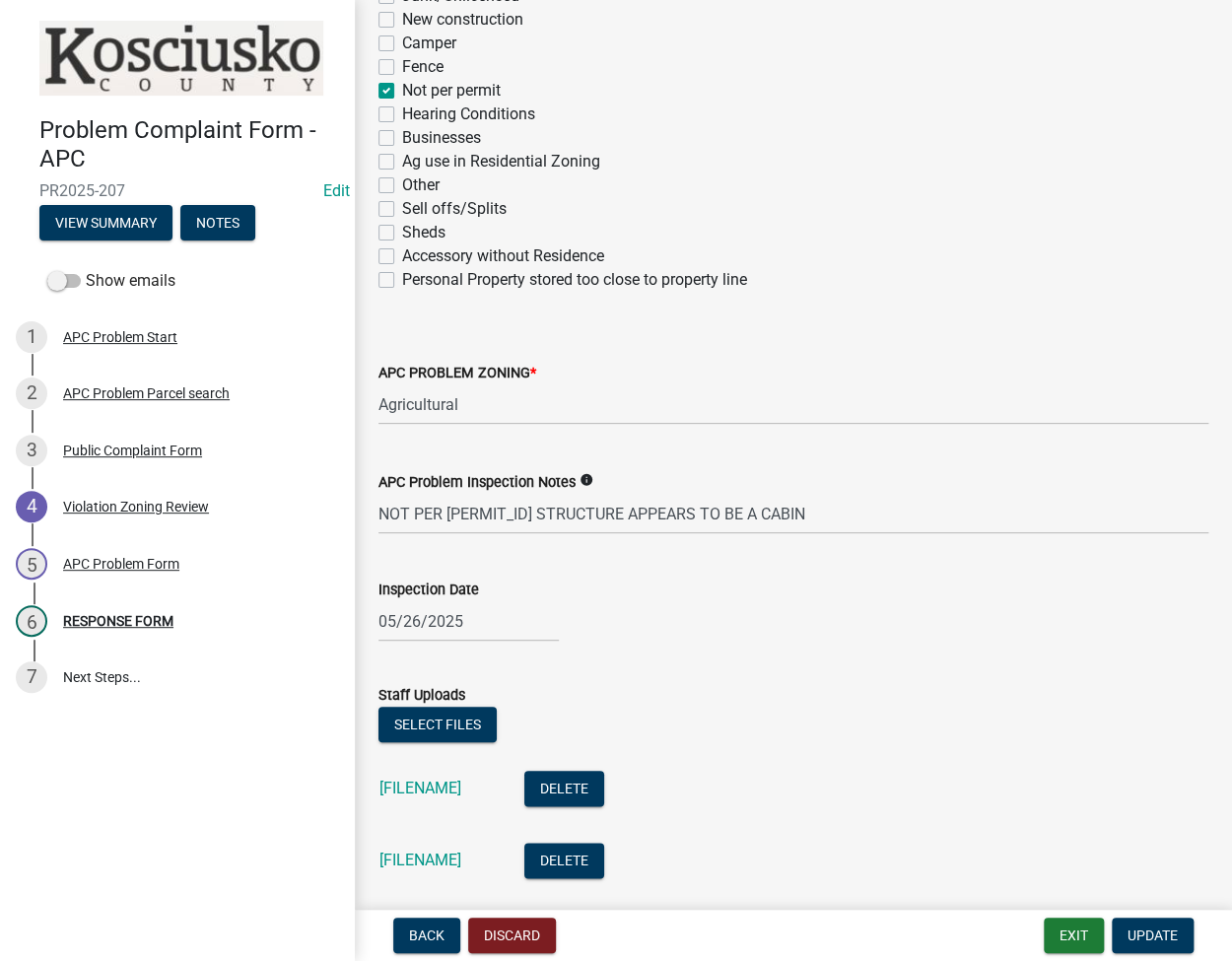 scroll, scrollTop: 519, scrollLeft: 0, axis: vertical 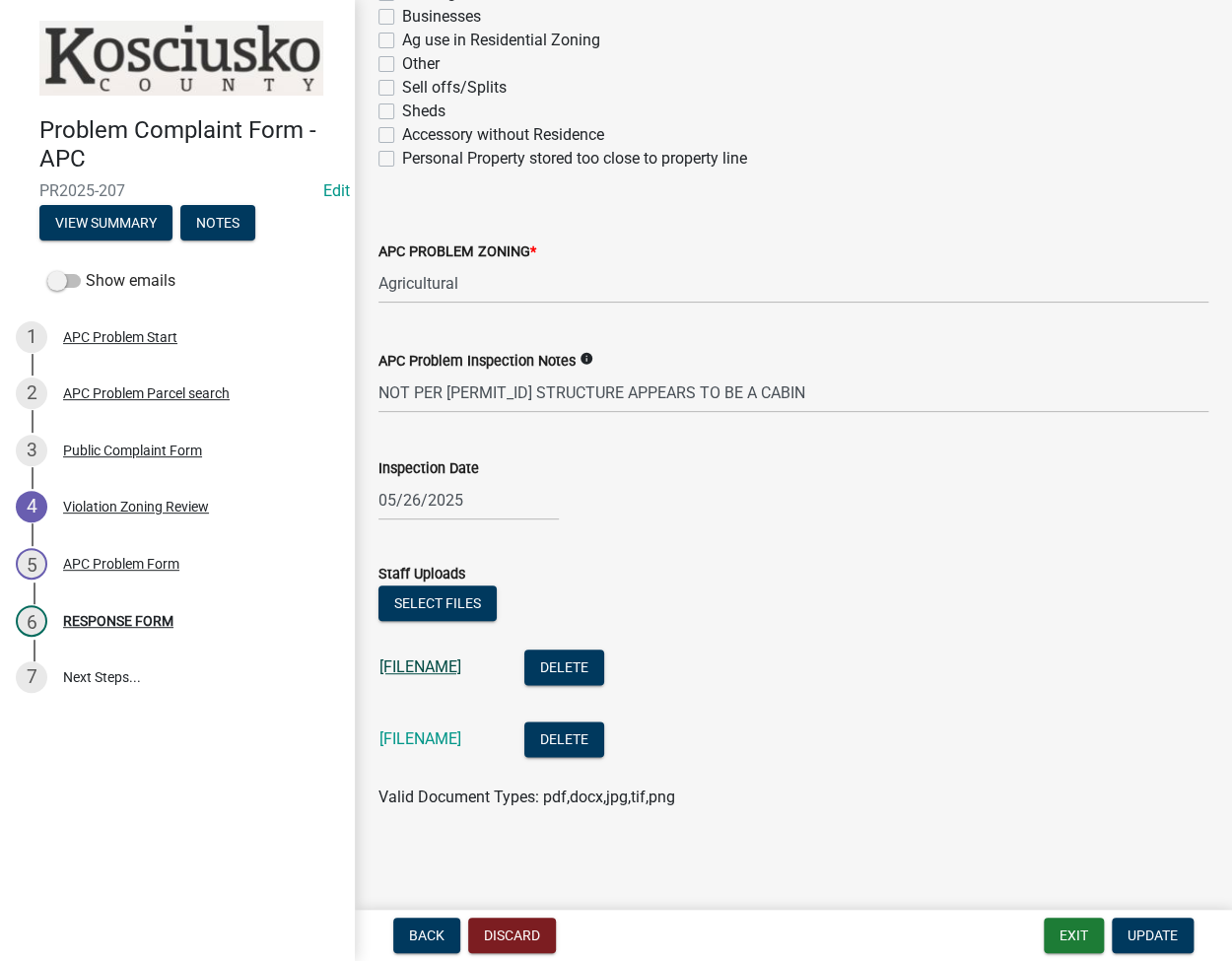 click on "[FILENAME]" 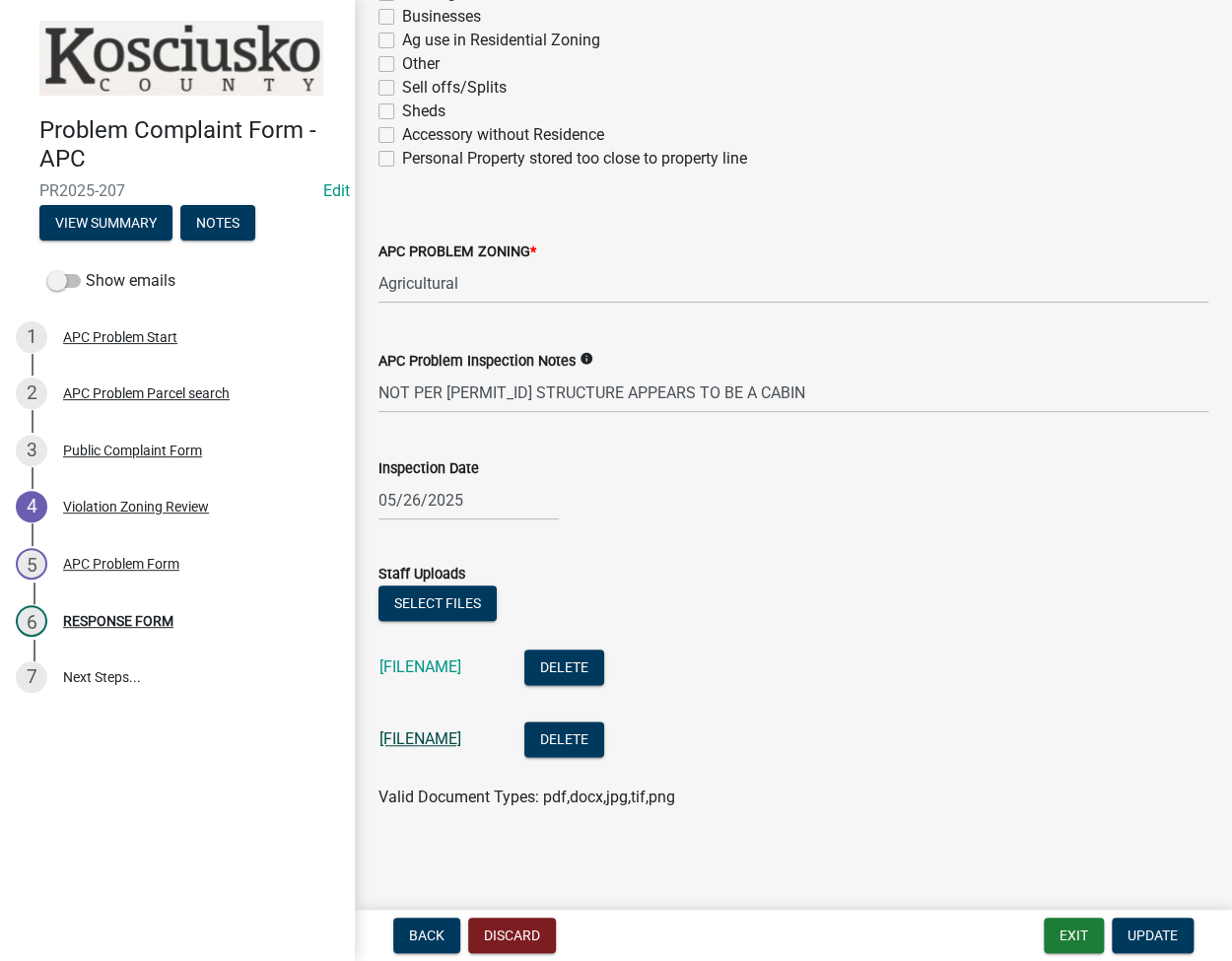 click on "[FILENAME]" 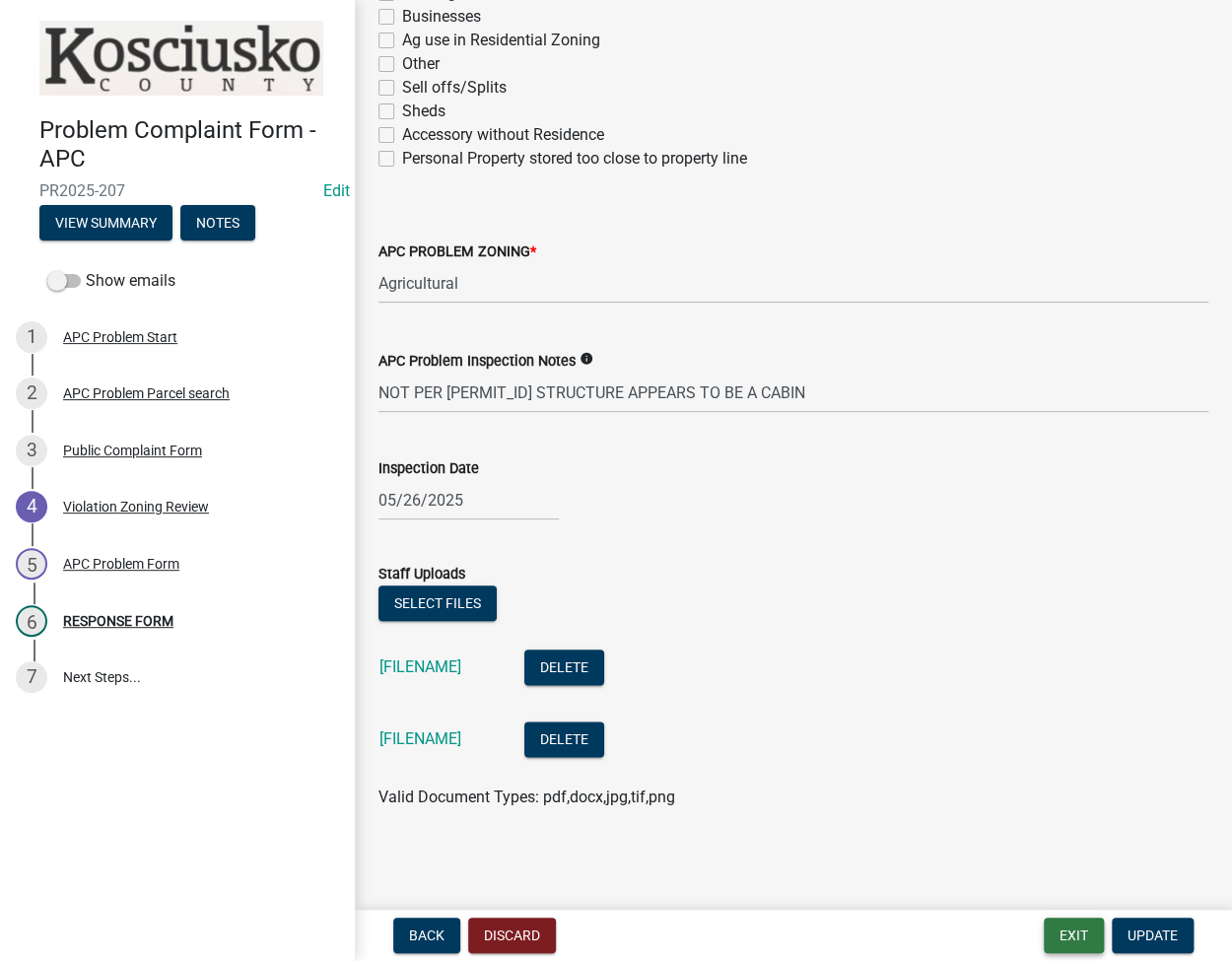 click on "Exit" at bounding box center (1073, 935) 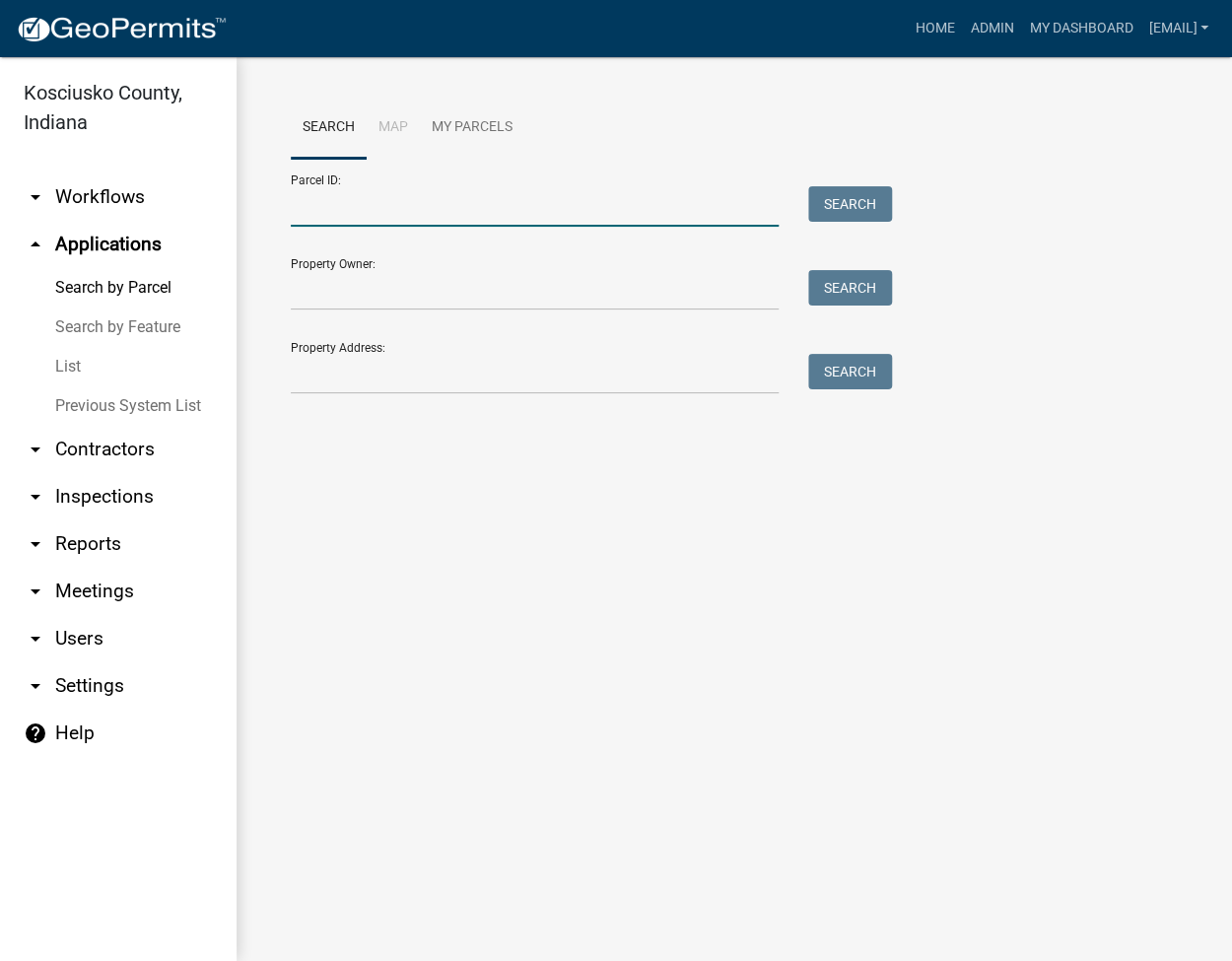 click on "Parcel ID:" at bounding box center [534, 206] 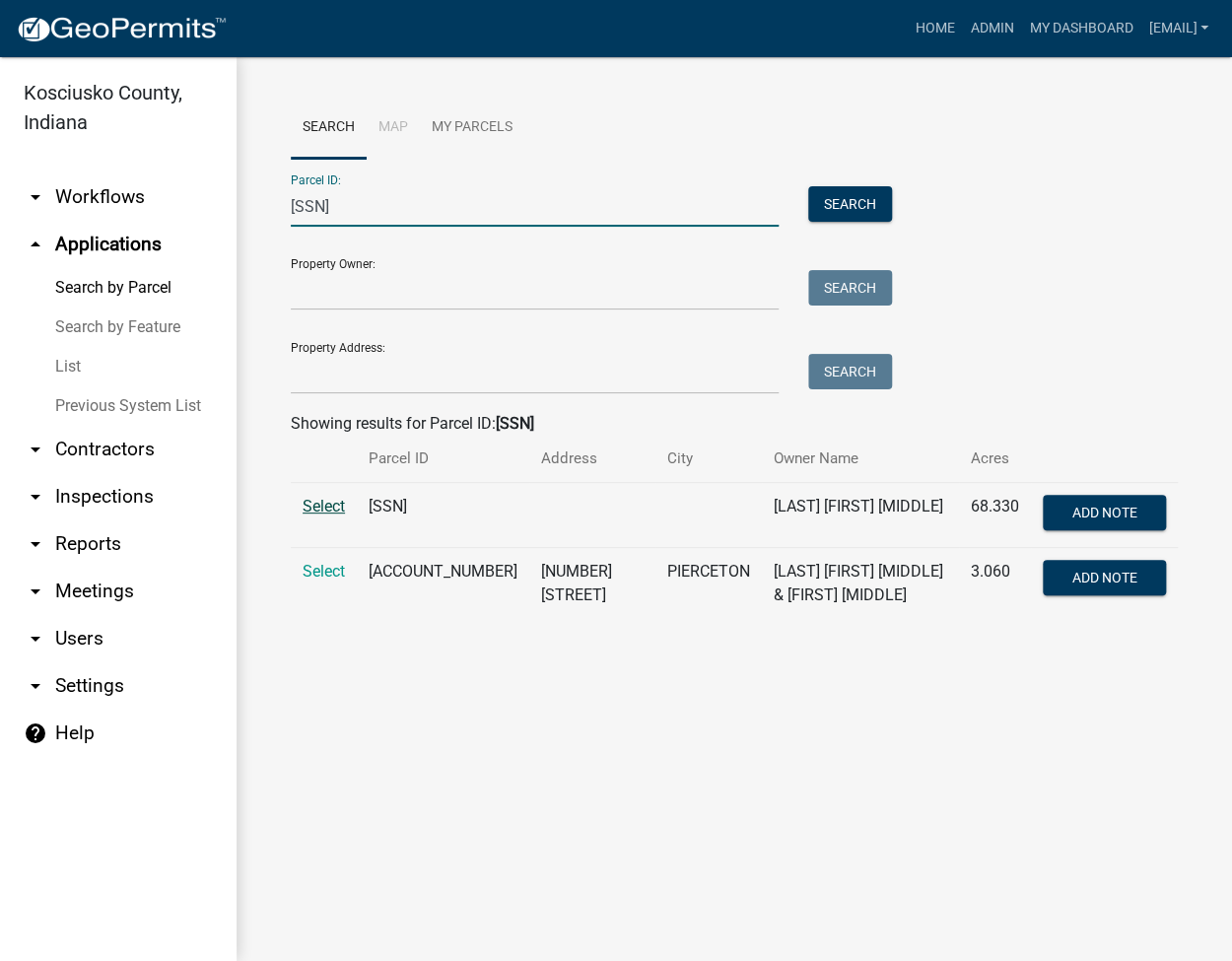 type on "[SSN]" 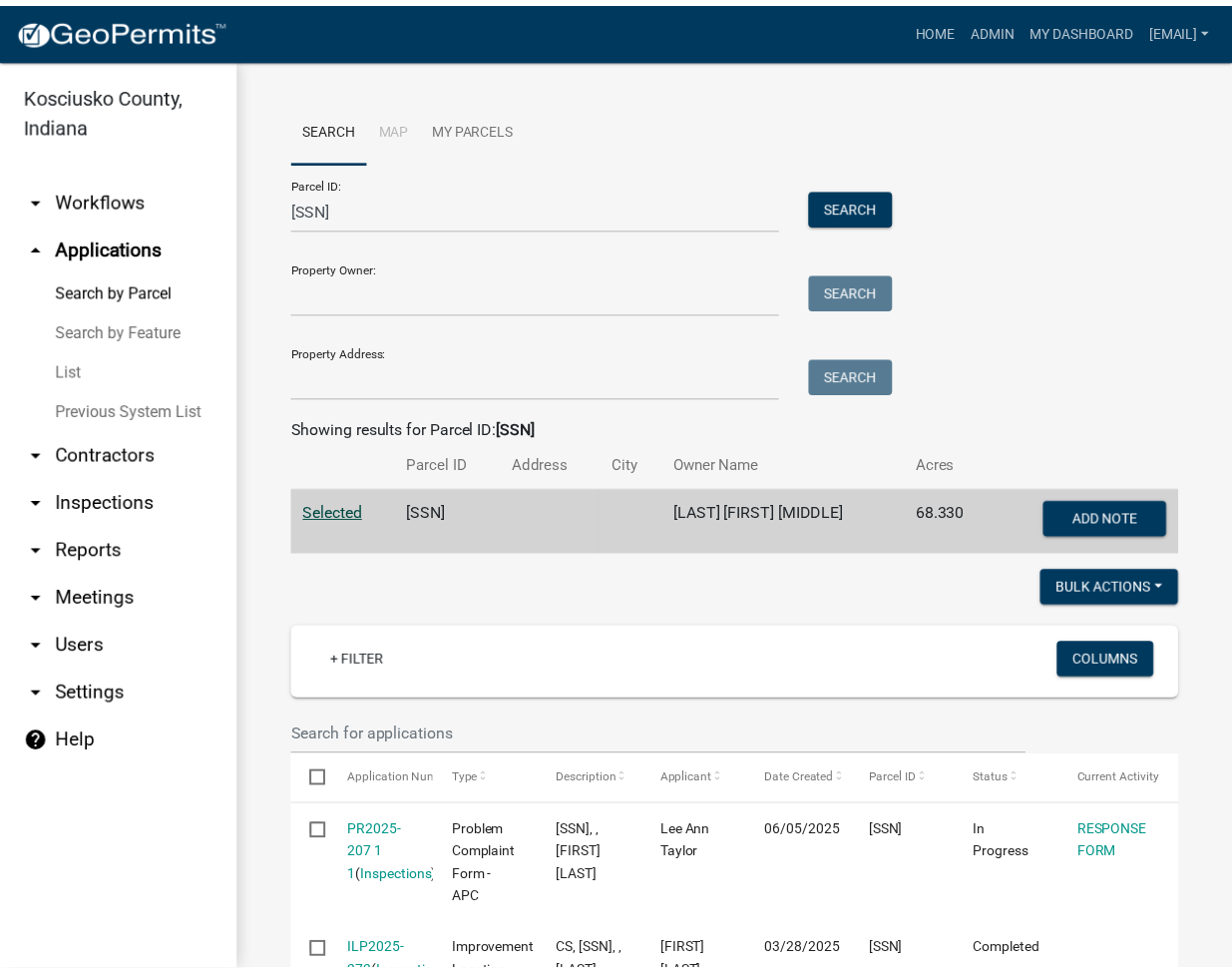scroll, scrollTop: 532, scrollLeft: 0, axis: vertical 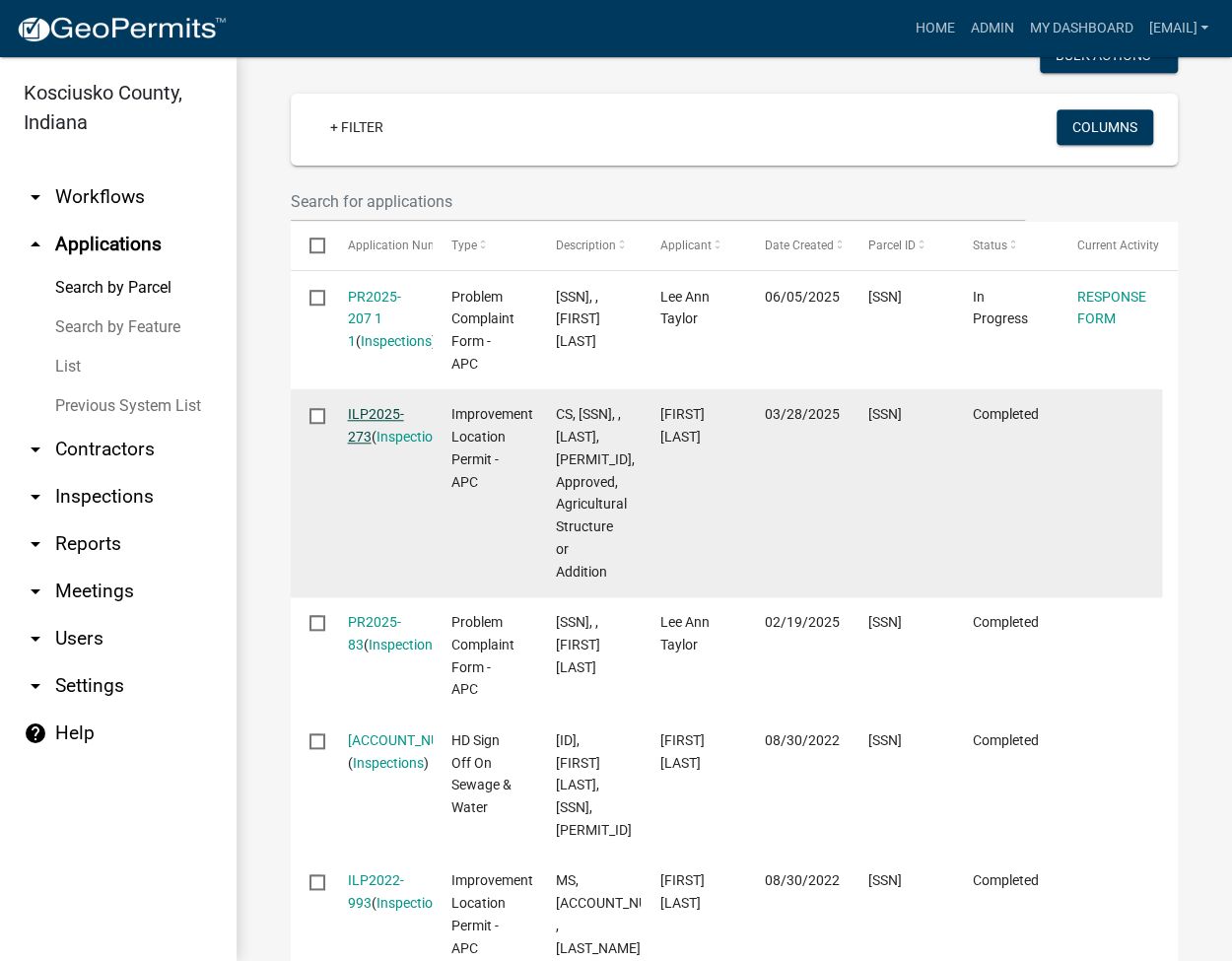 click on "ILP2025-273" 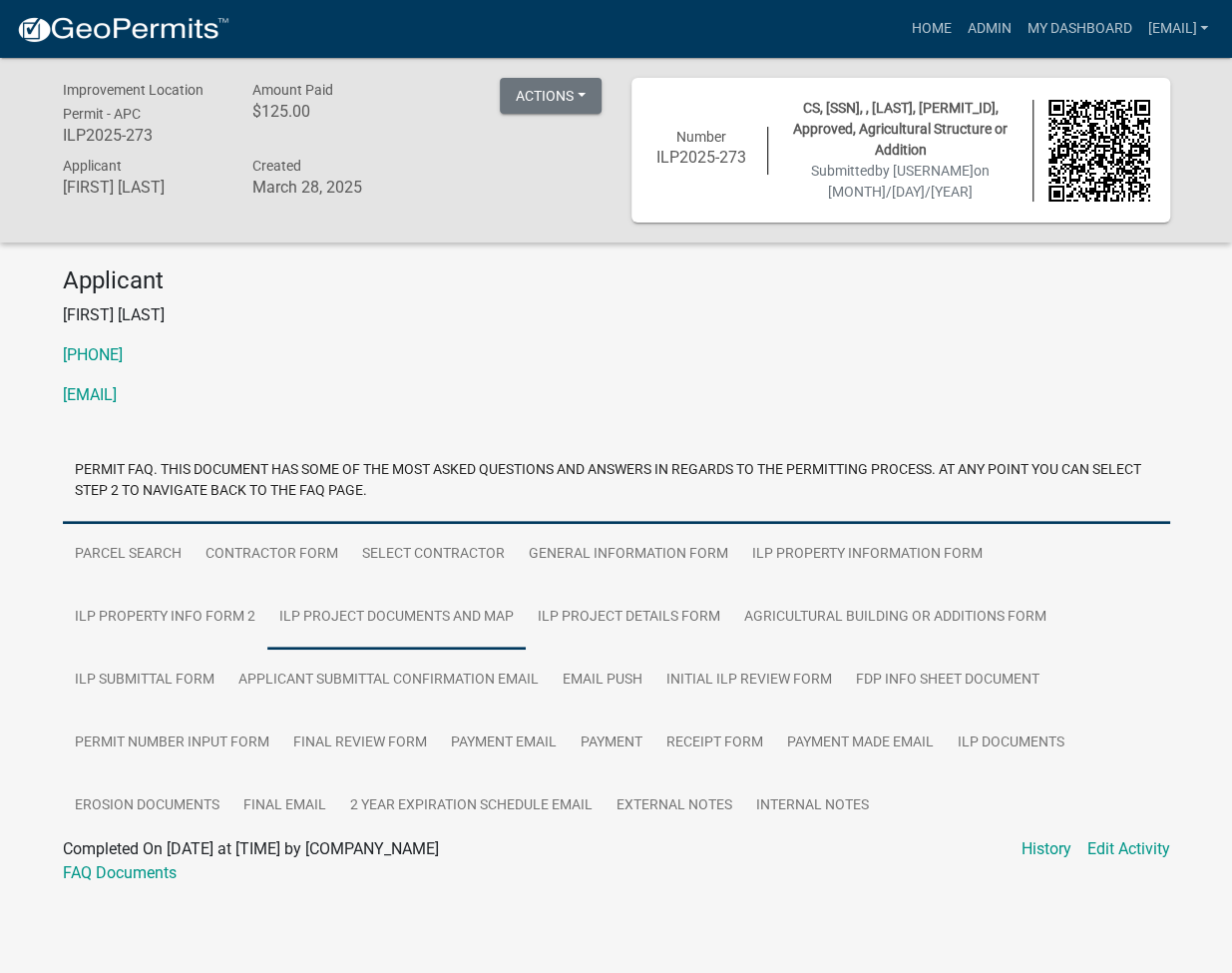 click on "ILP Project Documents and Map" at bounding box center [396, 618] 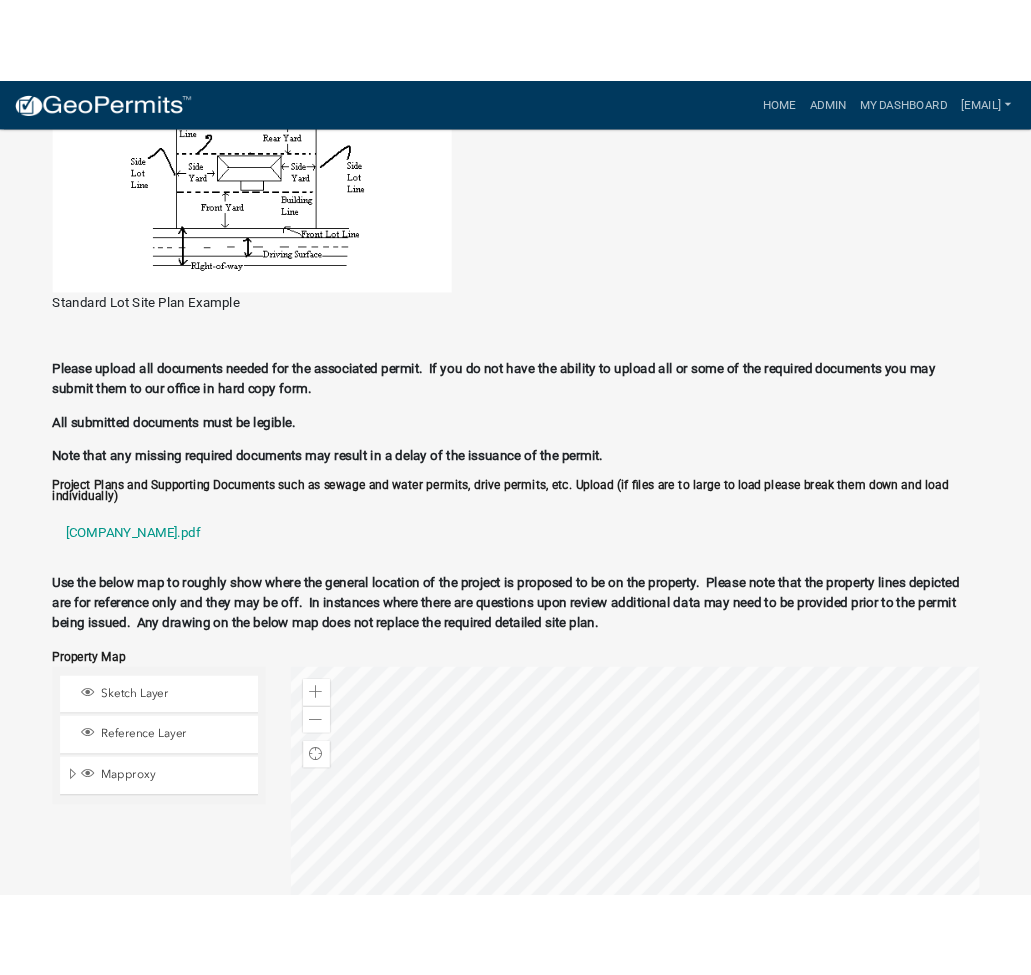 scroll, scrollTop: 2454, scrollLeft: 0, axis: vertical 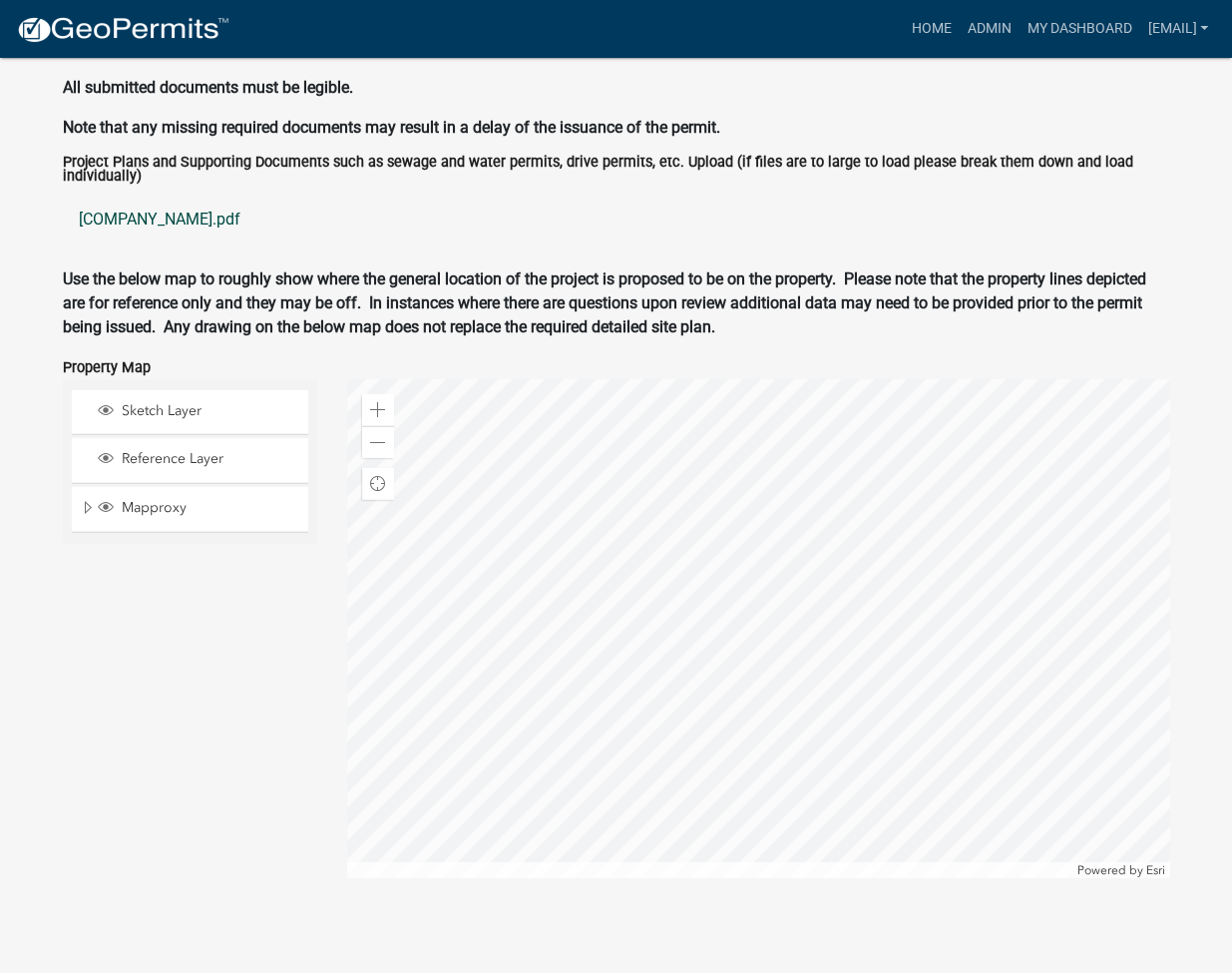 click on "[COMPANY_NAME].pdf" 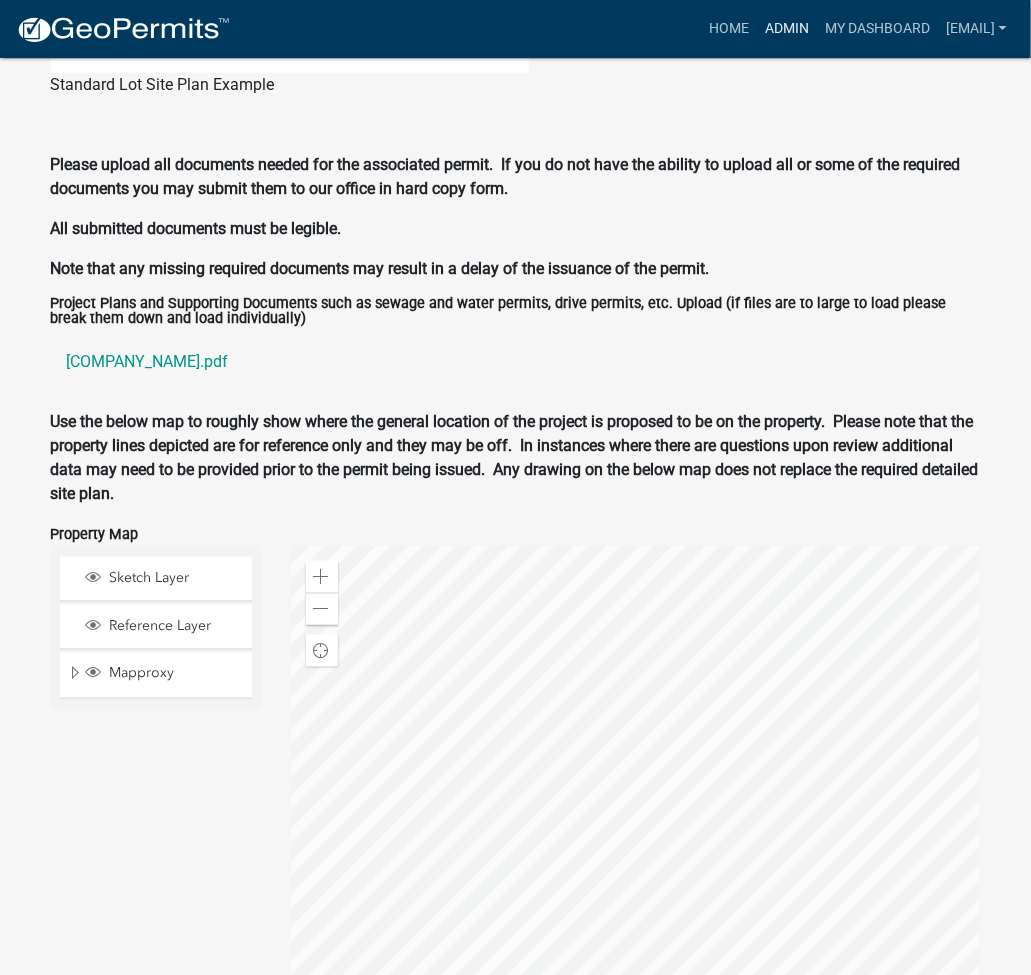 click on "Admin" at bounding box center (787, 29) 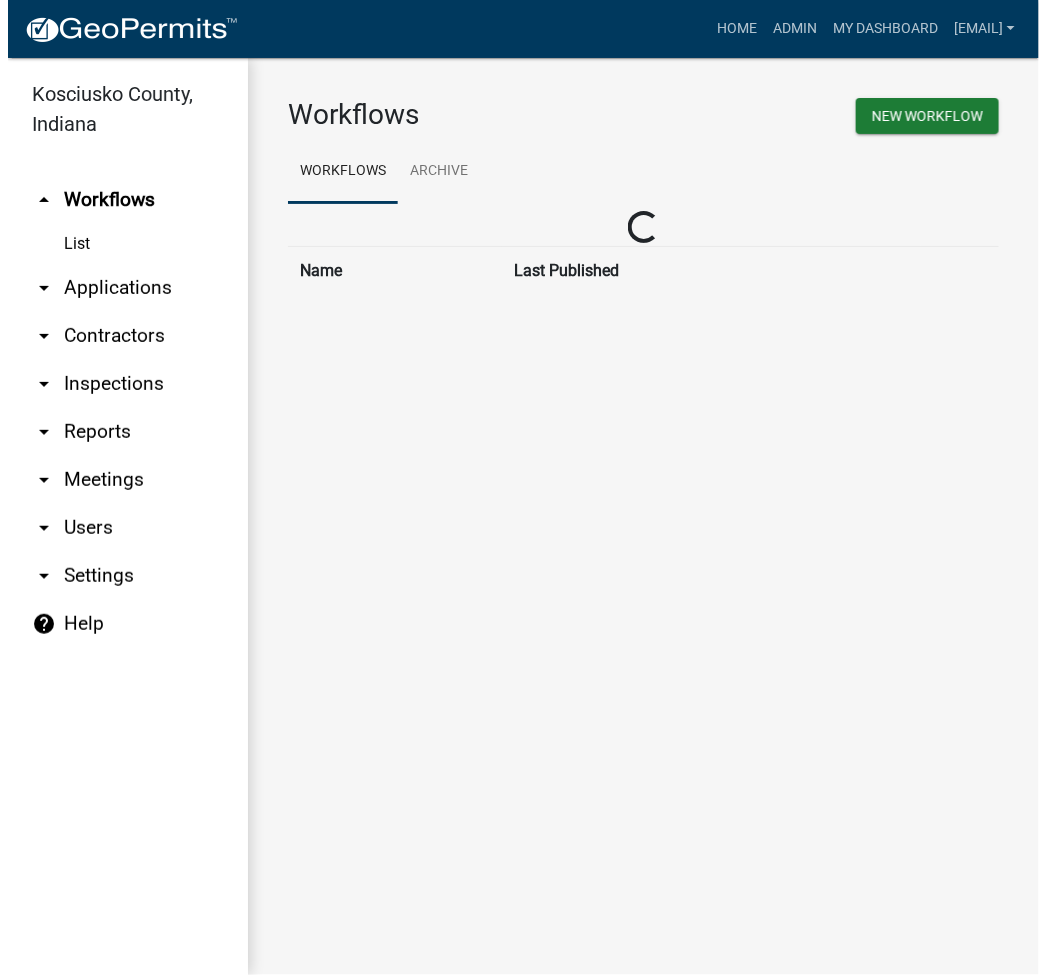 scroll, scrollTop: 0, scrollLeft: 0, axis: both 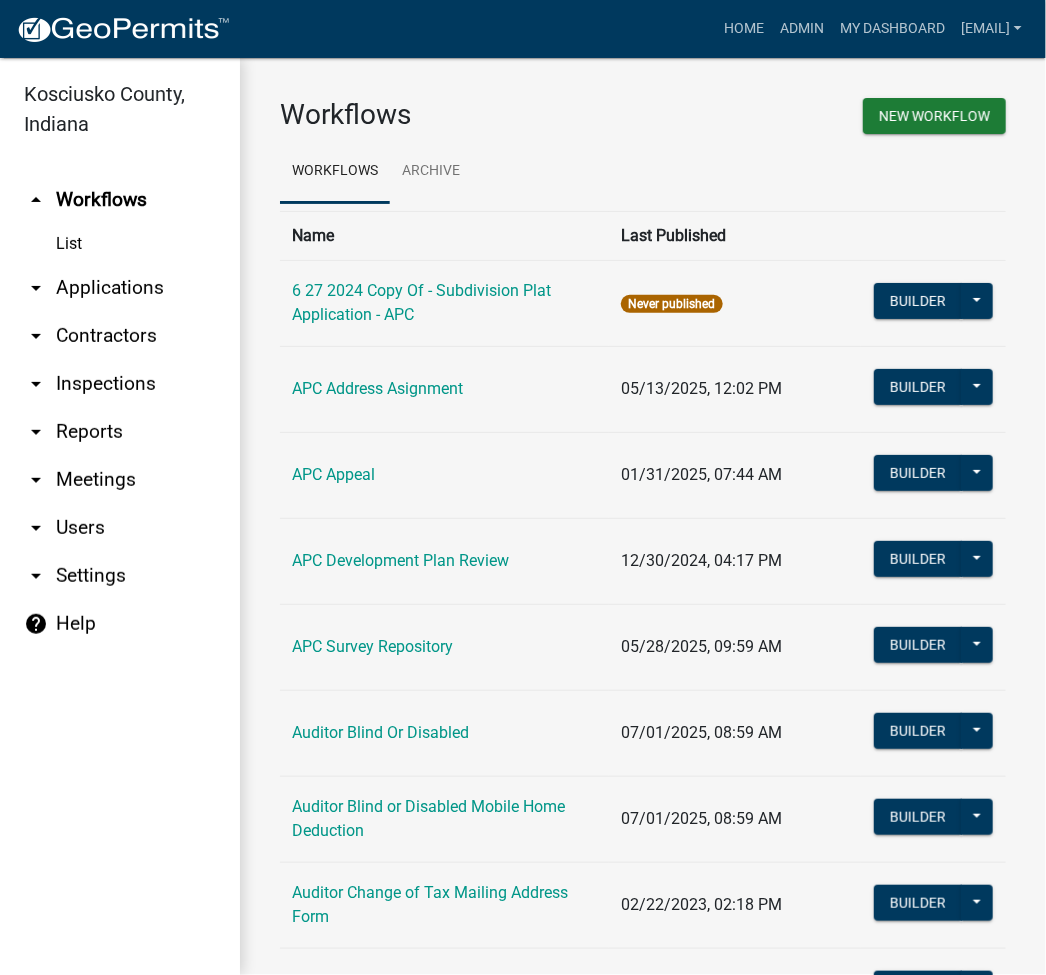 click on "arrow_drop_down   Applications" at bounding box center [120, 288] 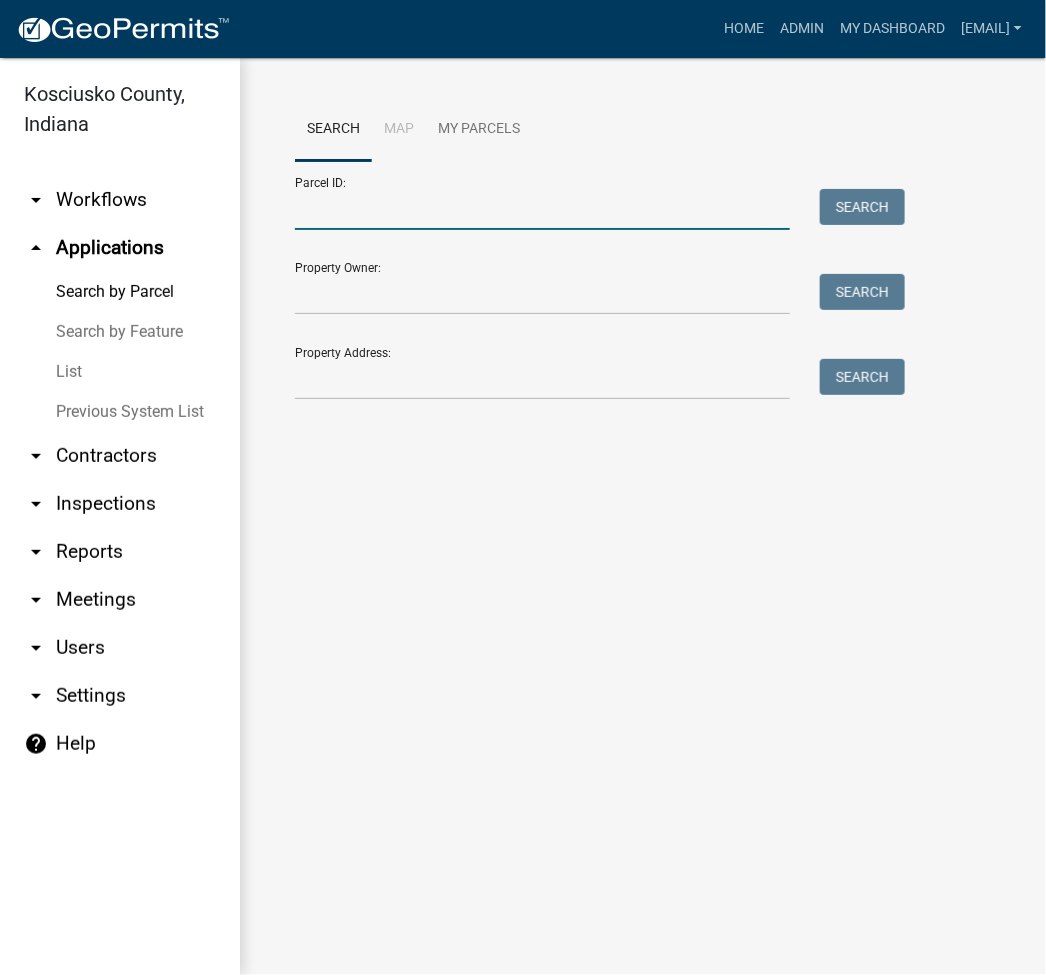click on "Parcel ID:" at bounding box center (542, 209) 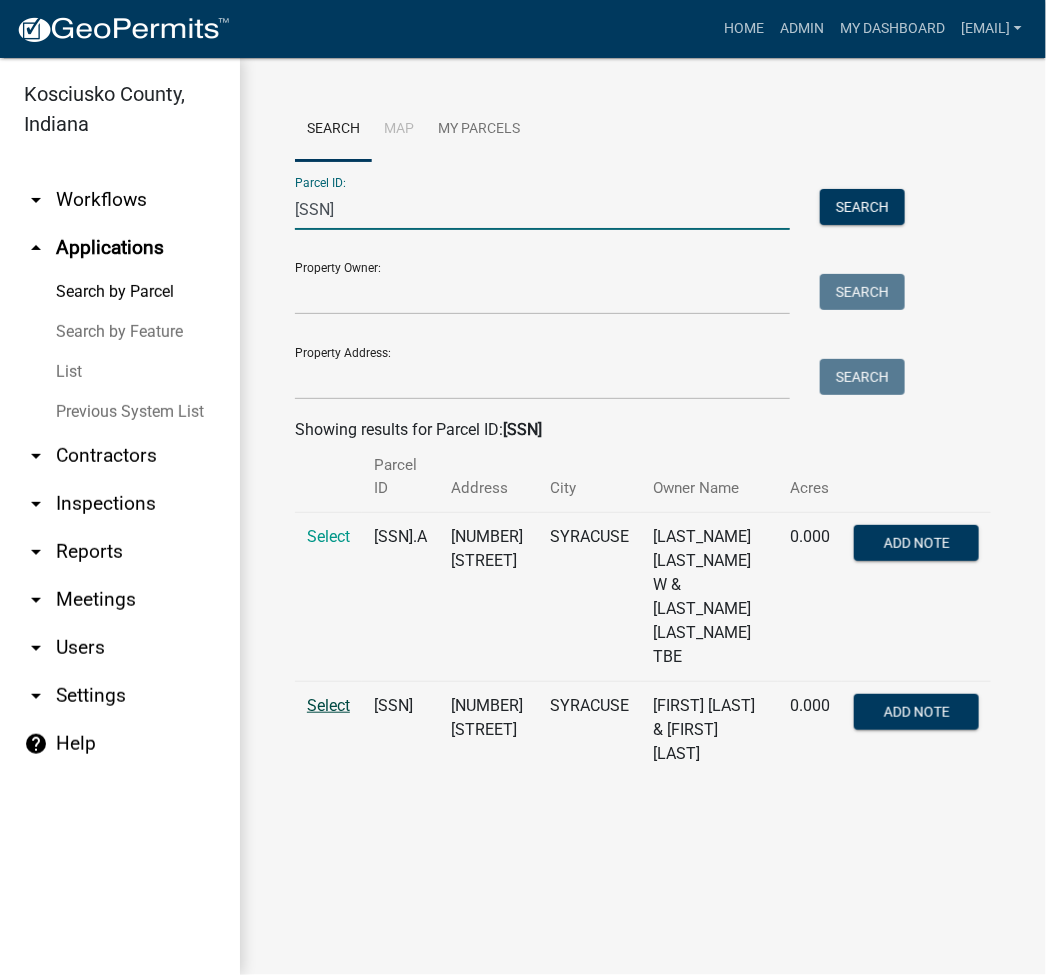 type on "[SSN]" 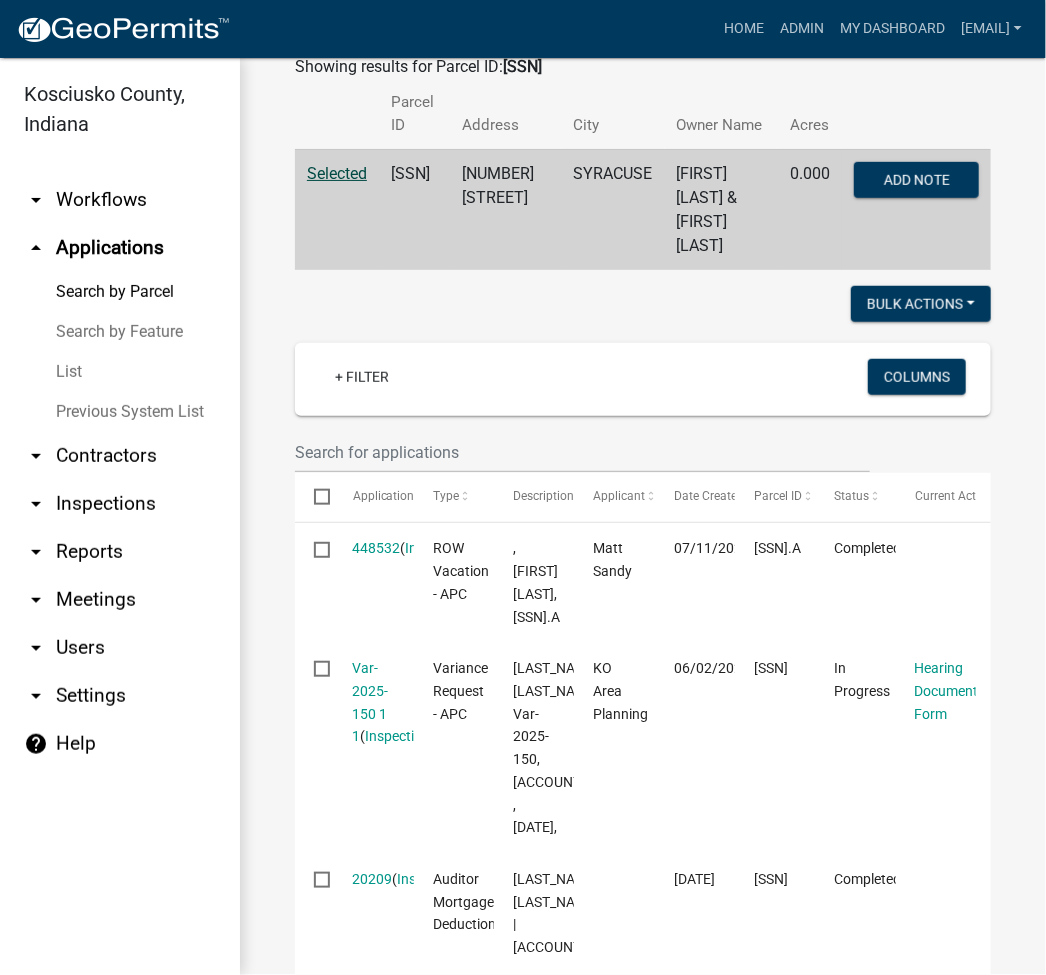 scroll, scrollTop: 533, scrollLeft: 0, axis: vertical 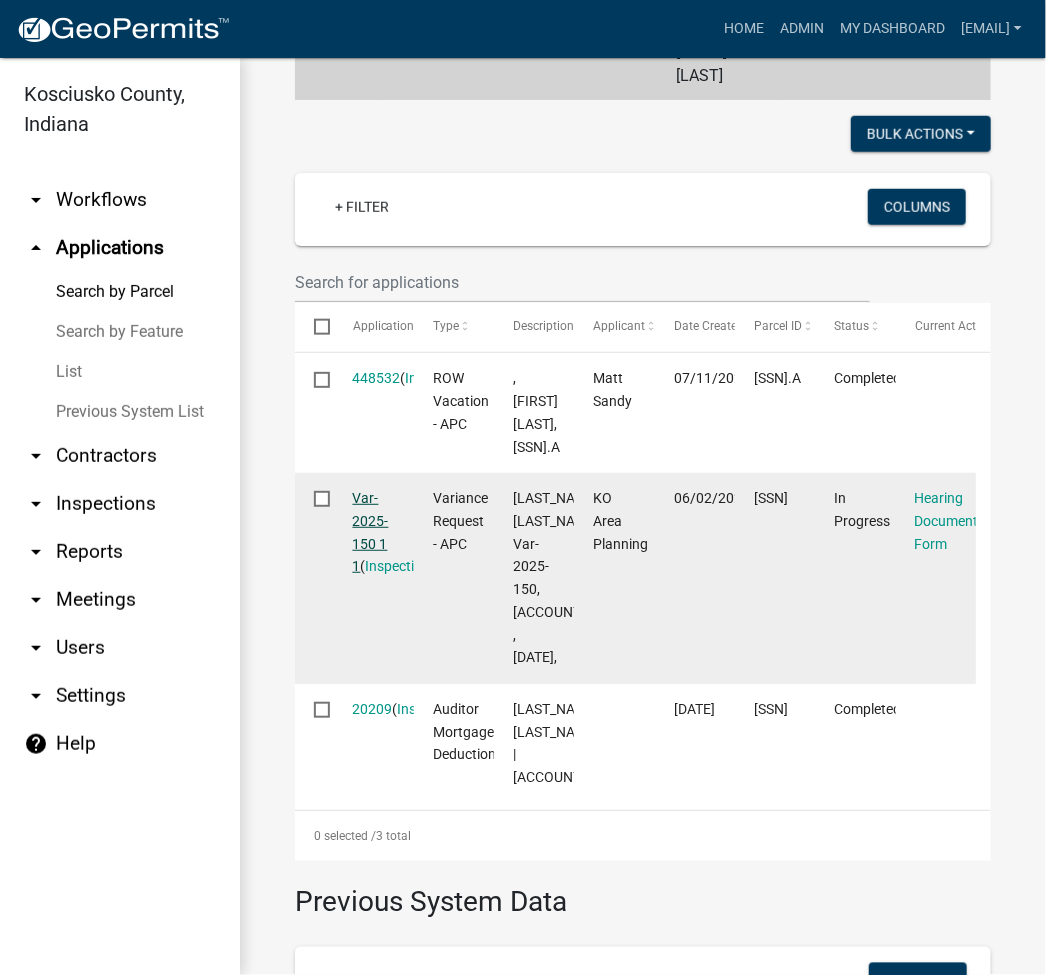 click on "Var-2025-150 1 1" 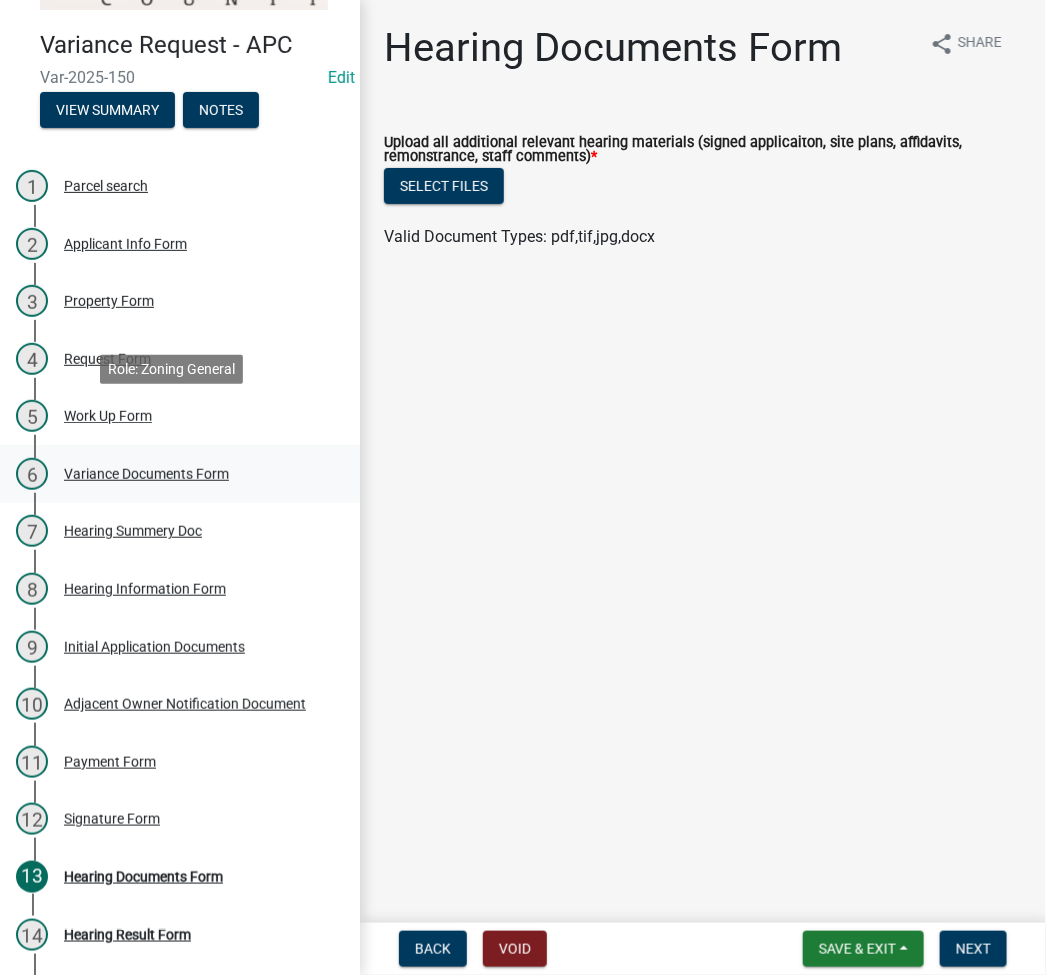 scroll, scrollTop: 136, scrollLeft: 0, axis: vertical 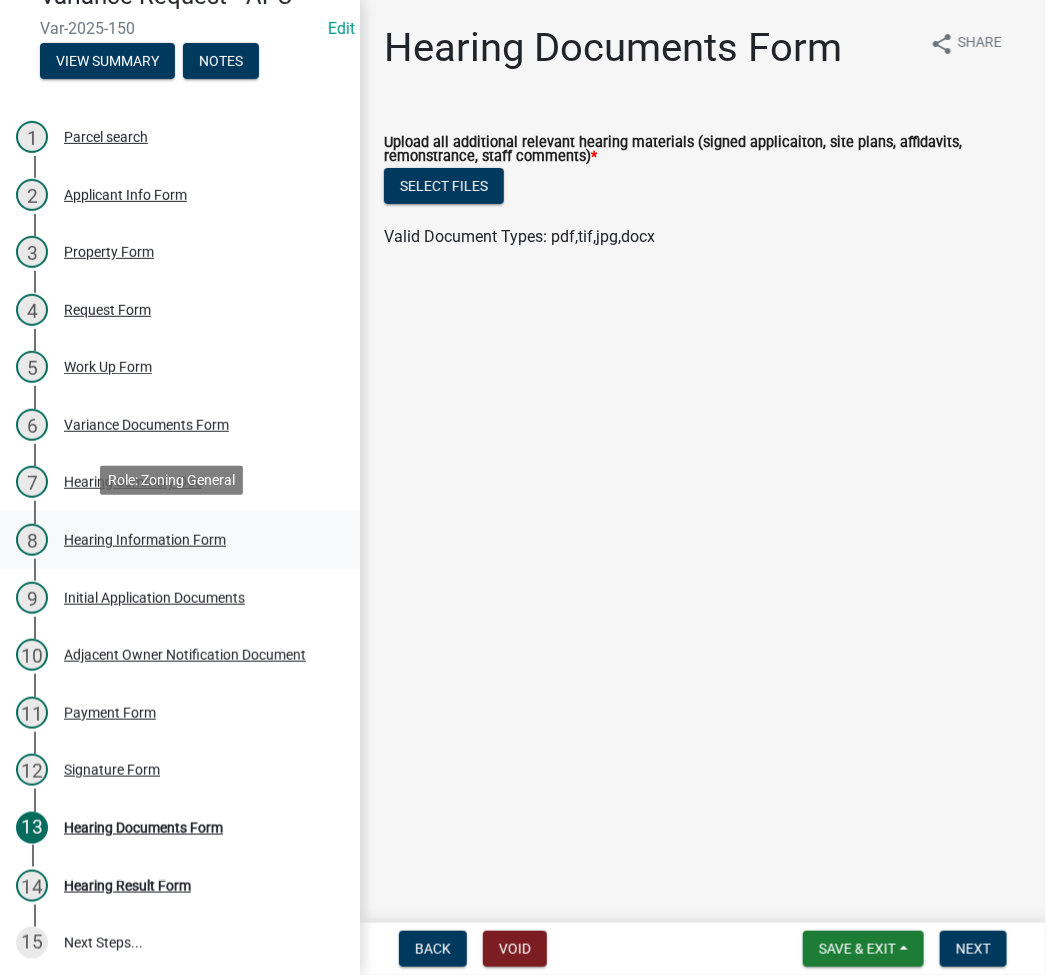 click on "Hearing Information Form" at bounding box center (145, 540) 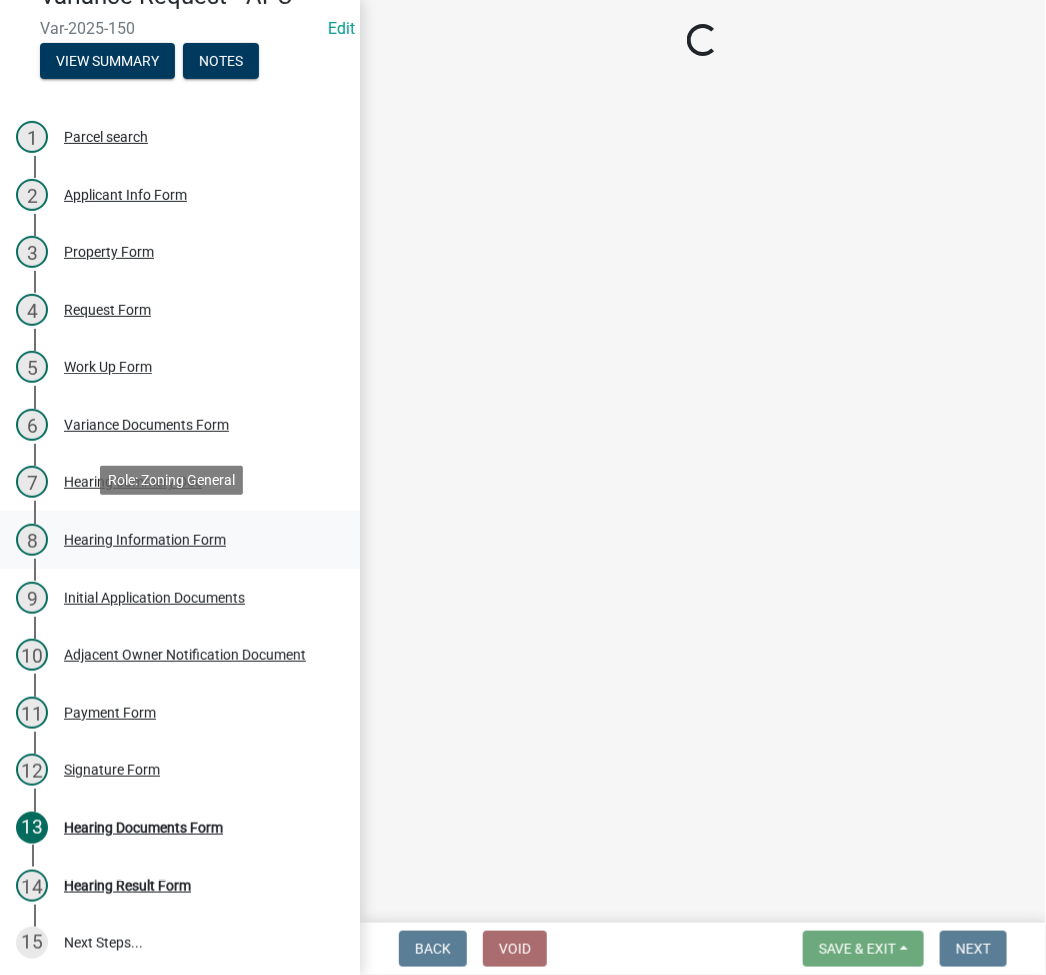 select on "[FILENAME]" 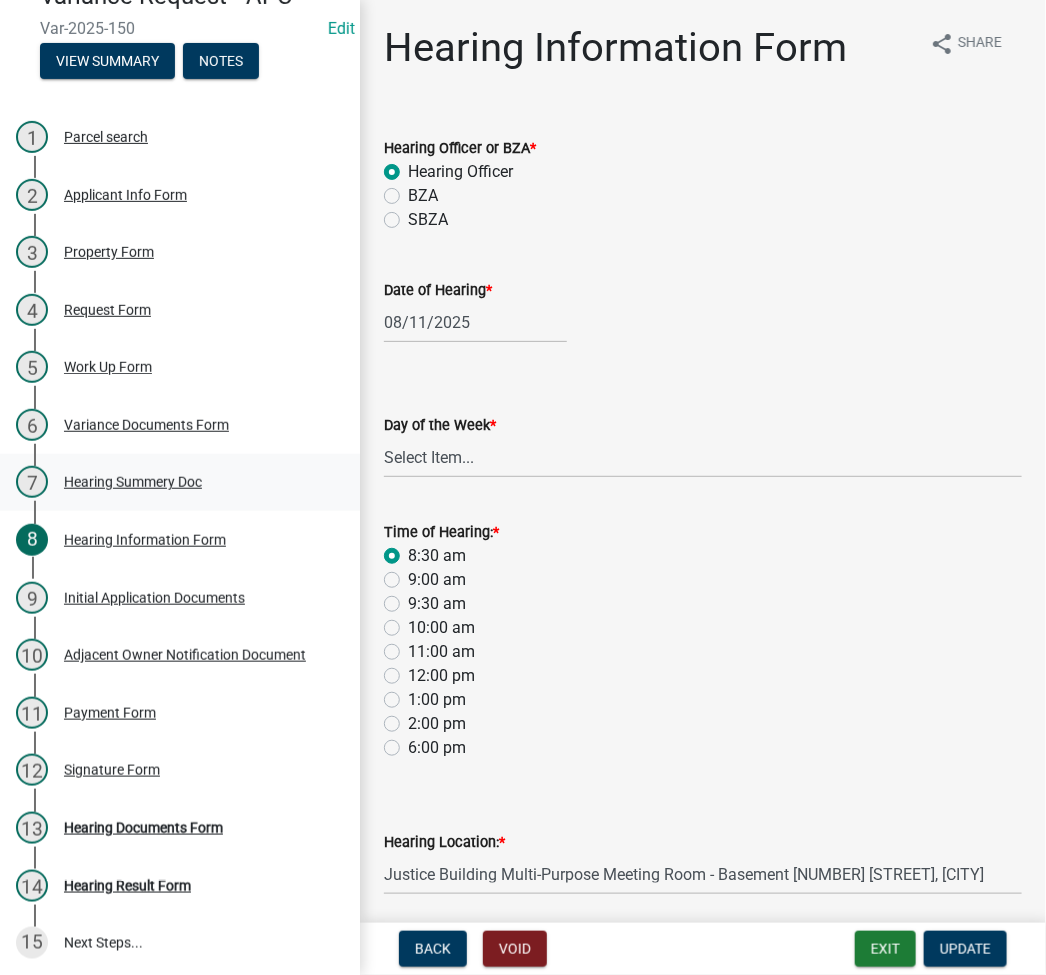 click on "Hearing Summery Doc" at bounding box center (133, 482) 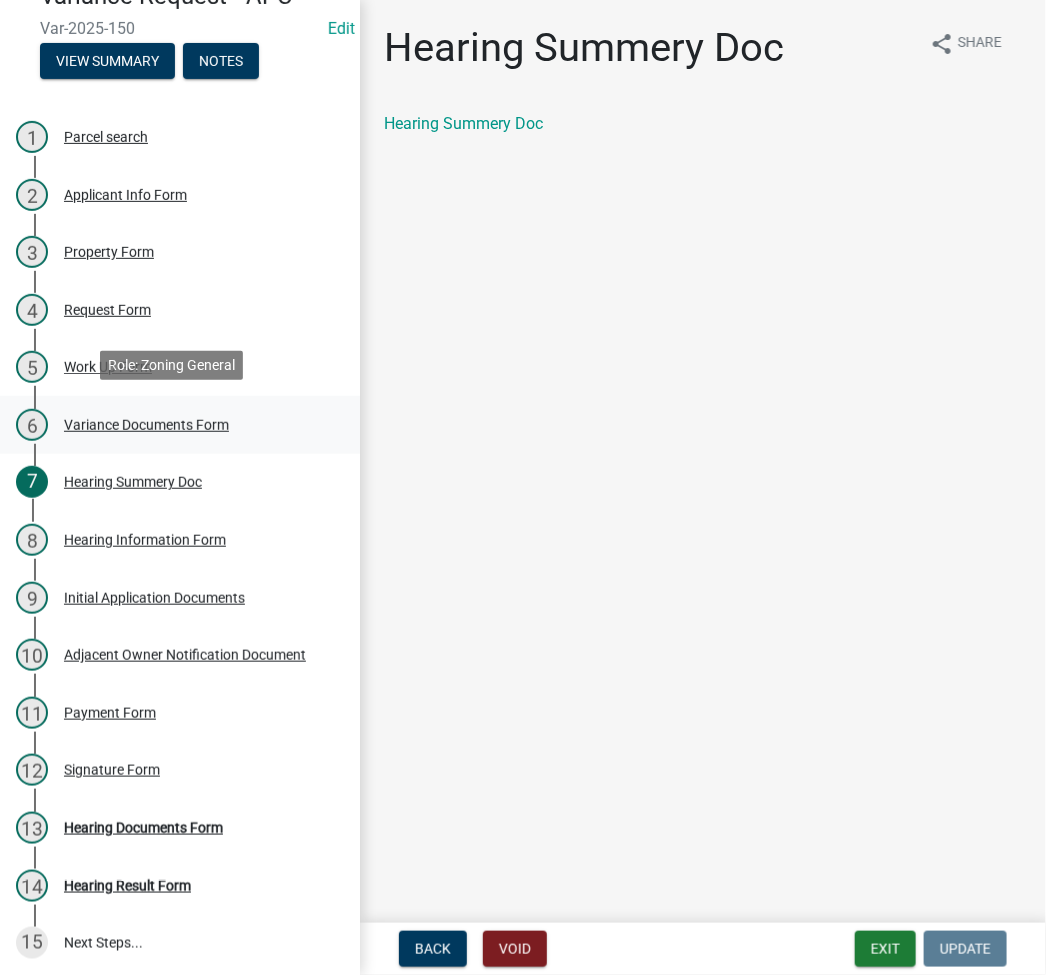 click on "Variance Documents Form" at bounding box center (146, 425) 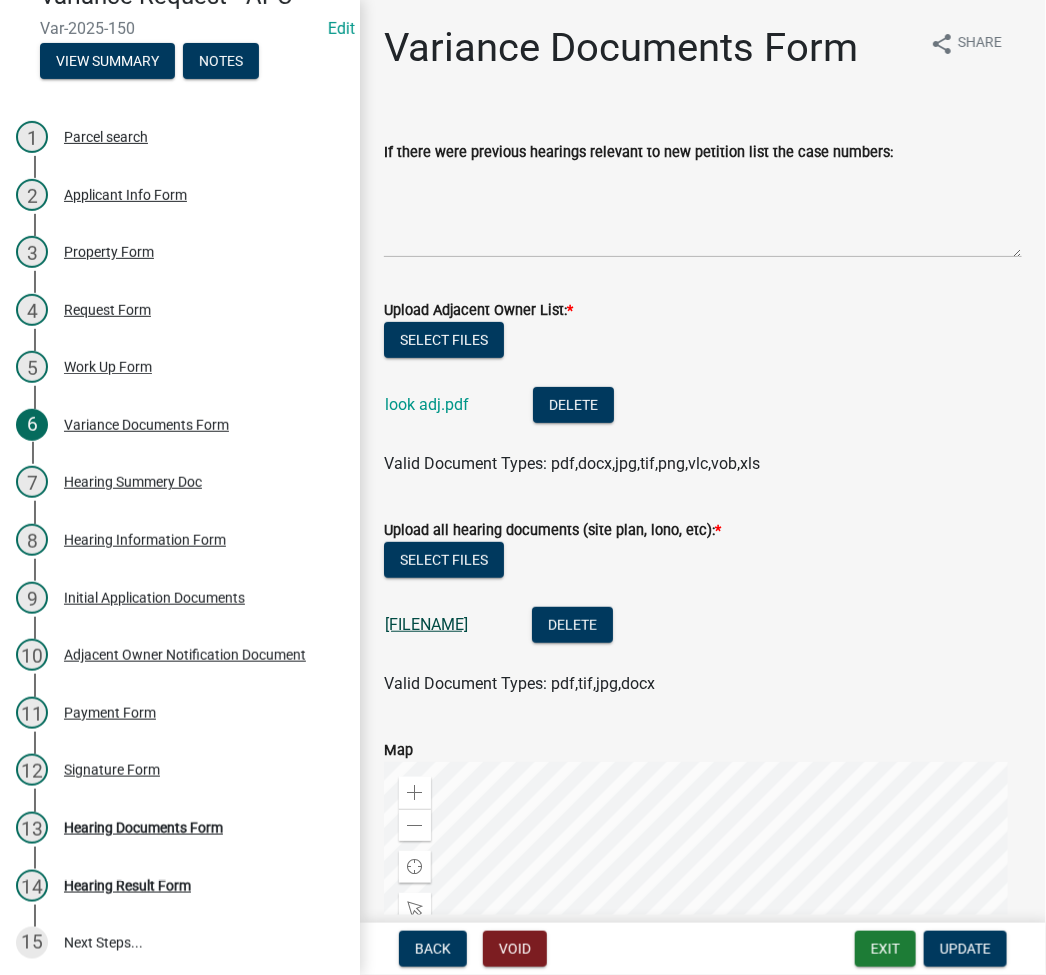 click on "[FILENAME]" 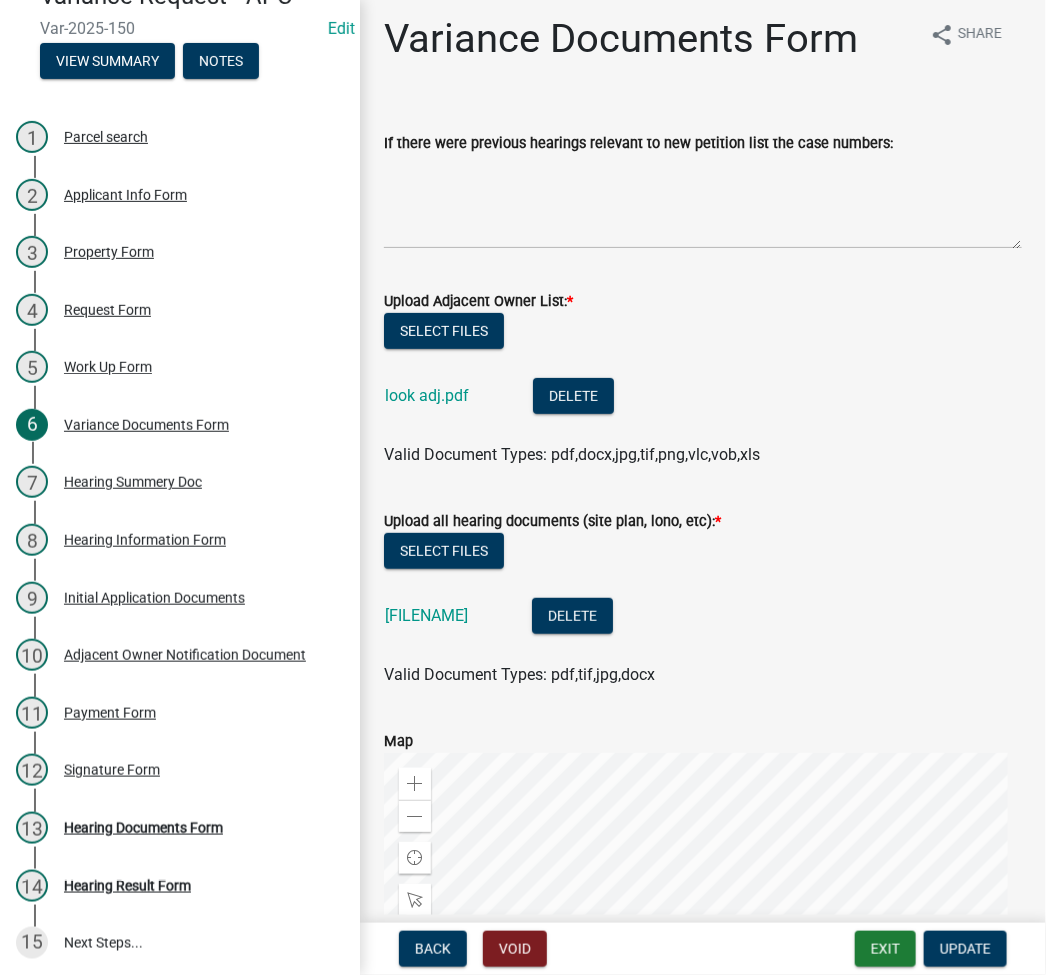 scroll, scrollTop: 0, scrollLeft: 0, axis: both 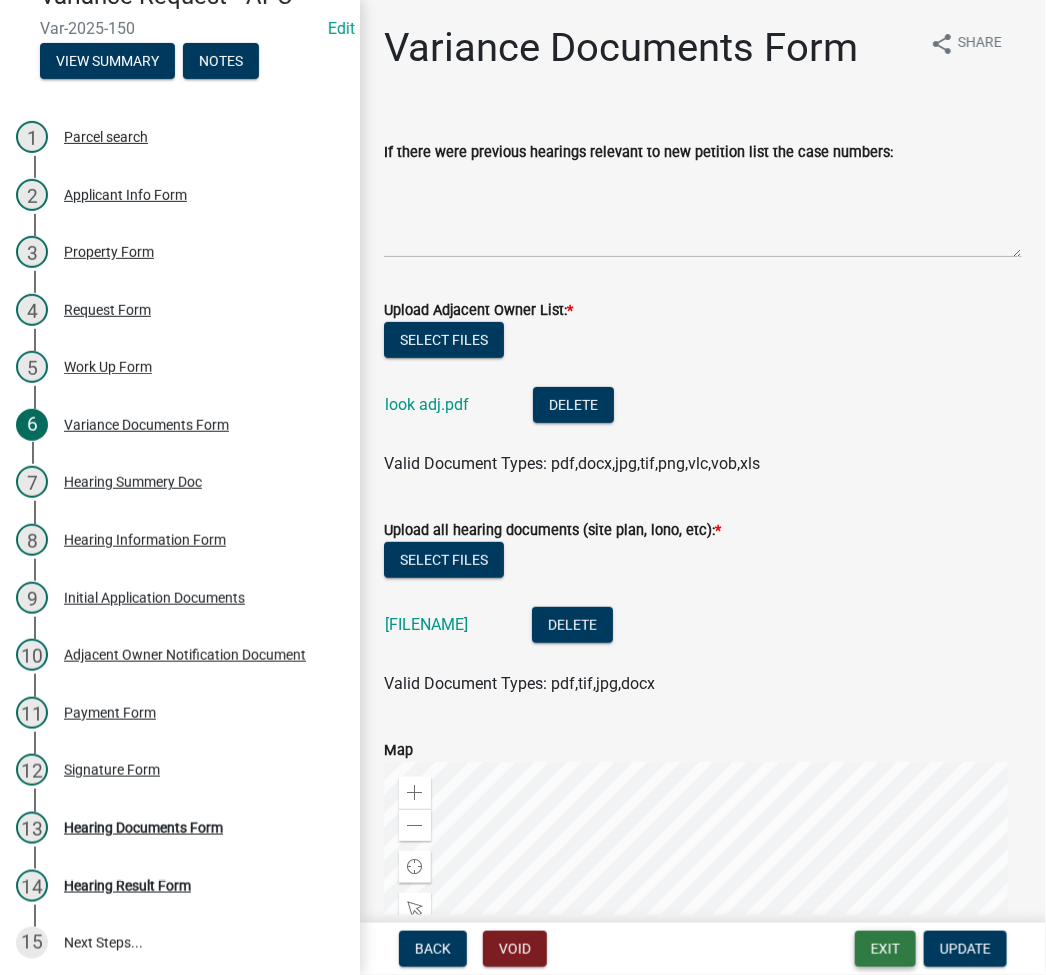 click on "Exit" at bounding box center [885, 949] 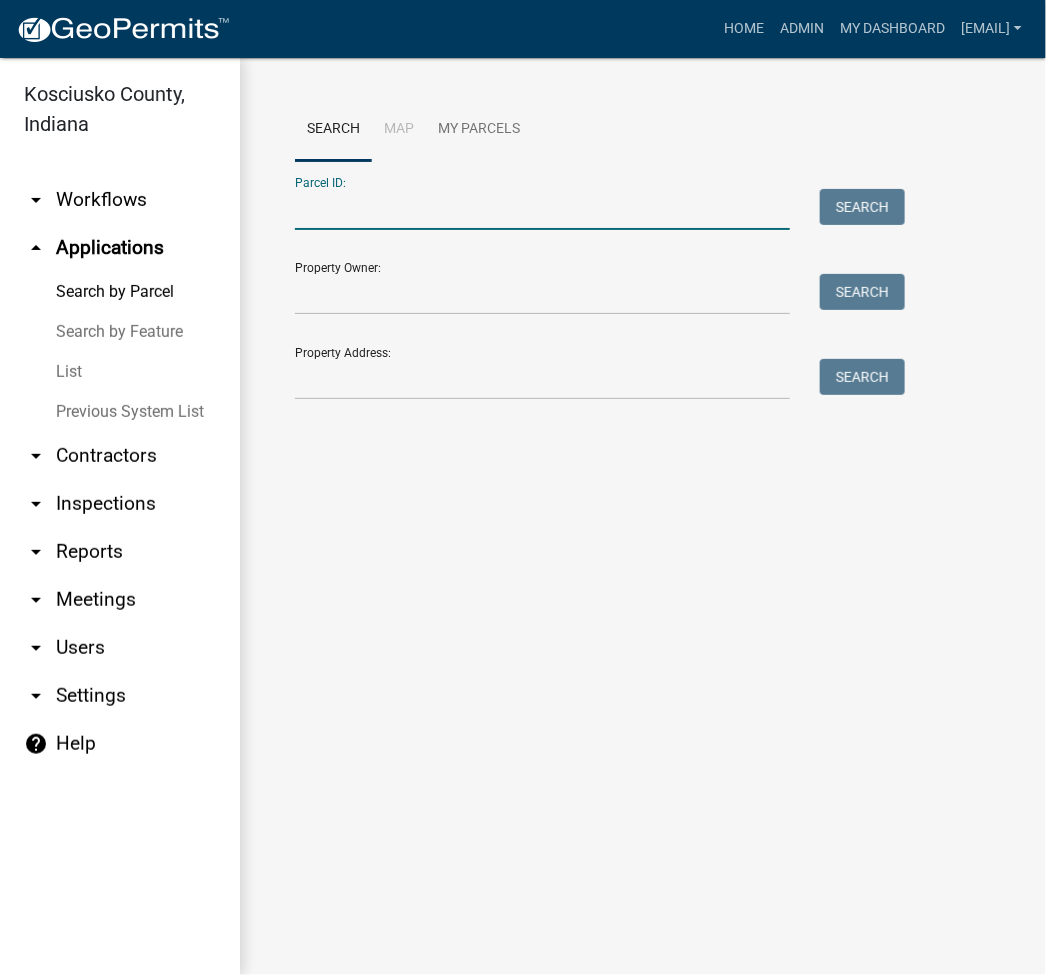 click on "Parcel ID:" at bounding box center [542, 209] 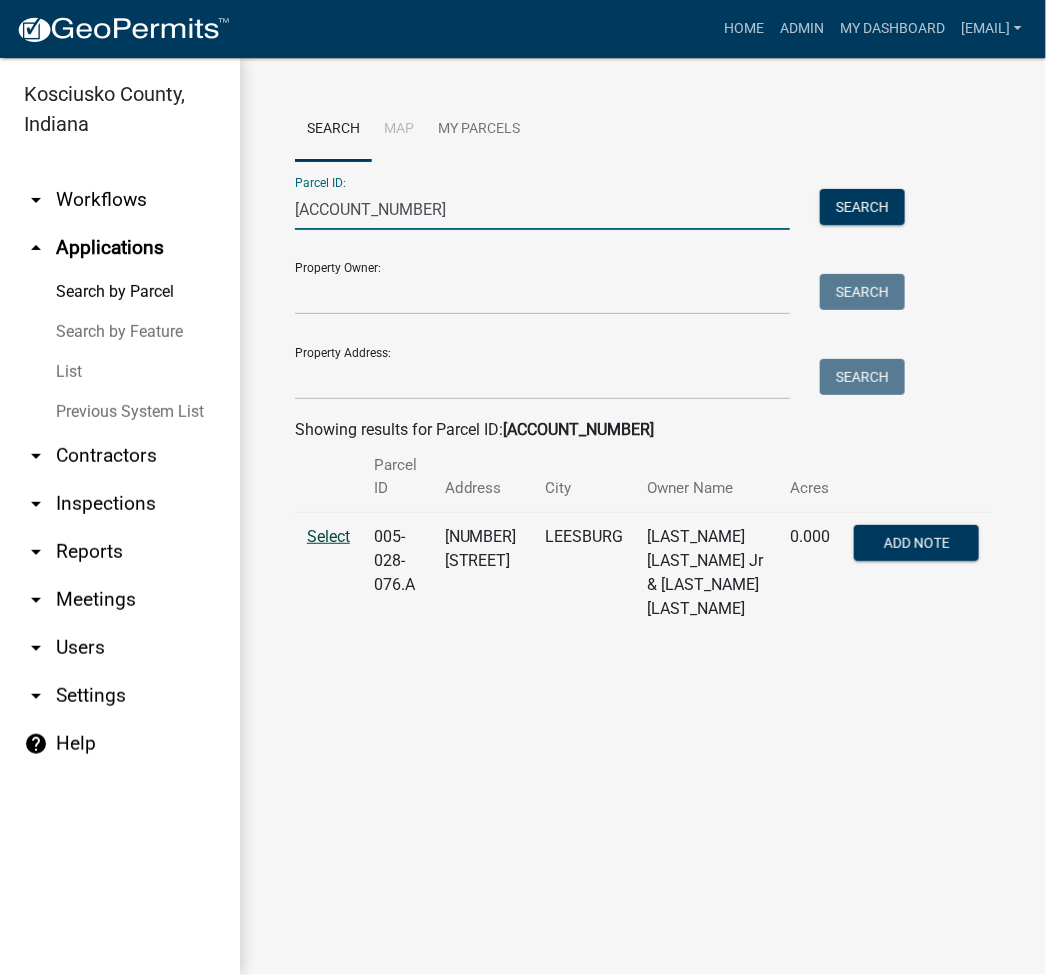 type on "[ACCOUNT_NUMBER]" 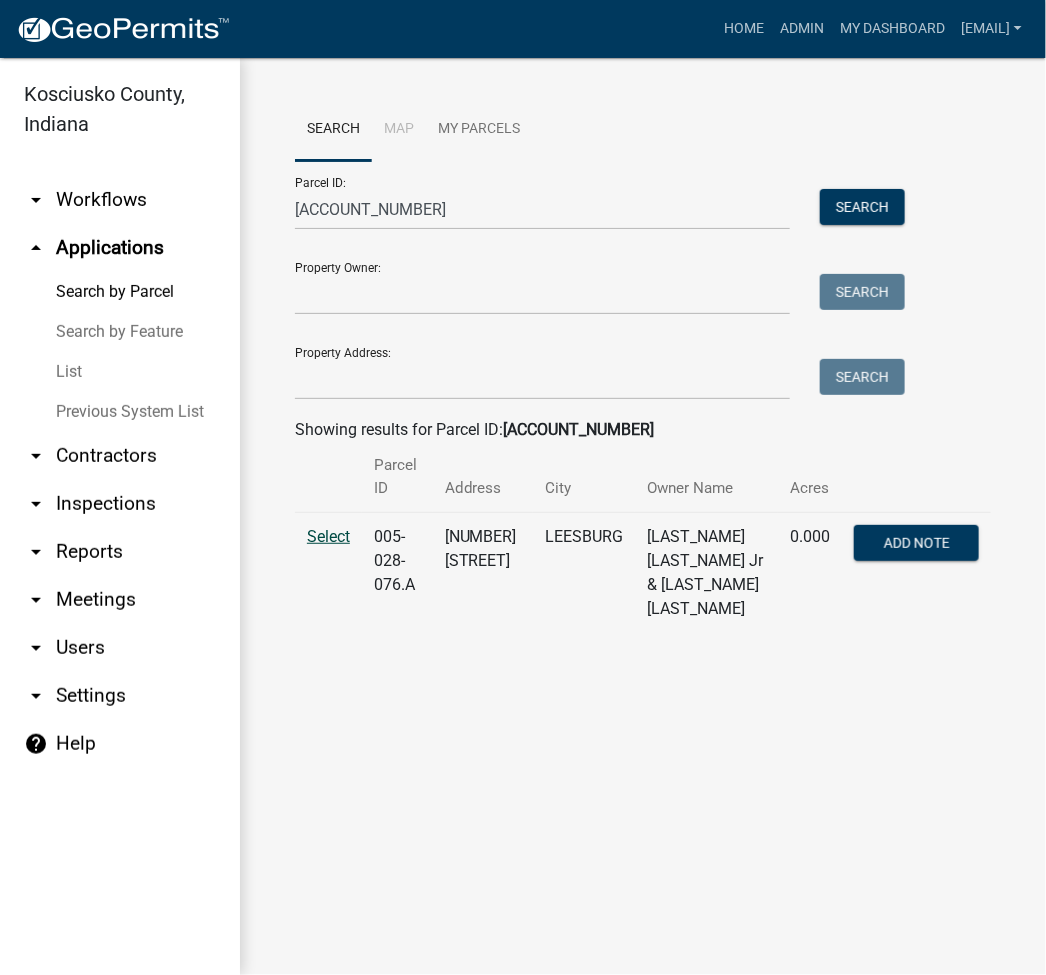 click on "Select" at bounding box center (328, 536) 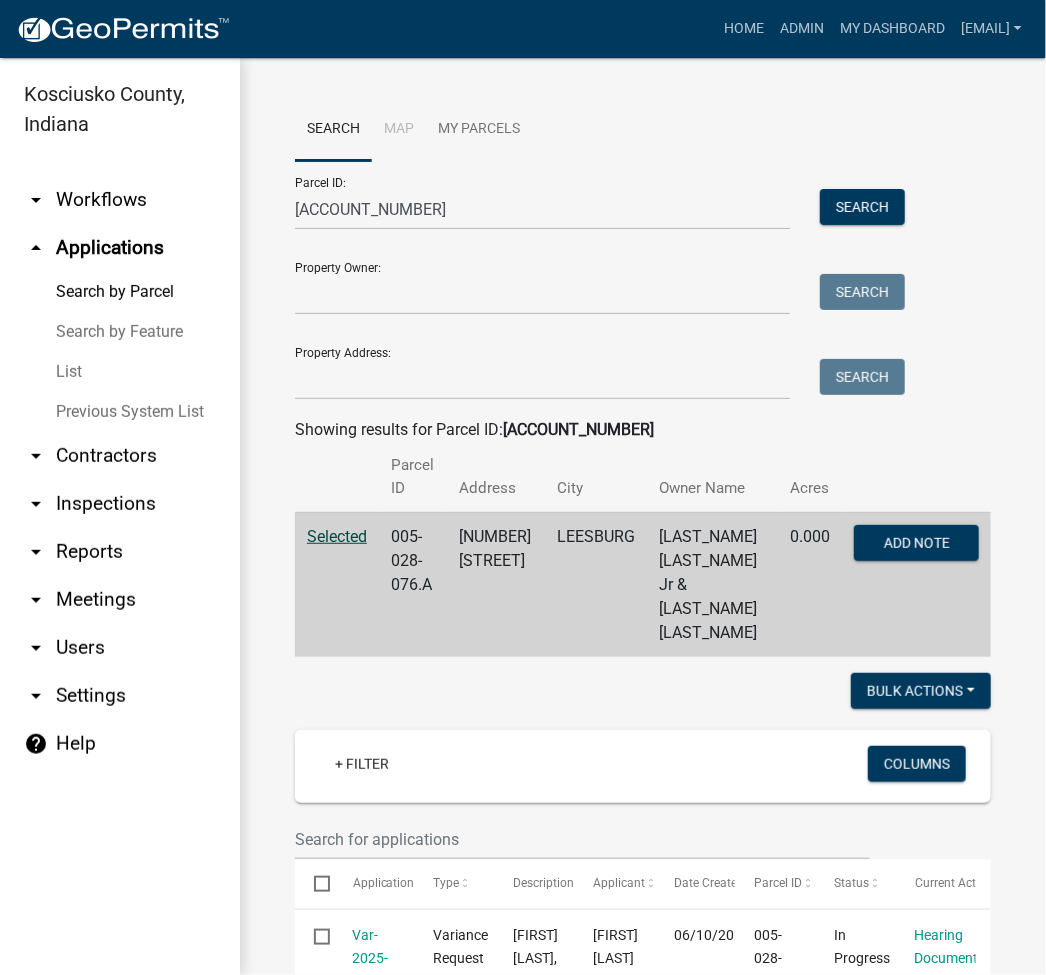 scroll, scrollTop: 533, scrollLeft: 0, axis: vertical 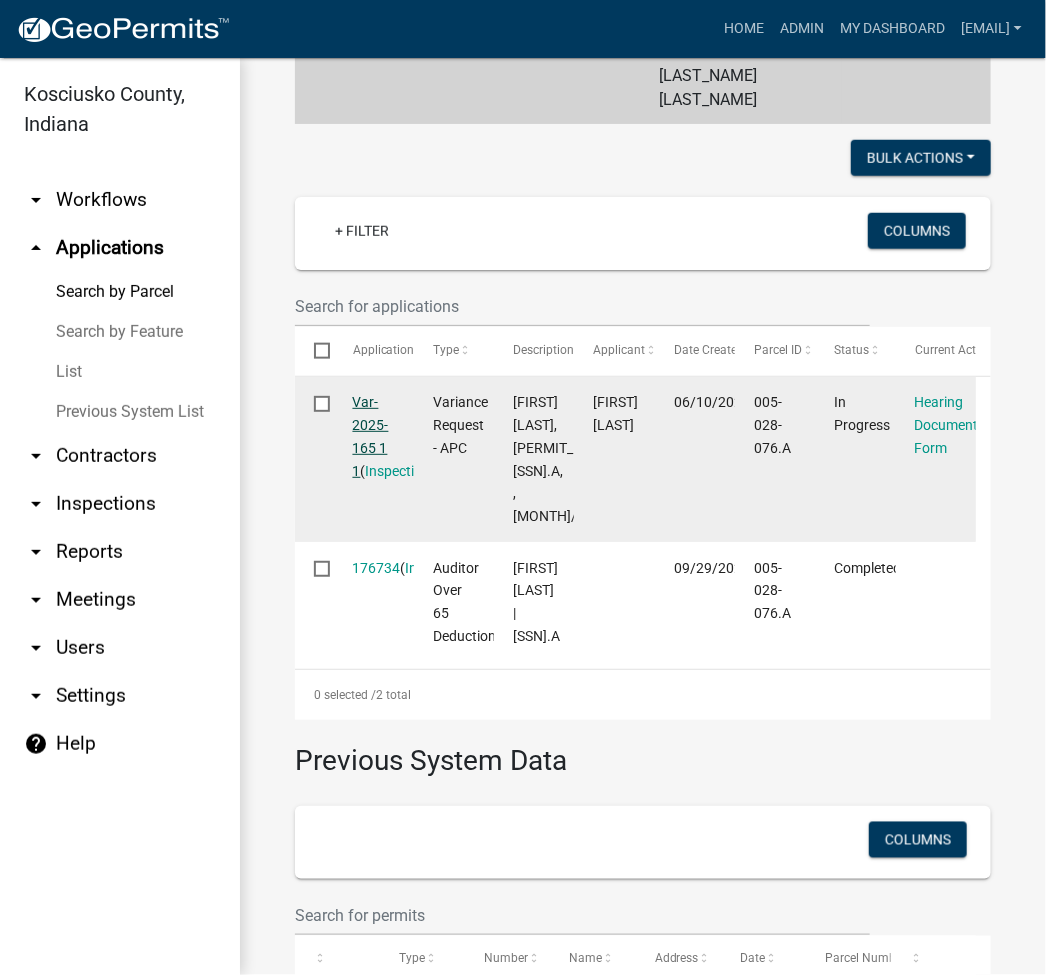 click on "Var-2025-165 1 1" 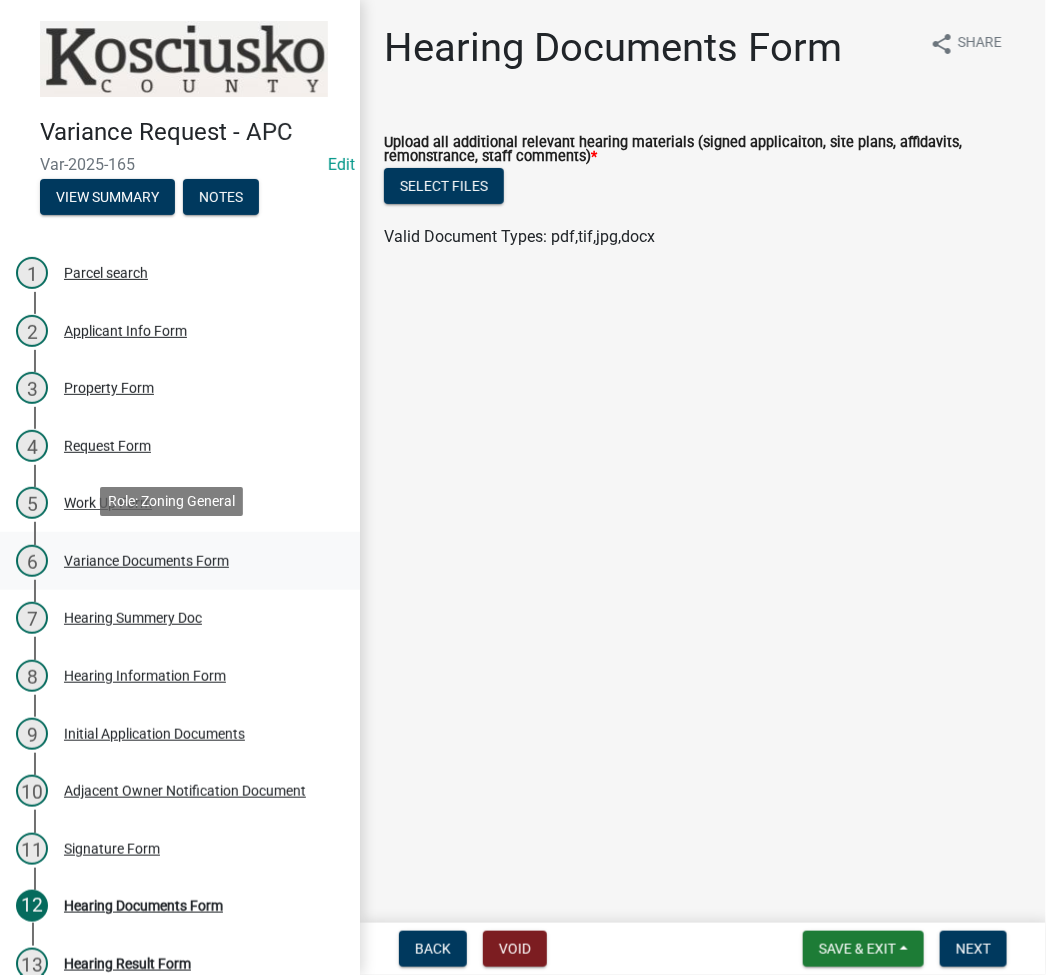 click on "Variance Documents Form" at bounding box center (146, 561) 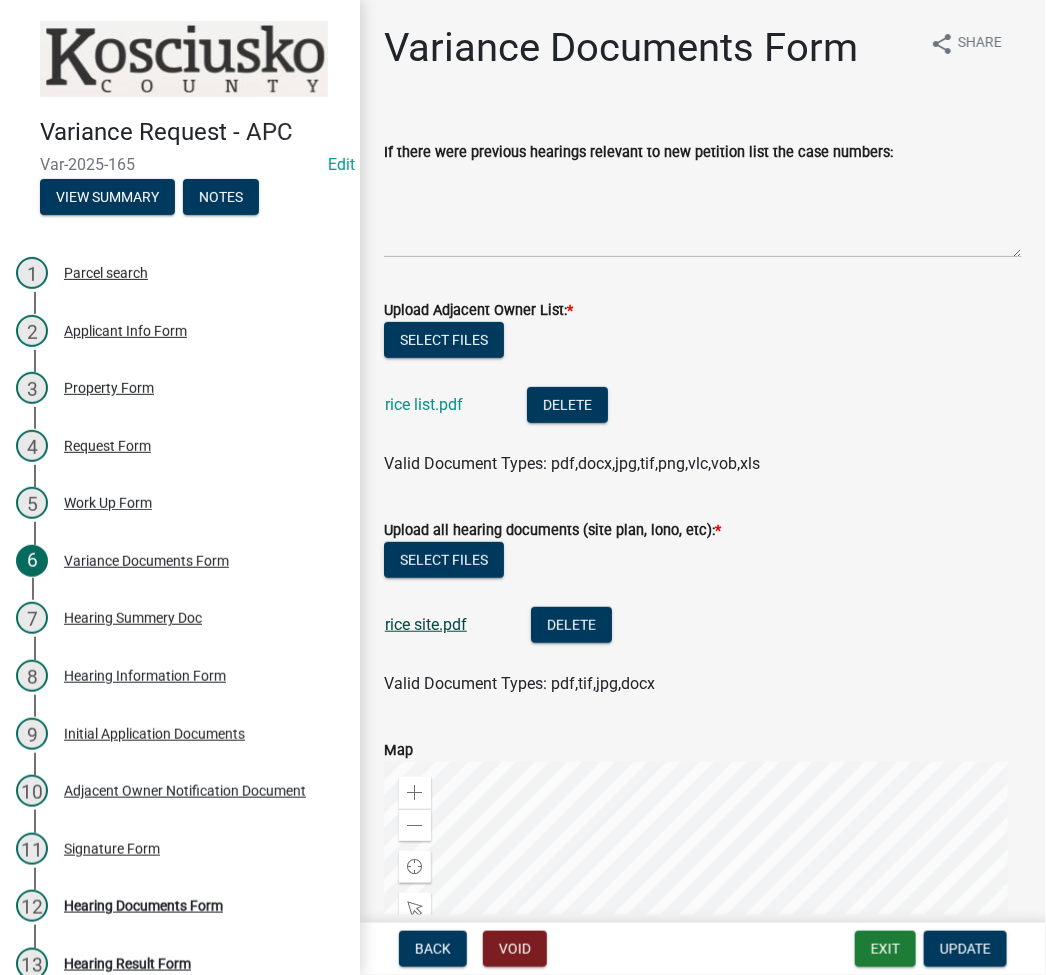 click on "rice site.pdf" 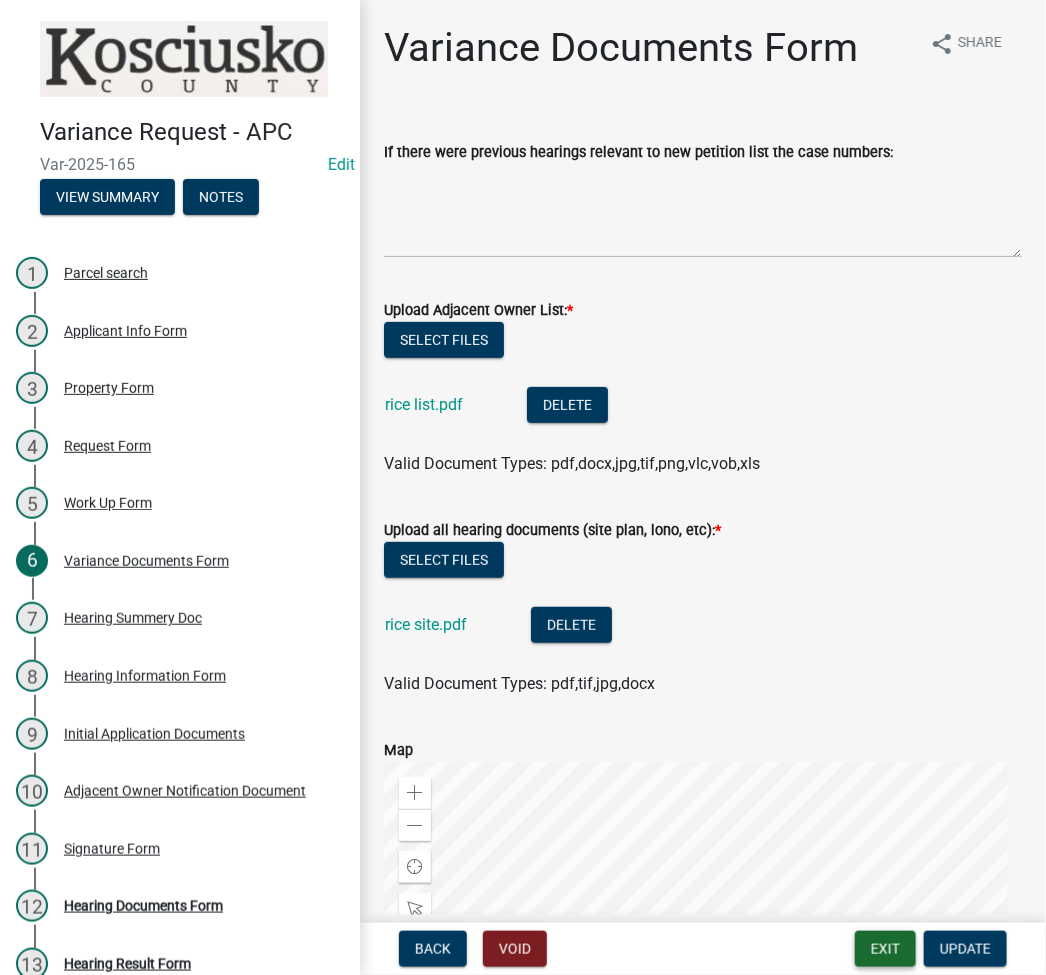 click on "Exit" at bounding box center (885, 949) 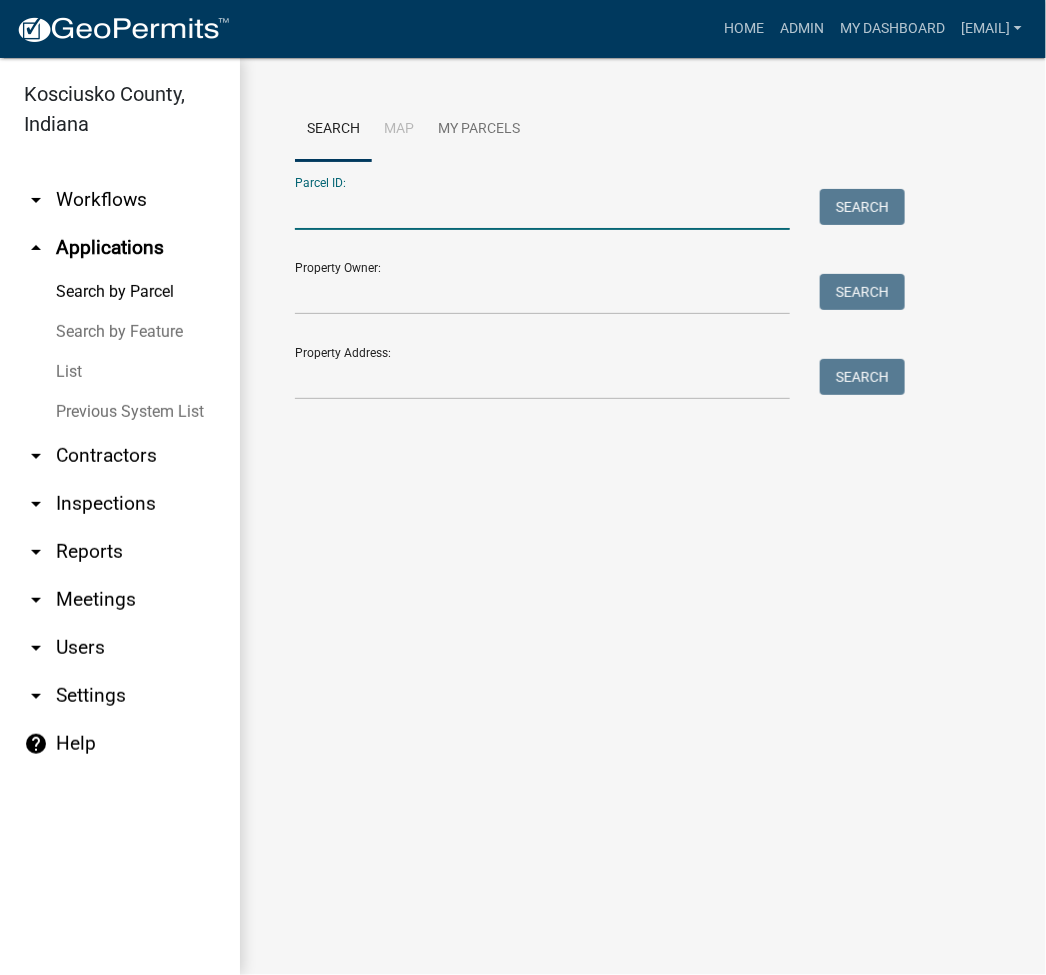 click on "Parcel ID:" at bounding box center (542, 209) 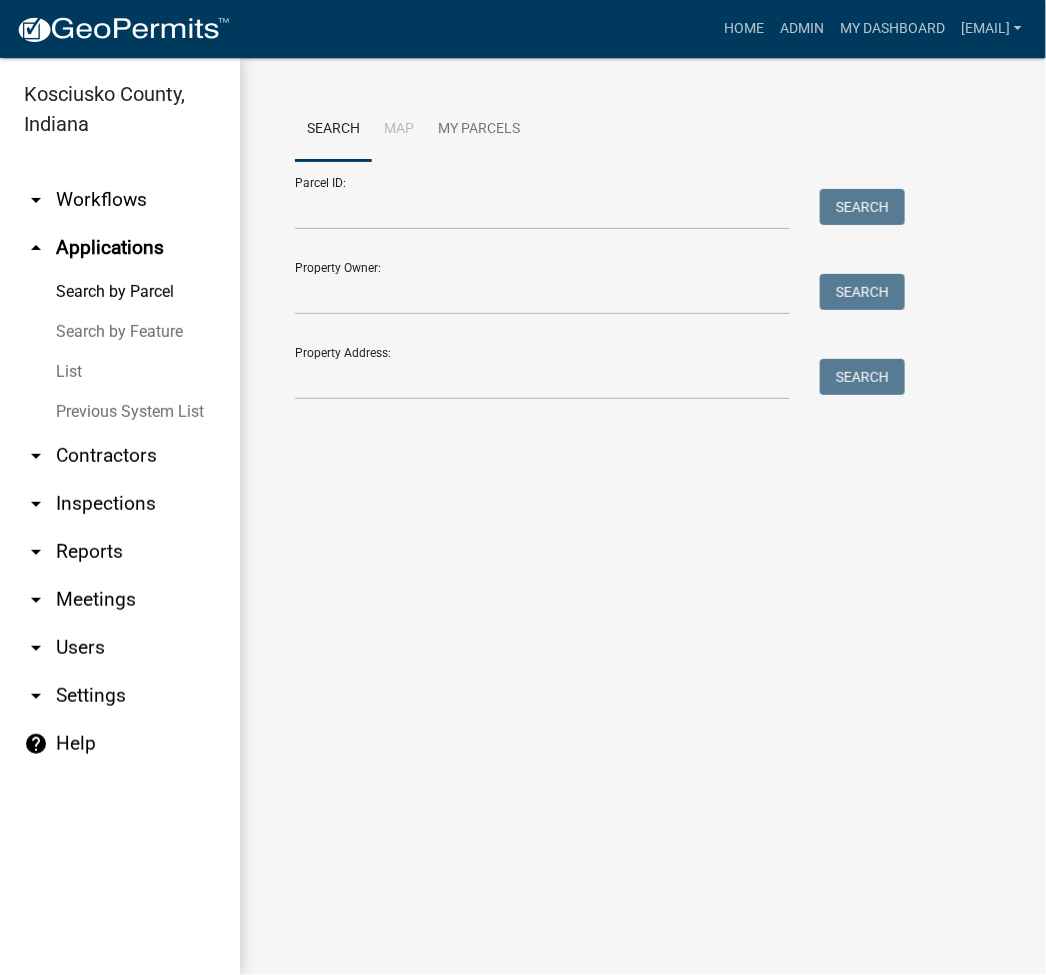 click on "List" at bounding box center [120, 372] 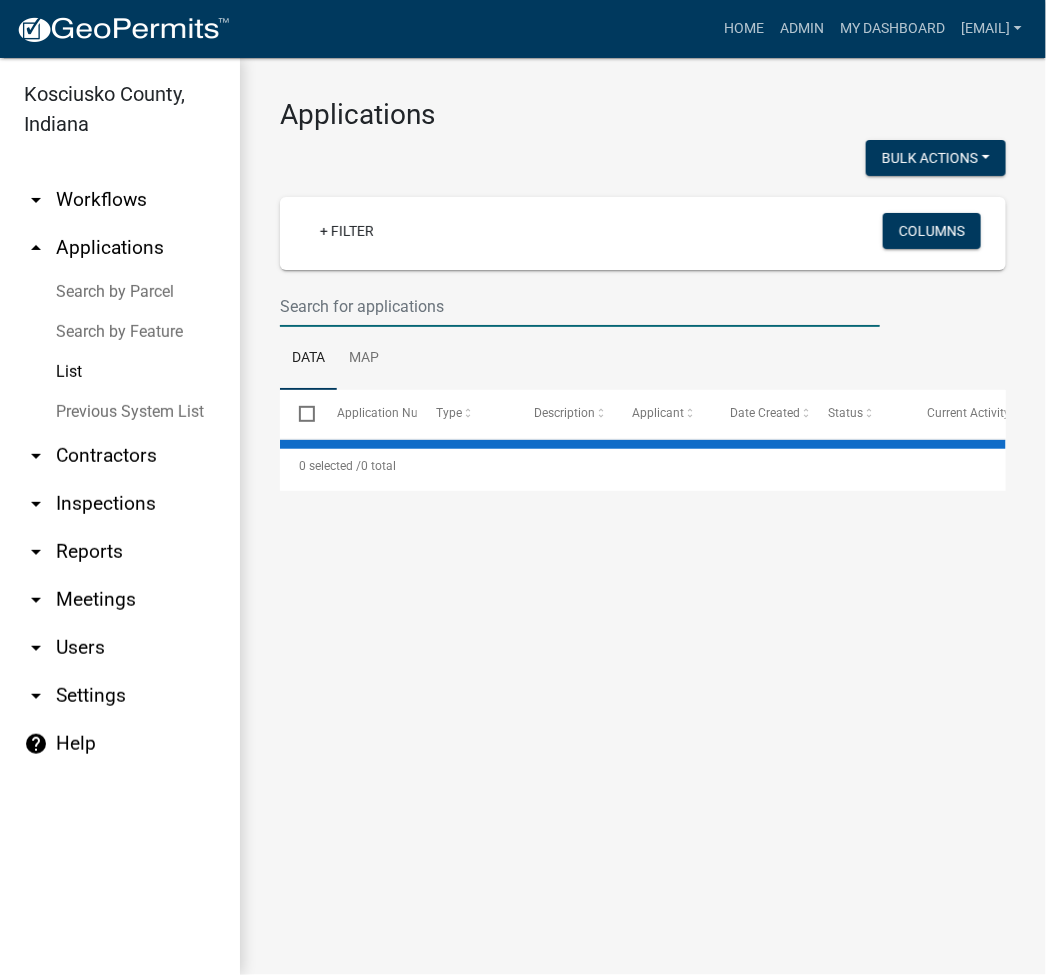 click at bounding box center (580, 306) 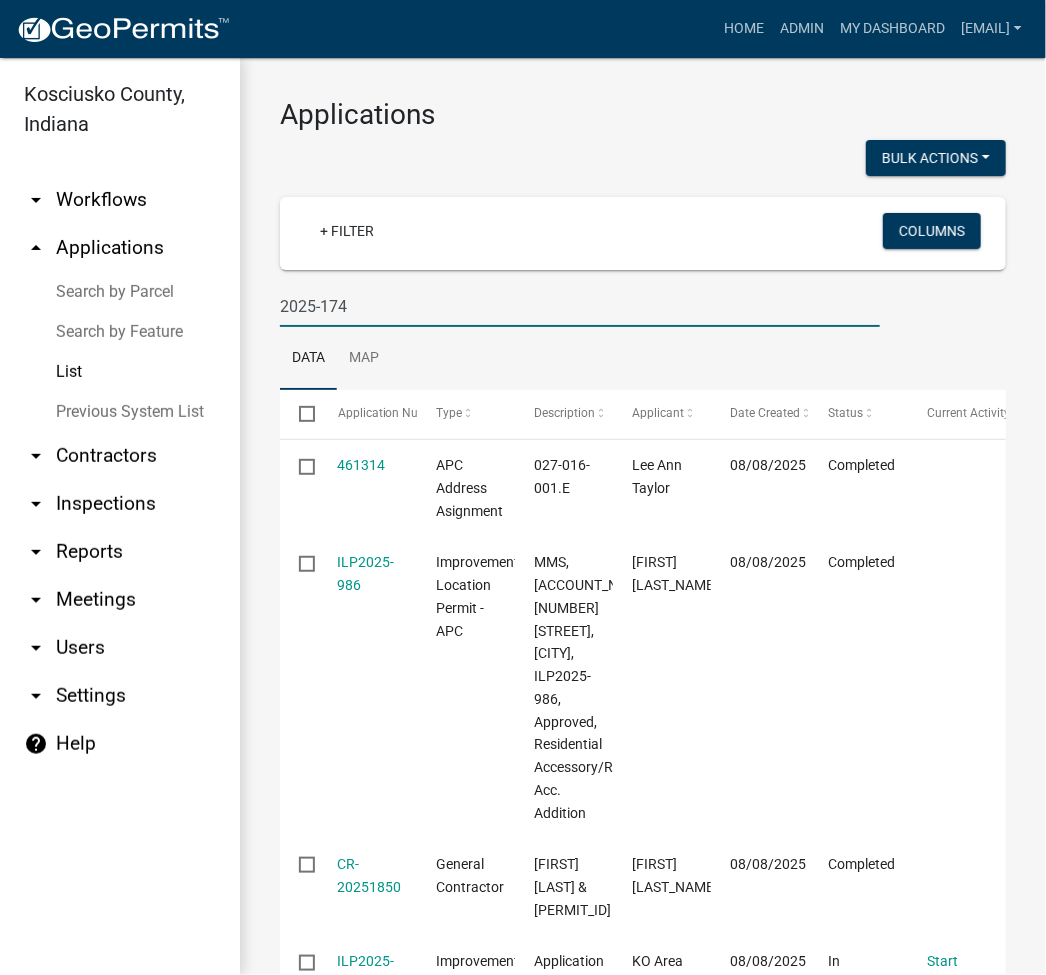 type on "2025-174" 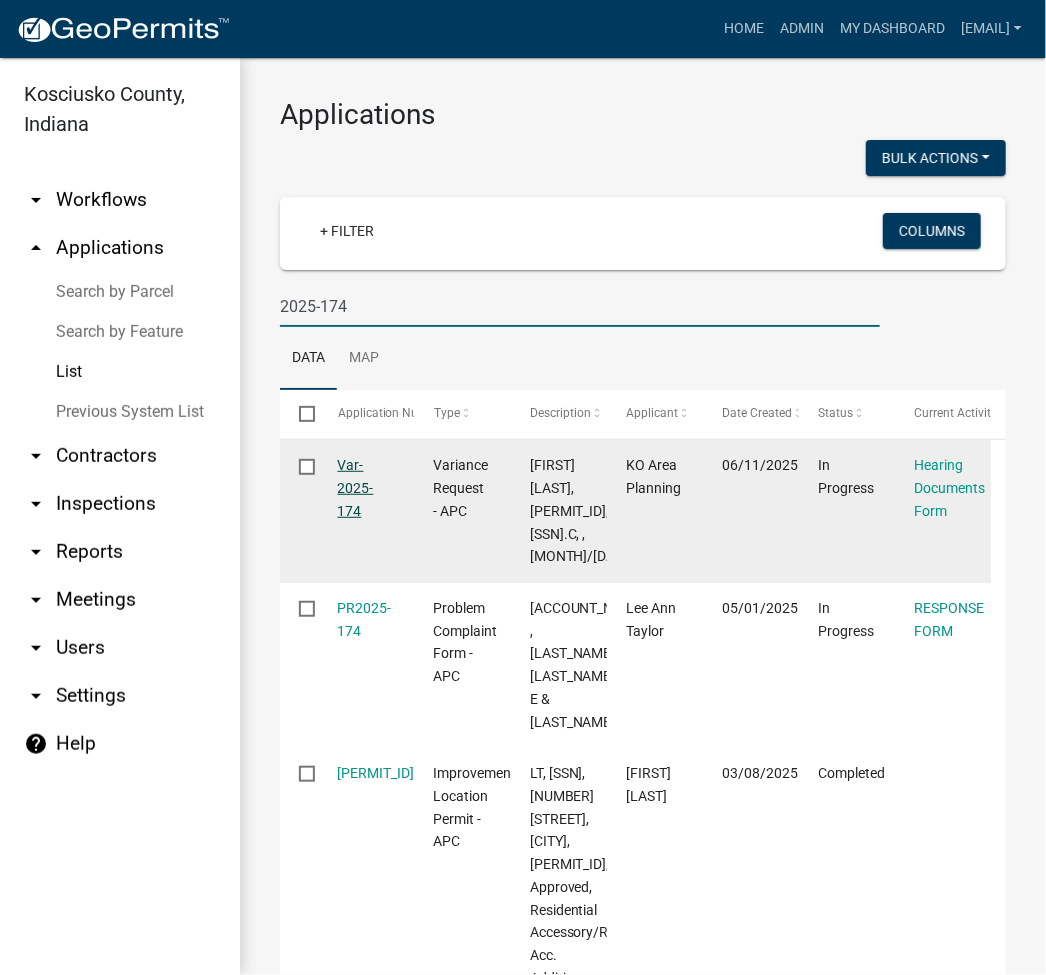 click on "Var-2025-174" 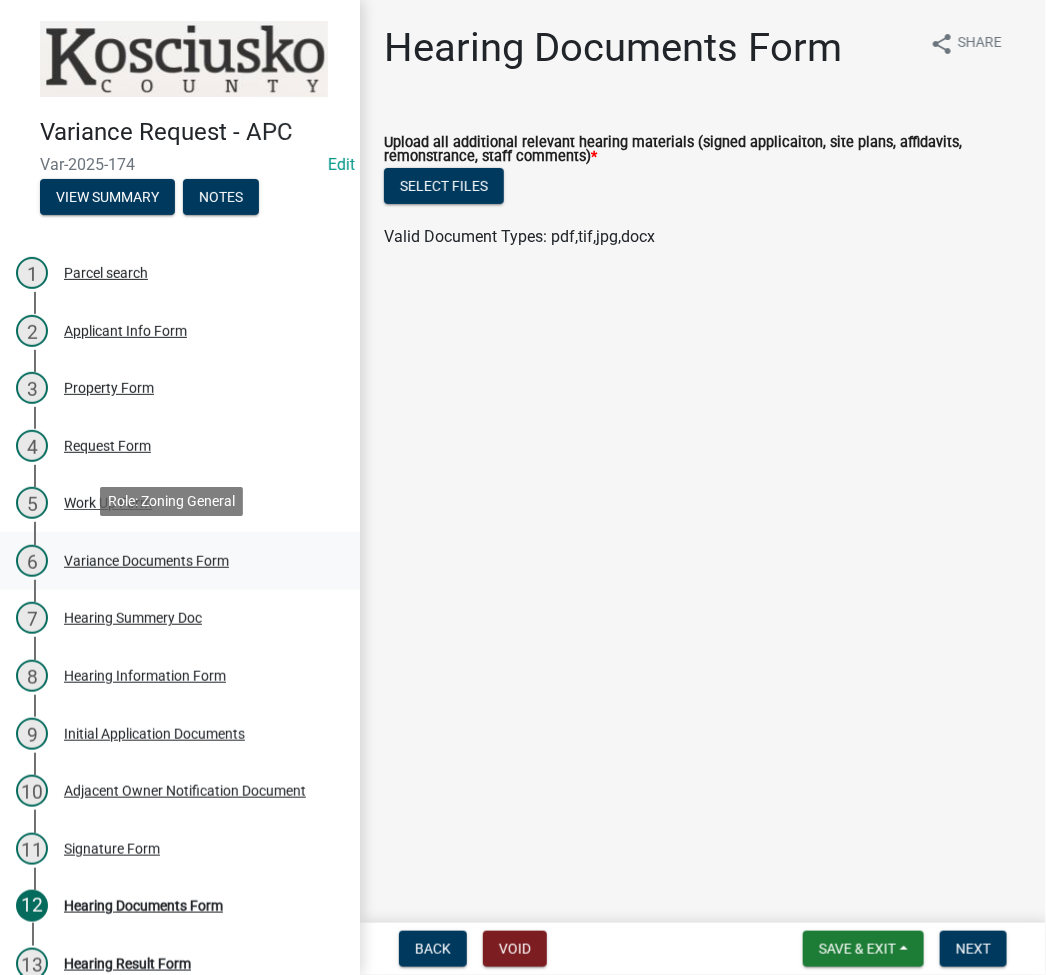 click on "Variance Documents Form" at bounding box center [146, 561] 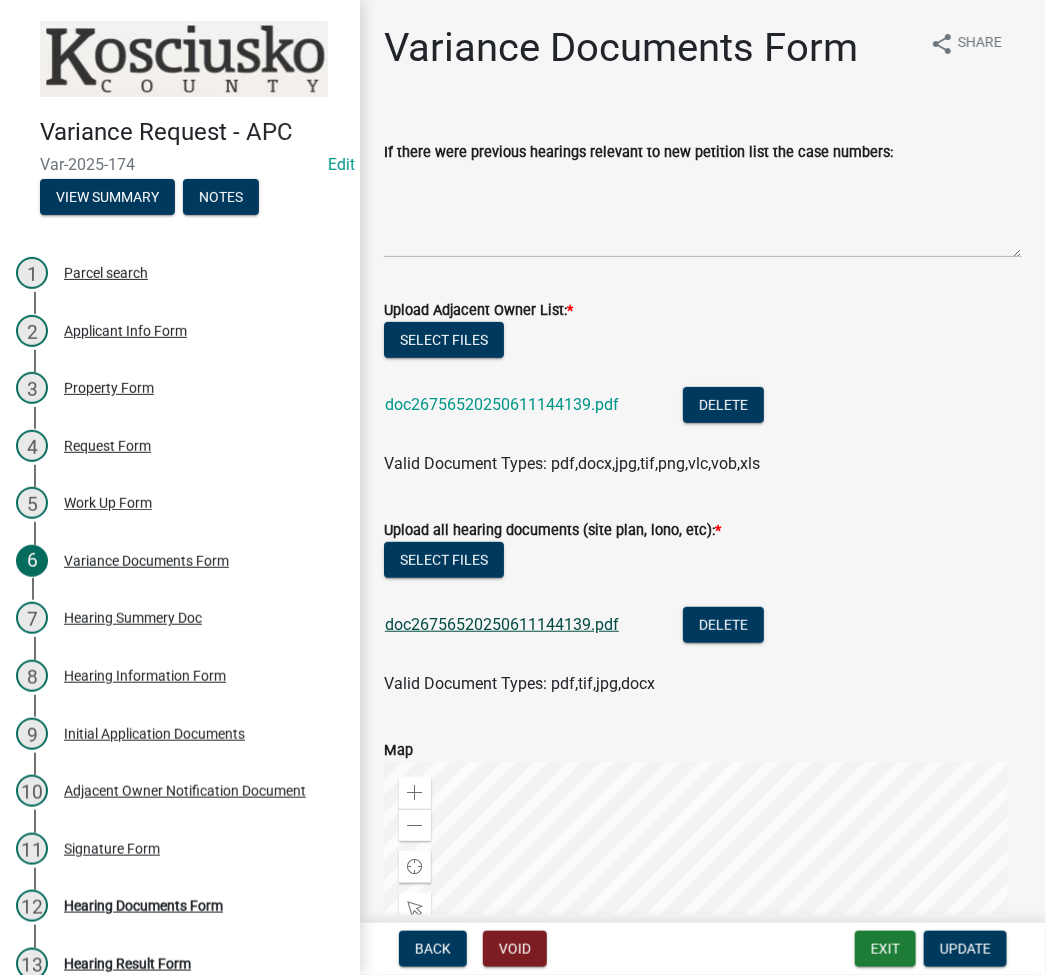 click on "doc26756520250611144139.pdf" 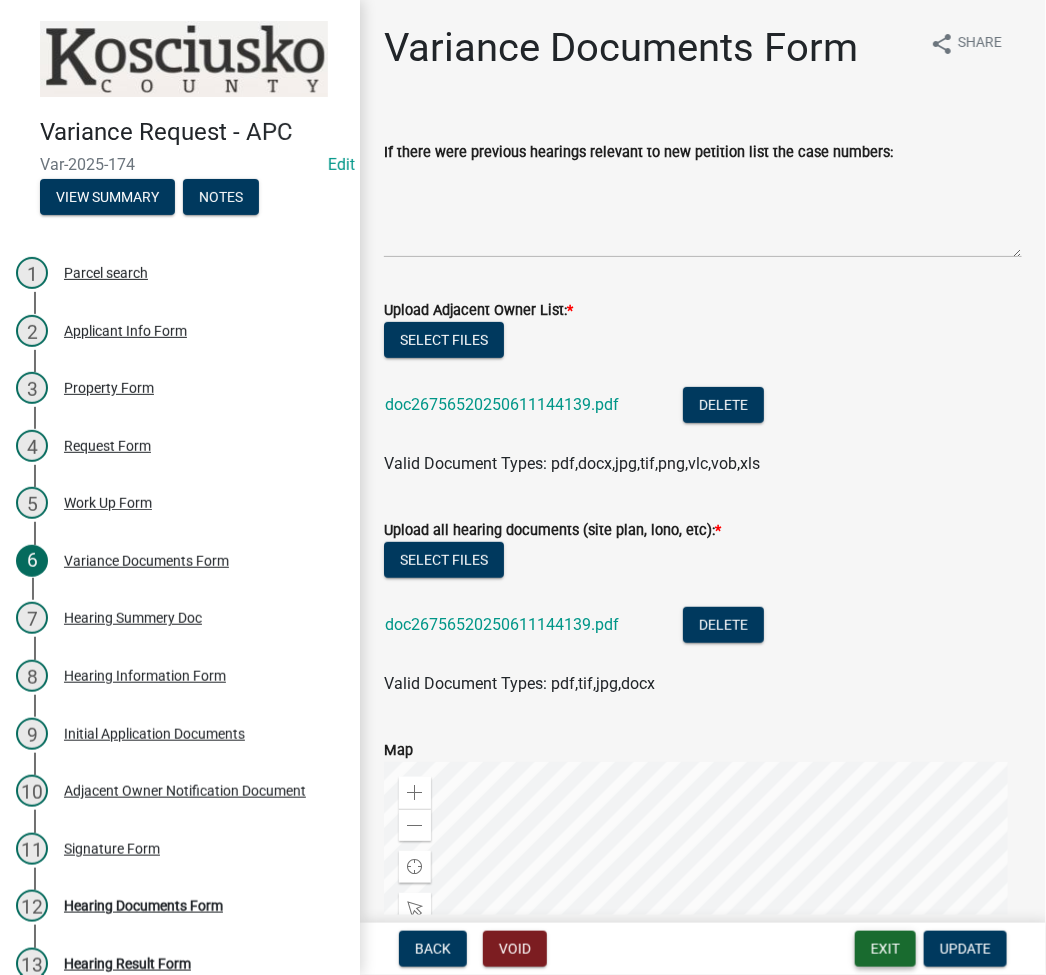 click on "Exit" at bounding box center (885, 949) 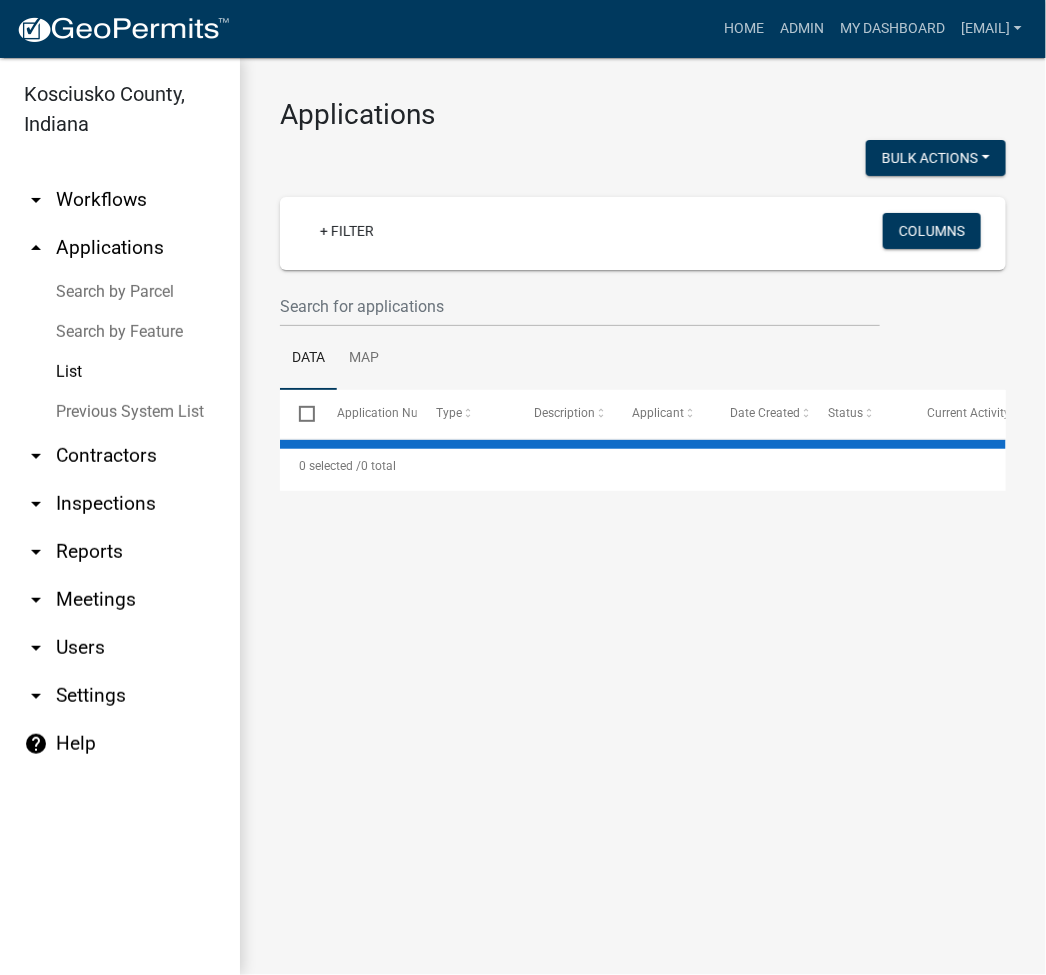 select on "3: 100" 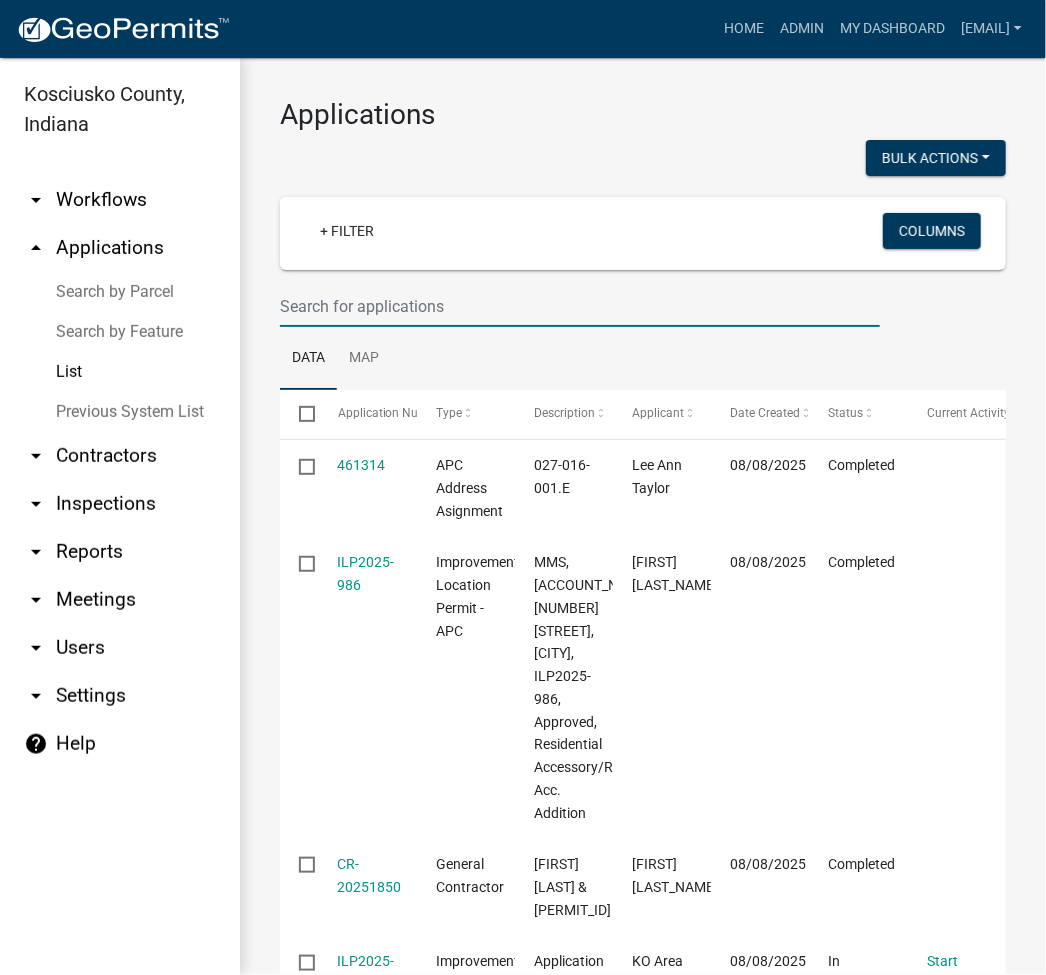 click at bounding box center [580, 306] 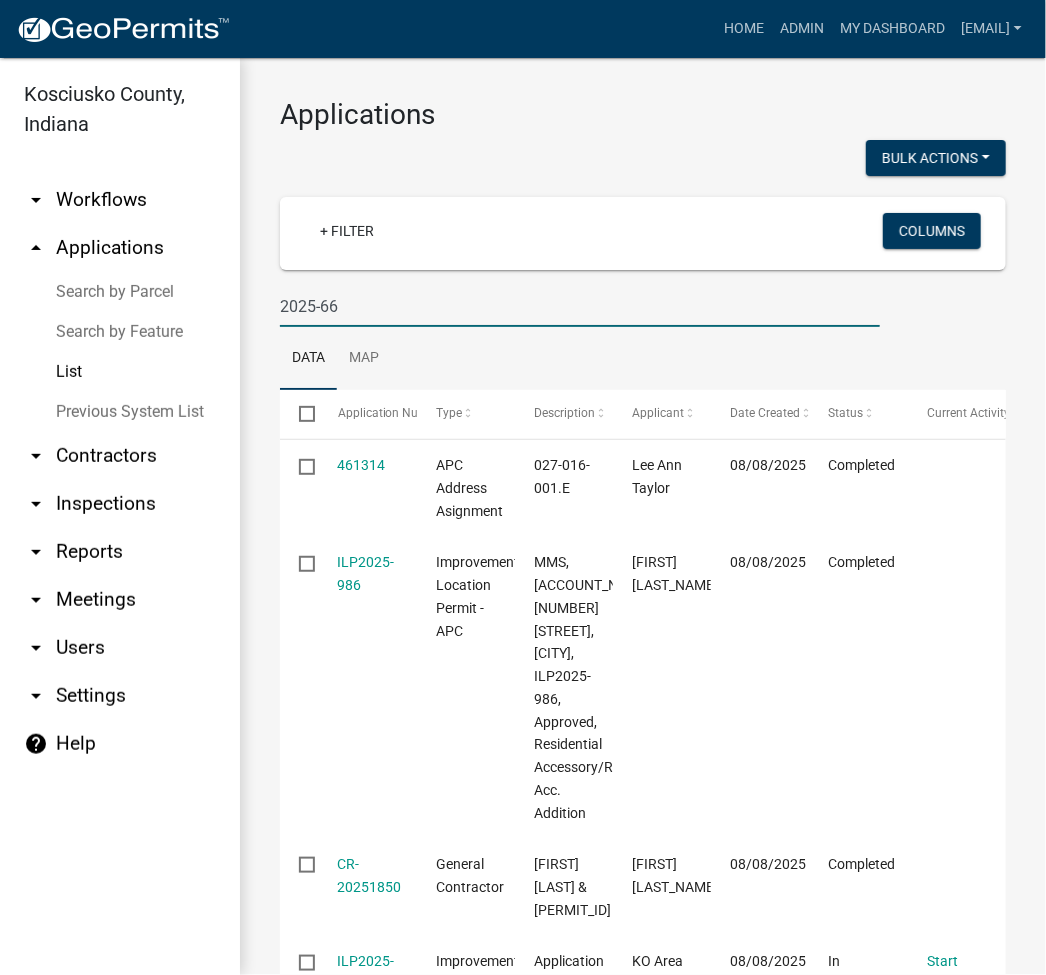 type on "2025-66" 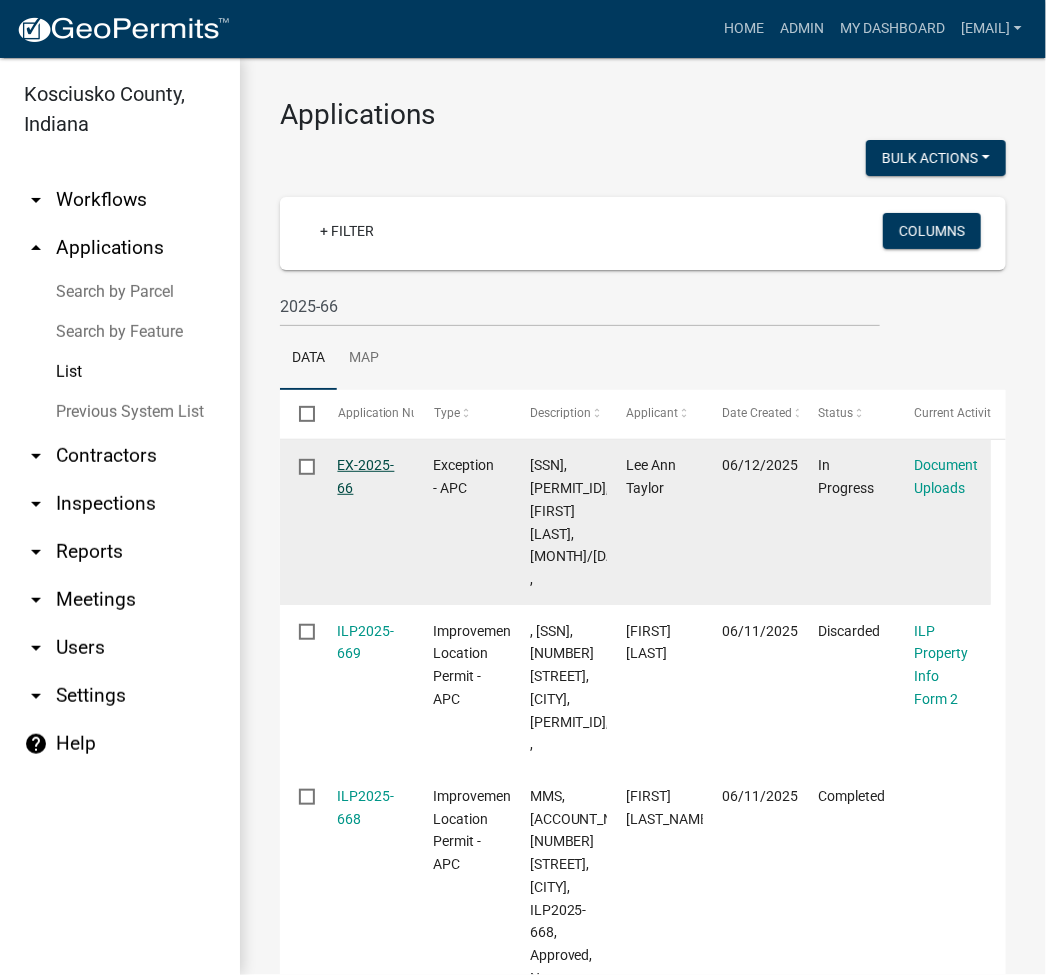 click on "EX-2025-66" 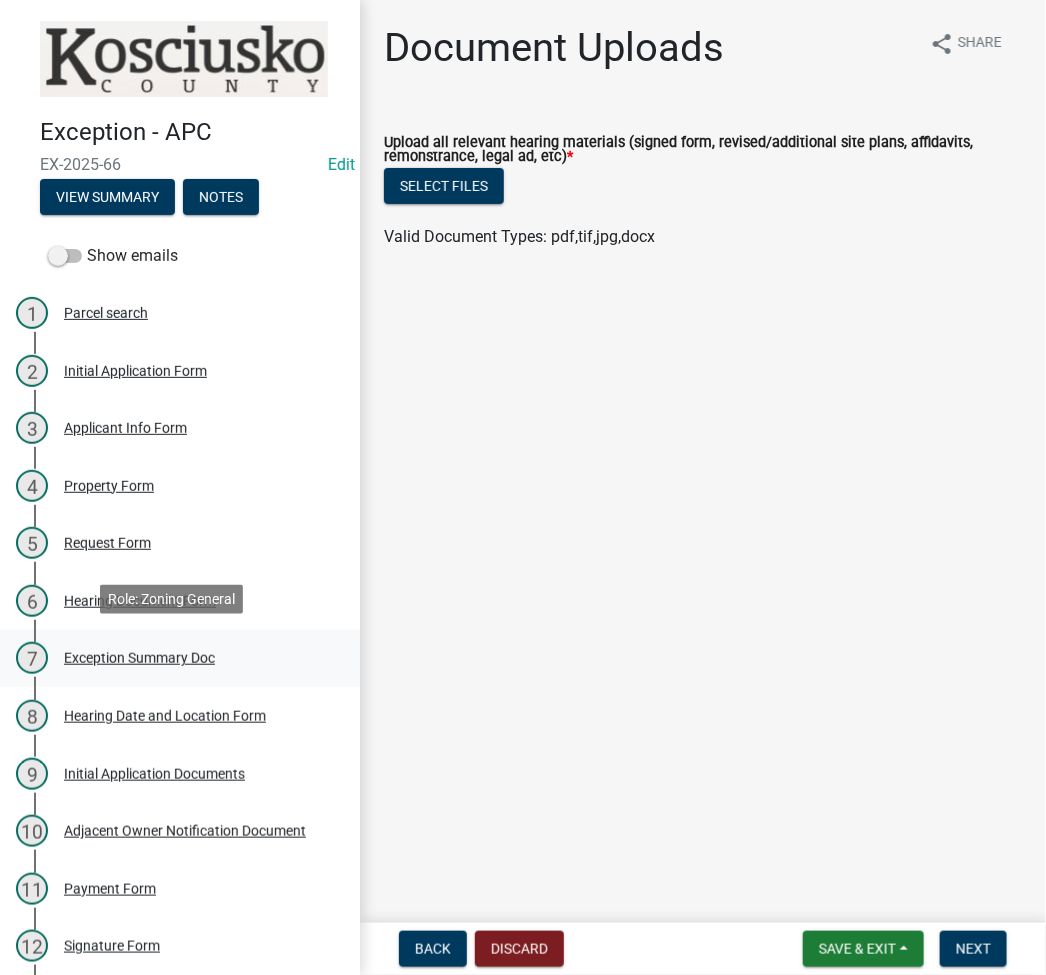 click on "Exception Summary Doc" at bounding box center (139, 658) 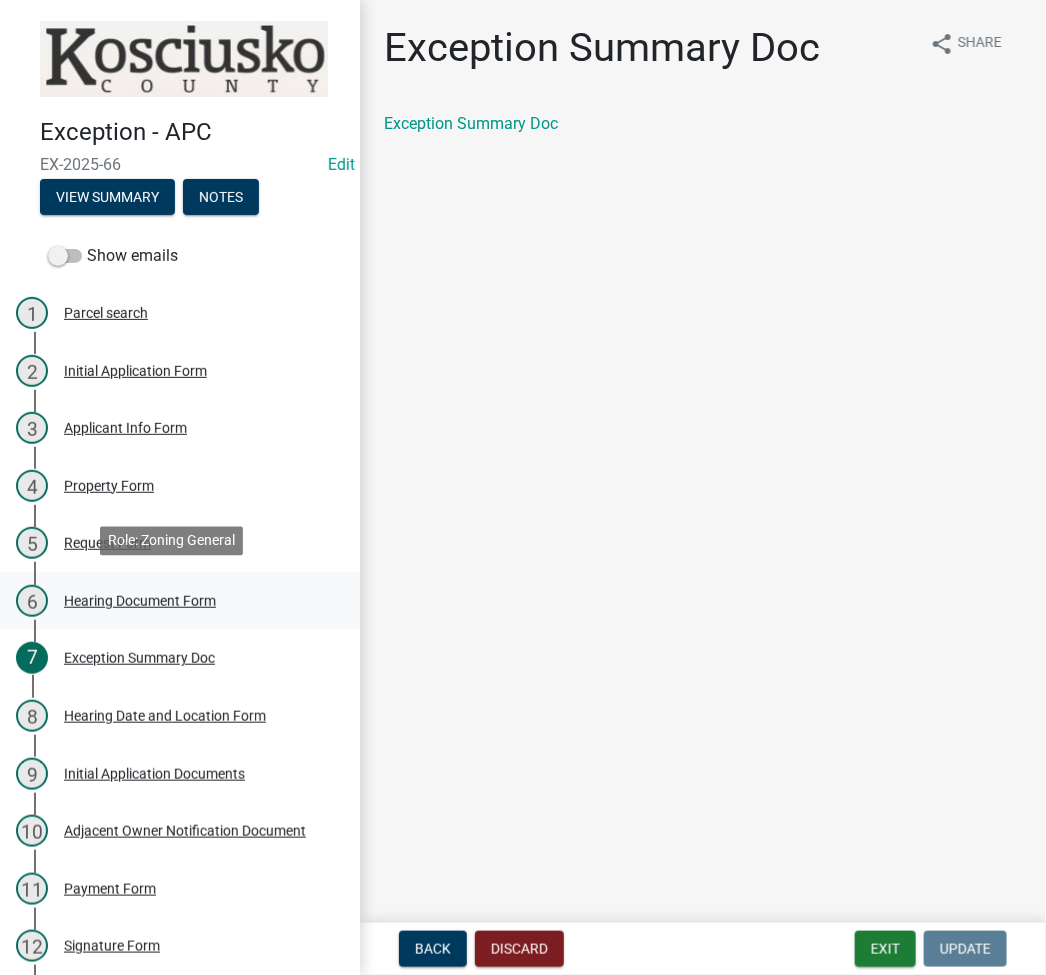 click on "Hearing Document Form" at bounding box center [140, 601] 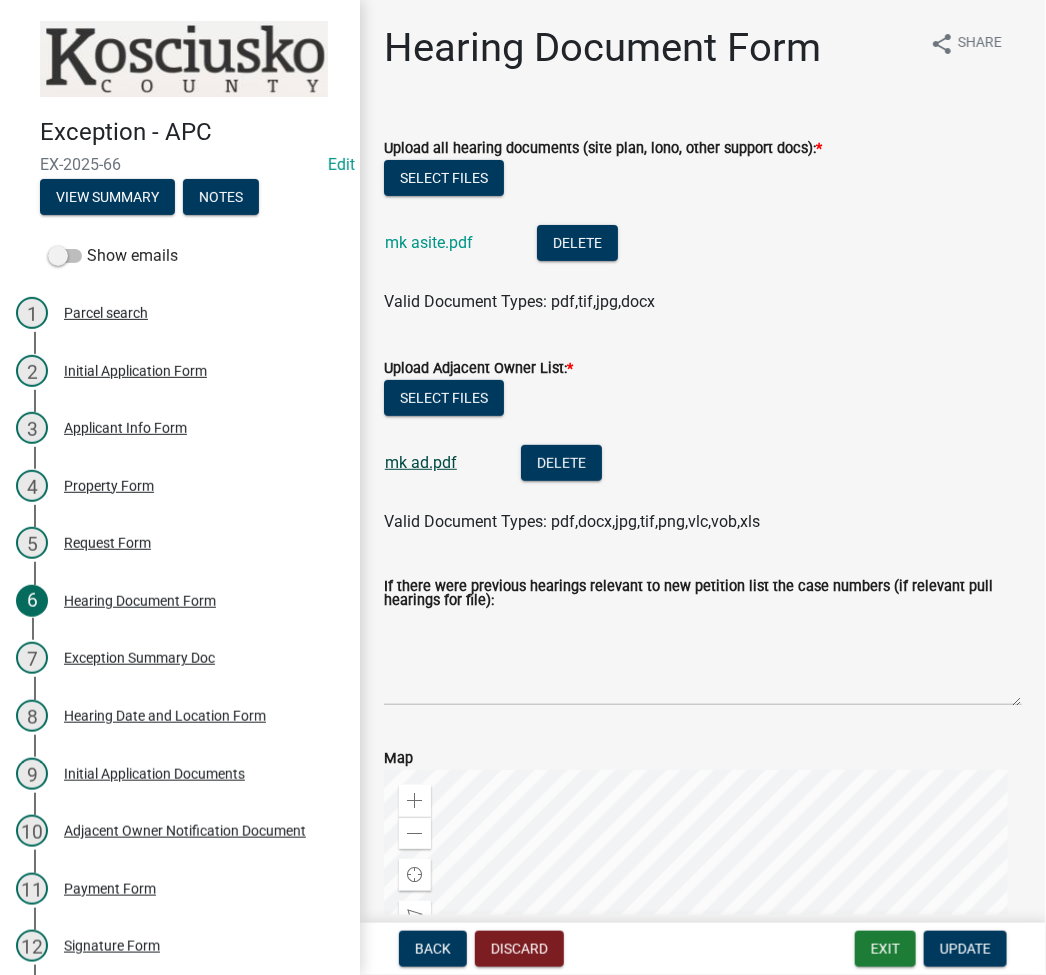 click on "mk ad.pdf" 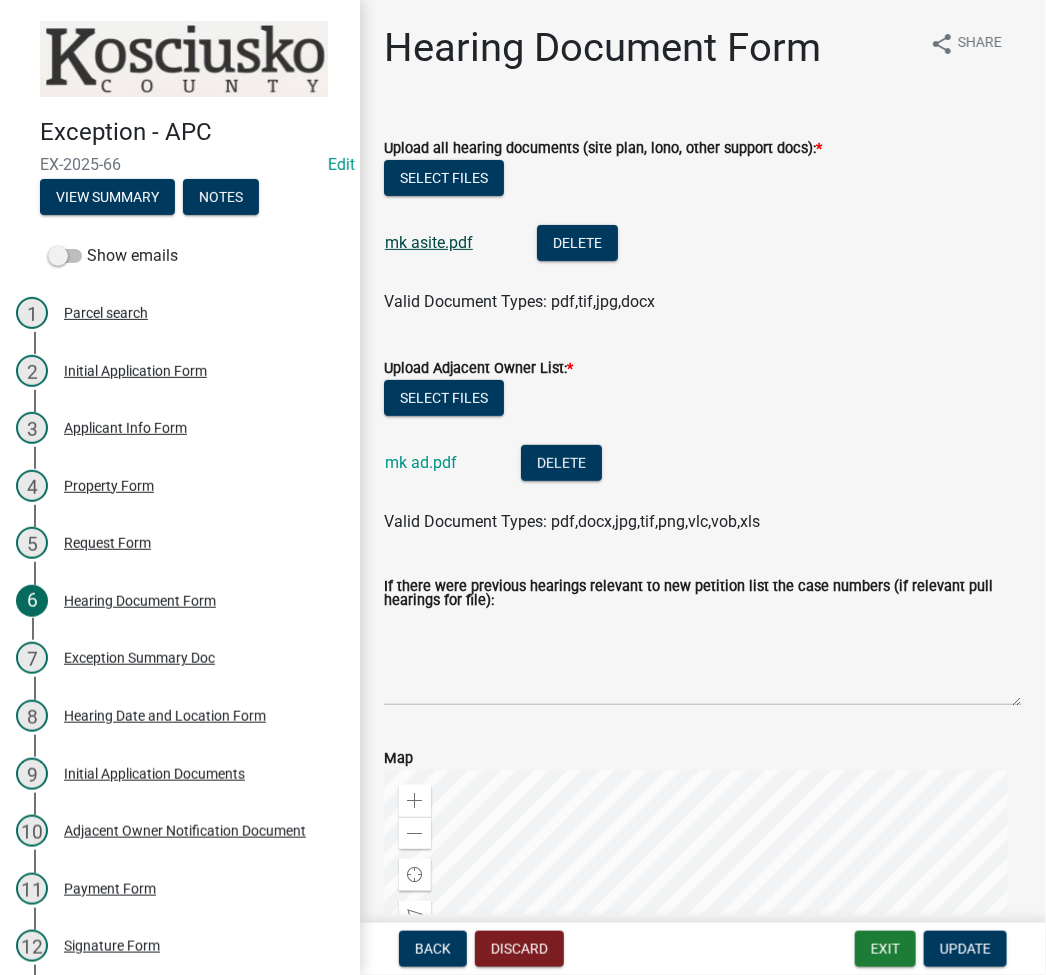 click on "mk asite.pdf" 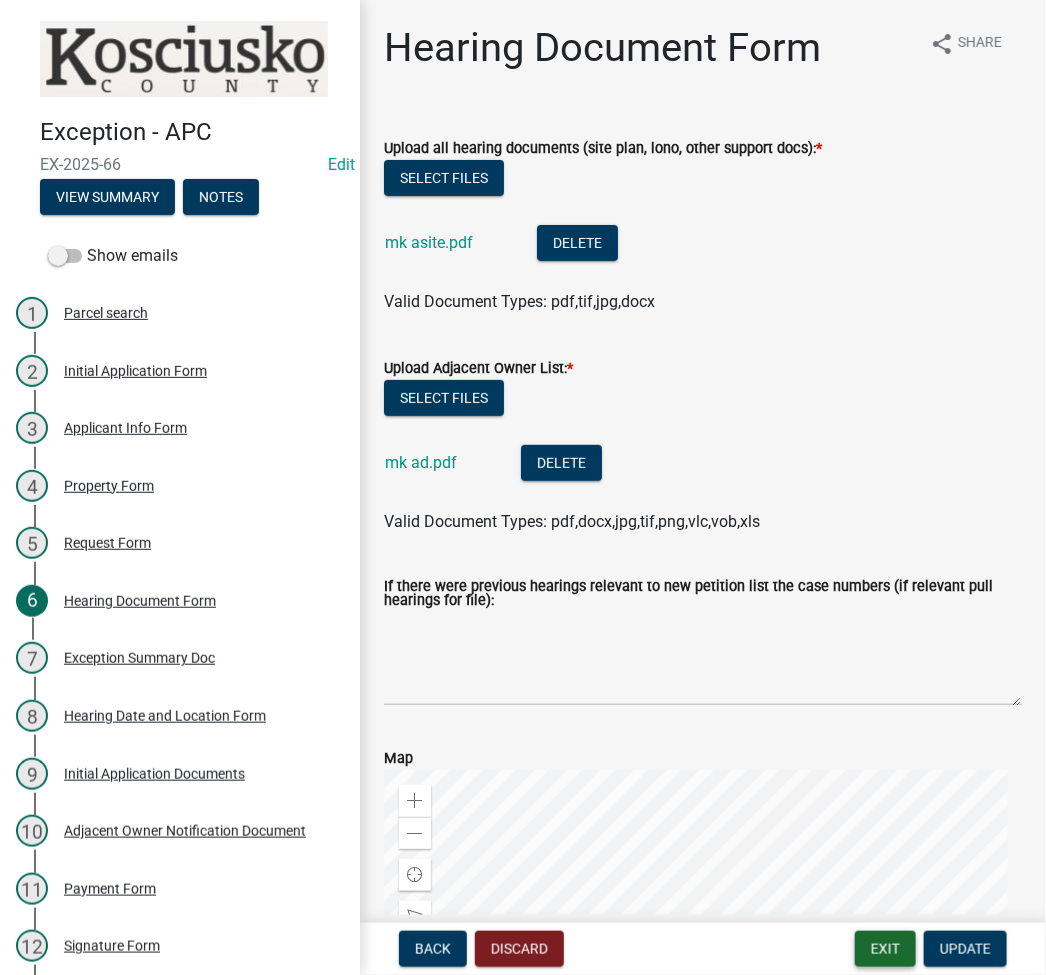 click on "Exit" at bounding box center (885, 949) 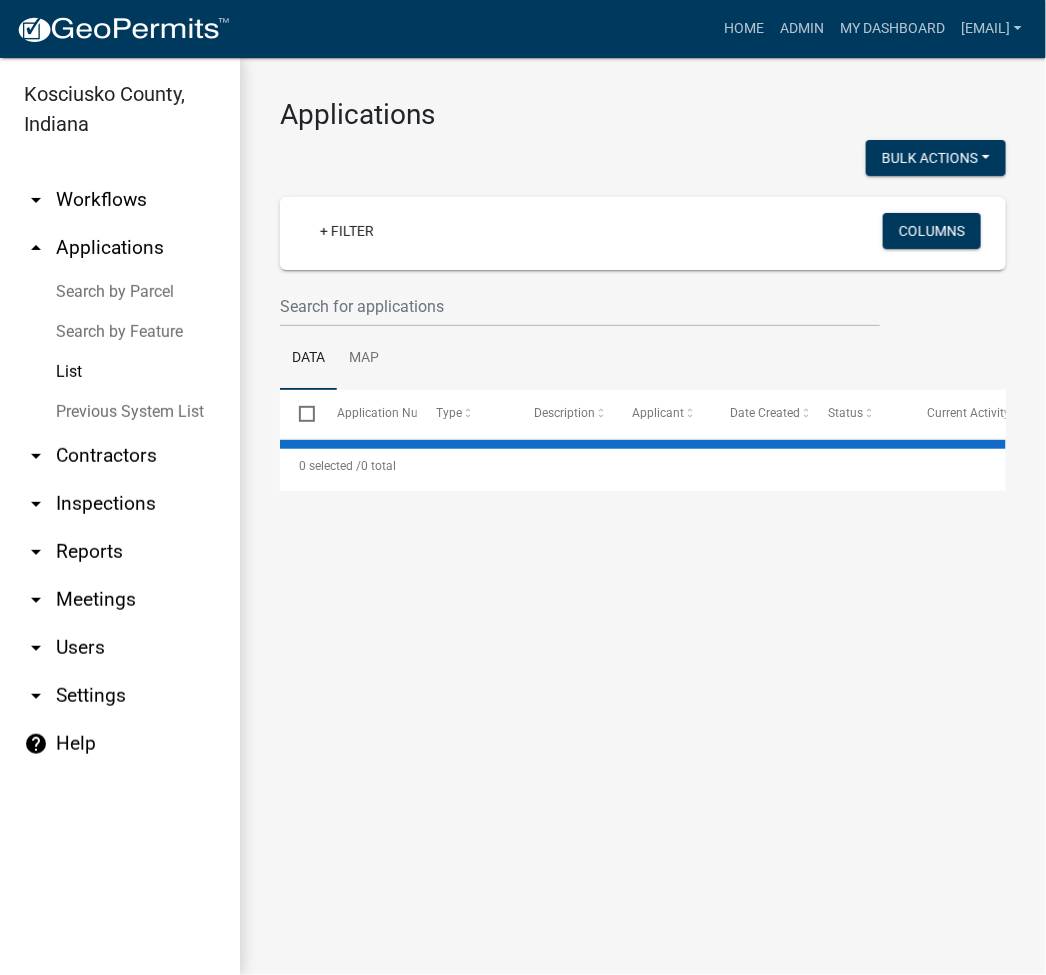 select on "3: 100" 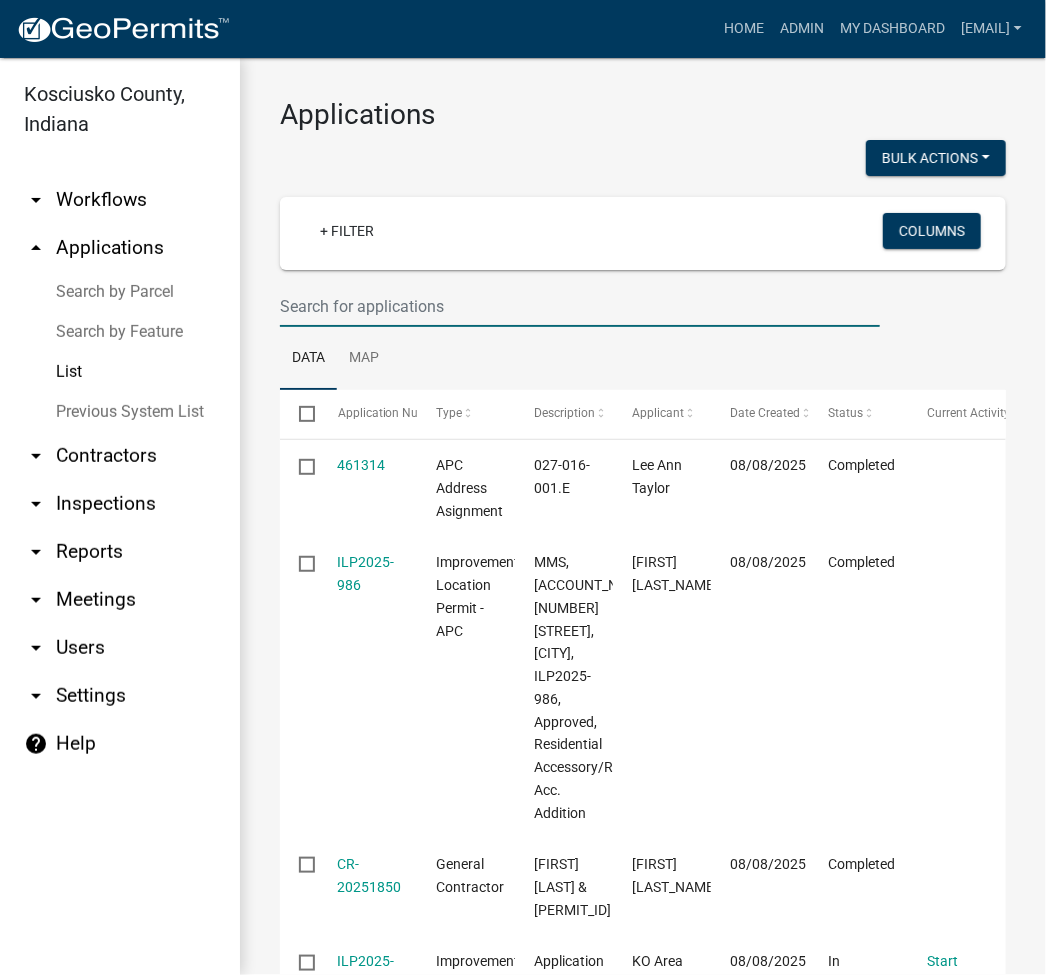 click at bounding box center [580, 306] 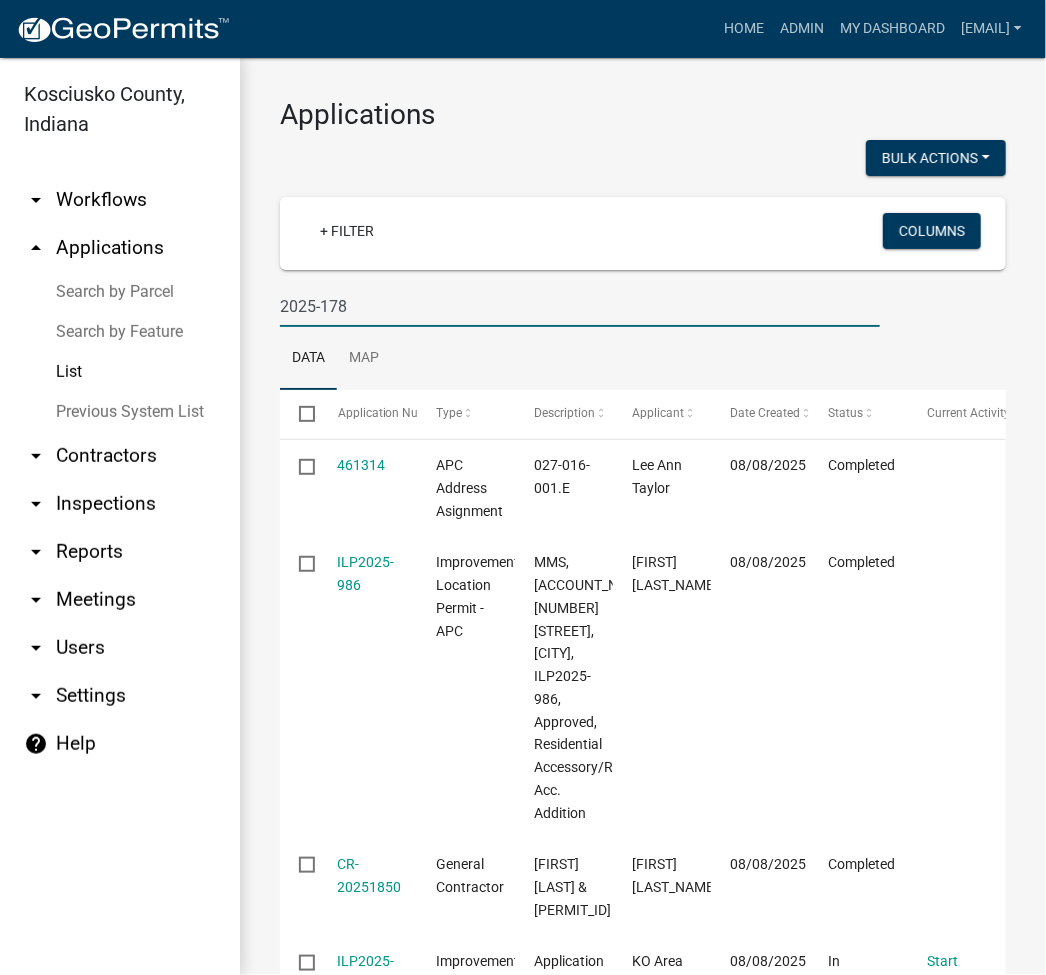 type on "2025-178" 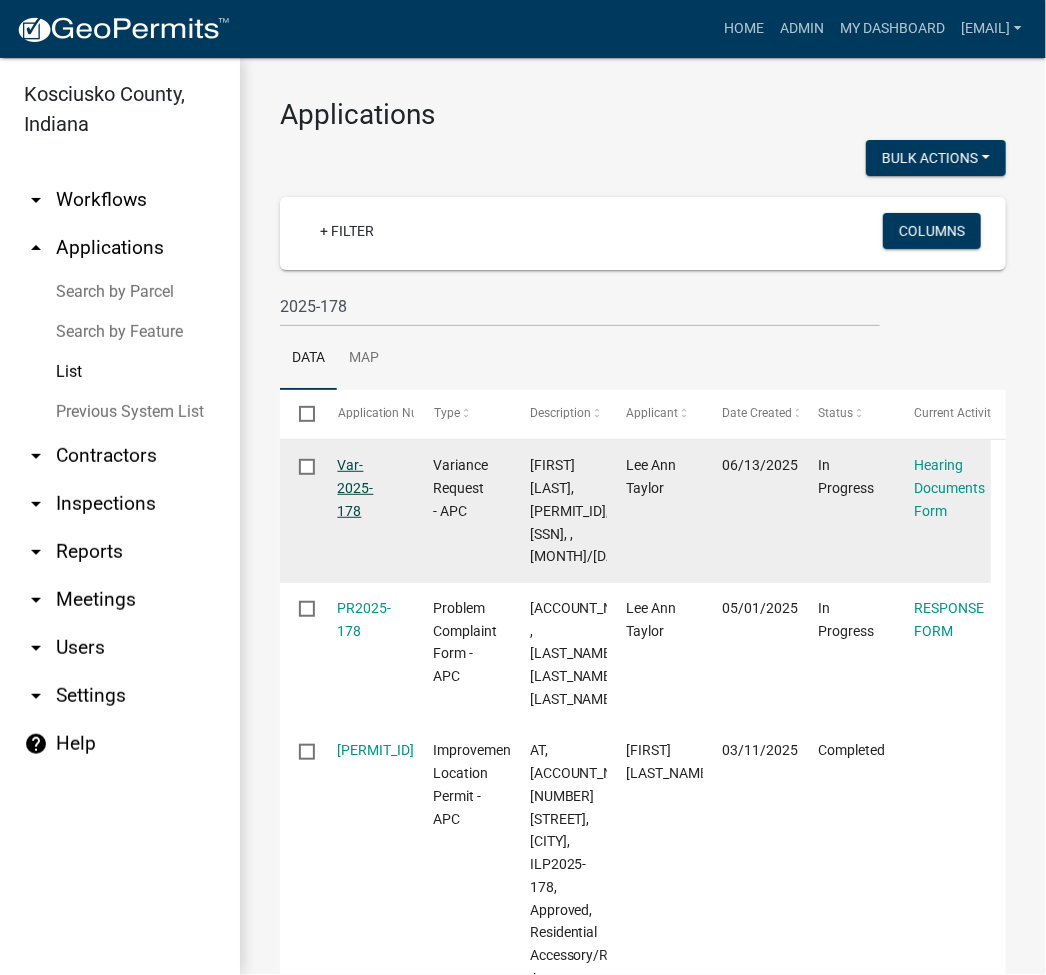 click on "Var-2025-178" 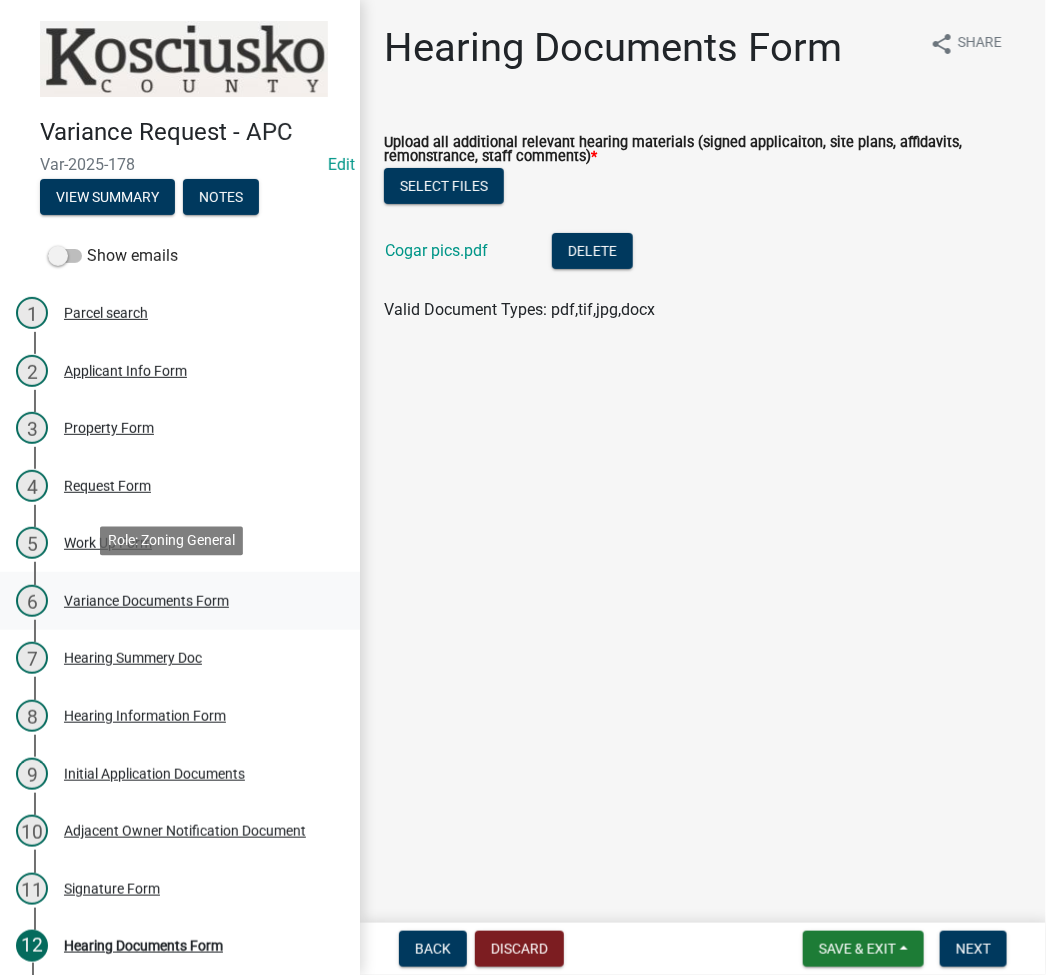 click on "Variance Documents Form" at bounding box center (146, 601) 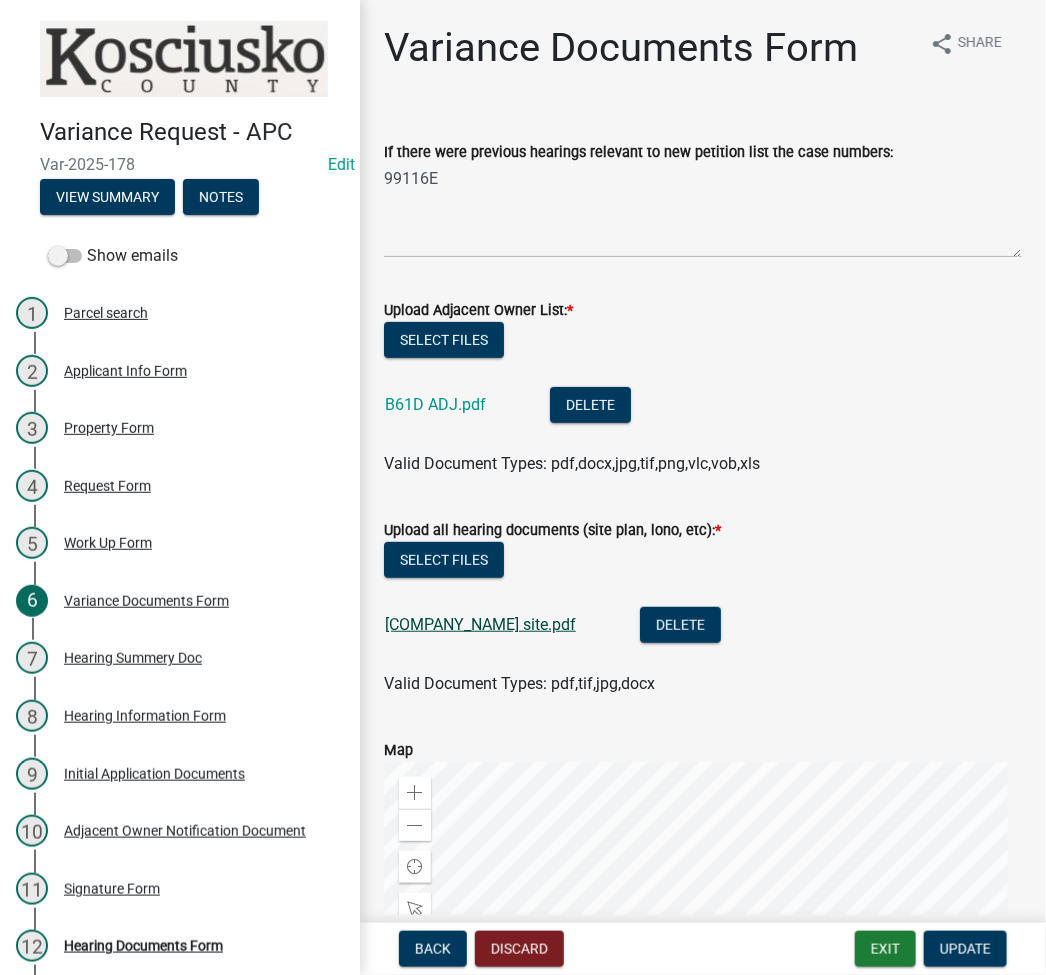 click on "[COMPANY_NAME] site.pdf" 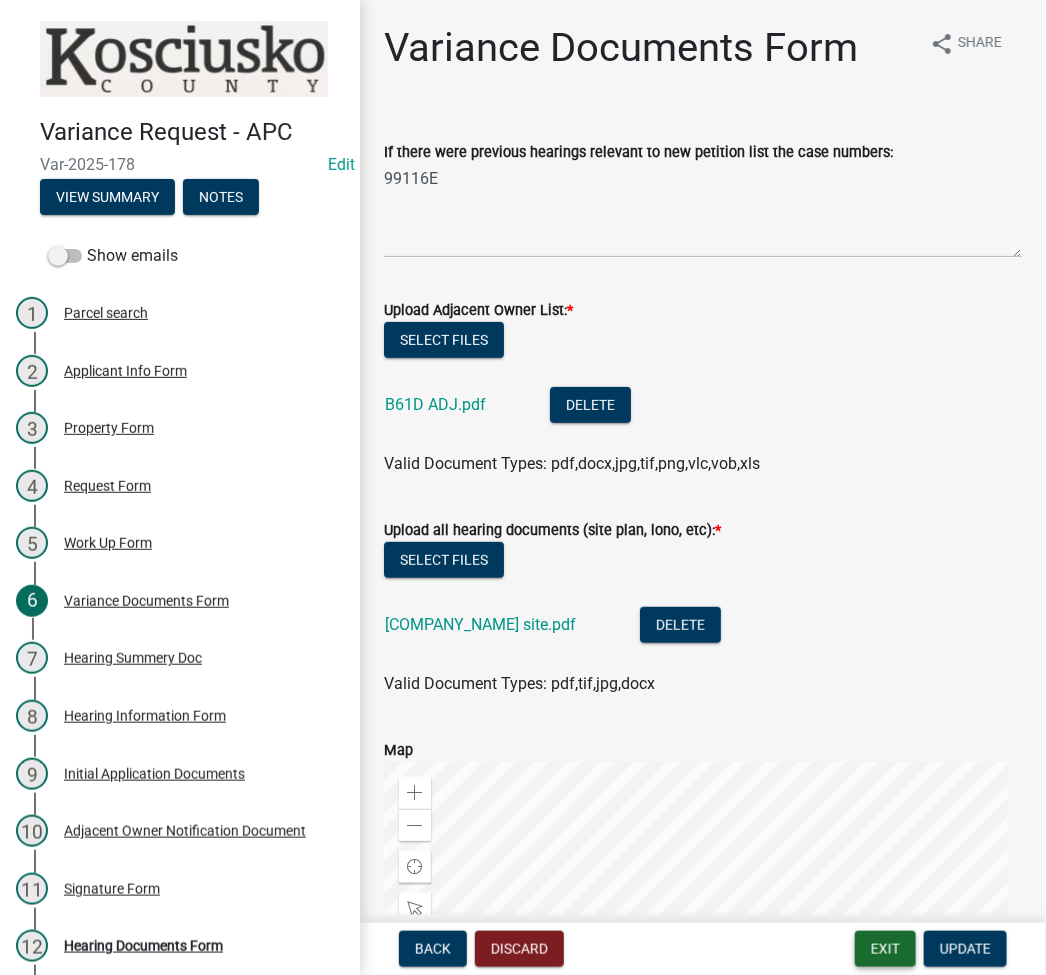 click on "Exit" at bounding box center (885, 949) 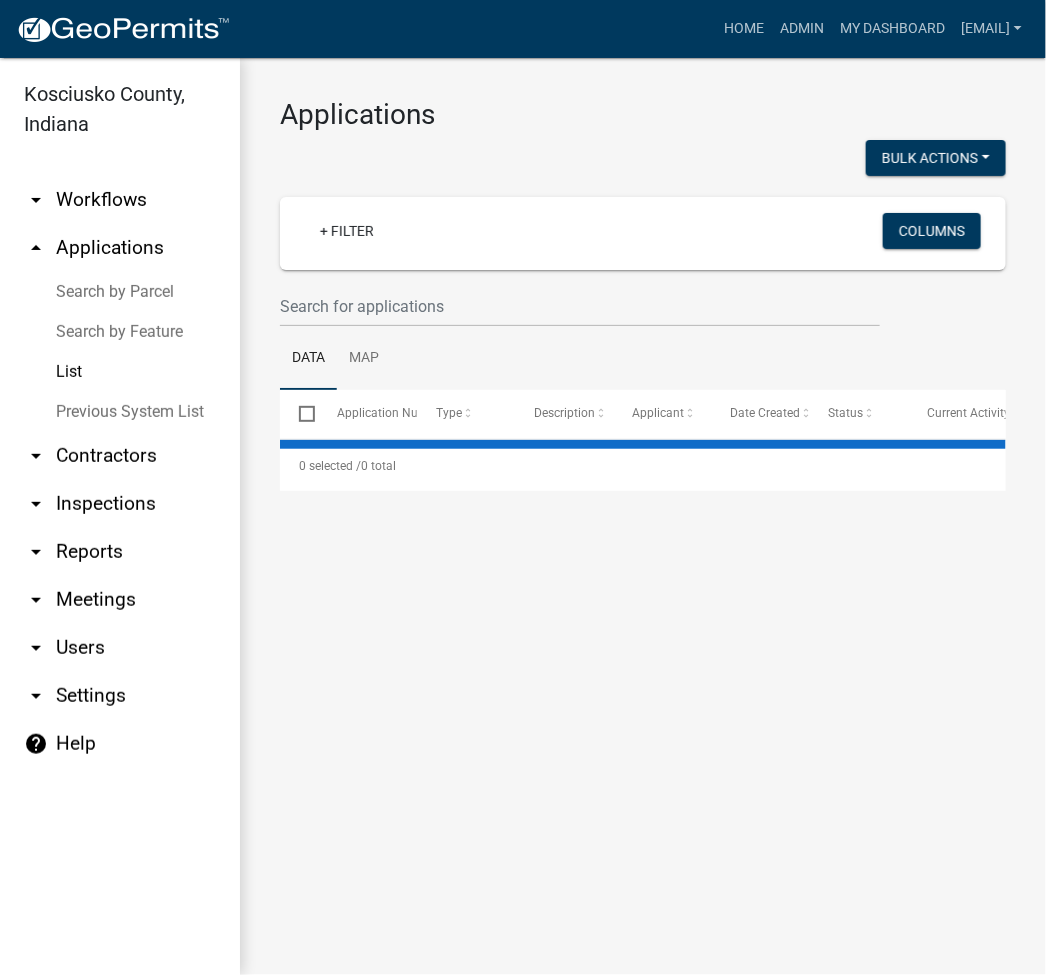 select on "3: 100" 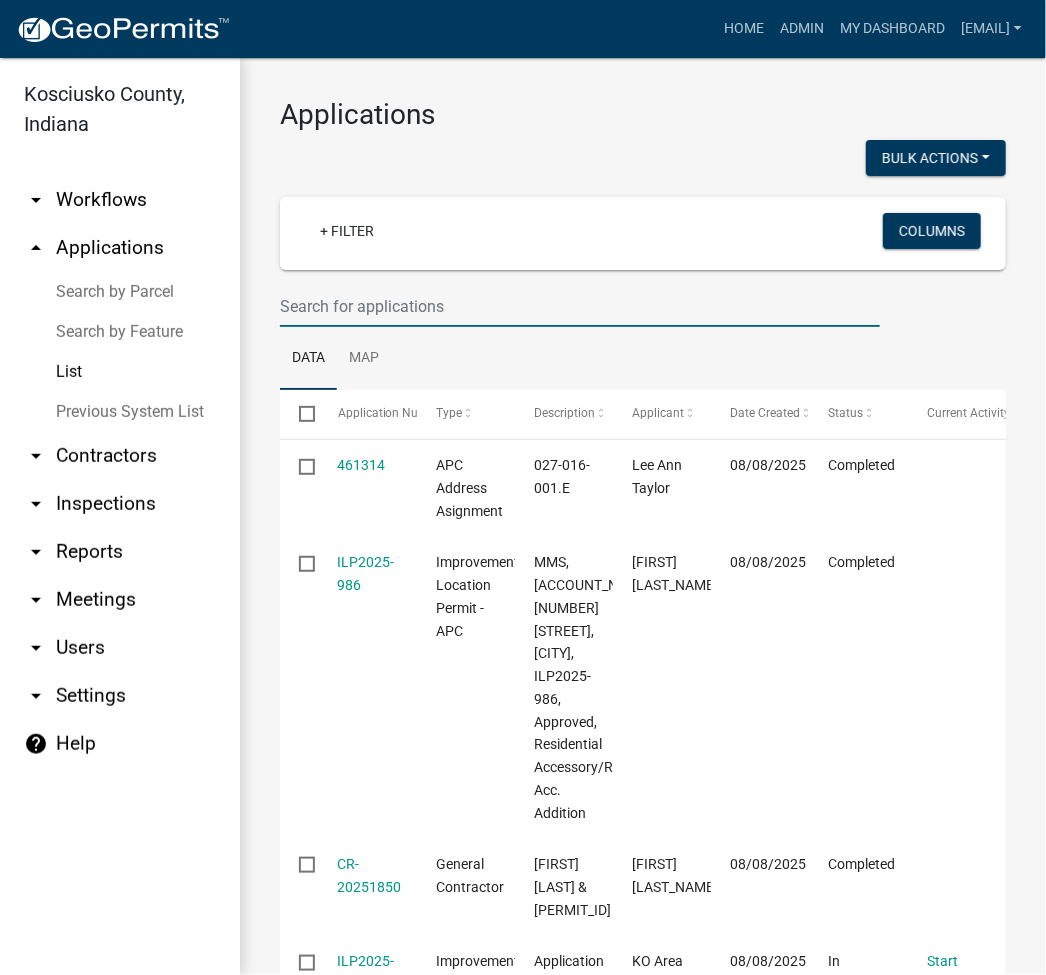 click at bounding box center (580, 306) 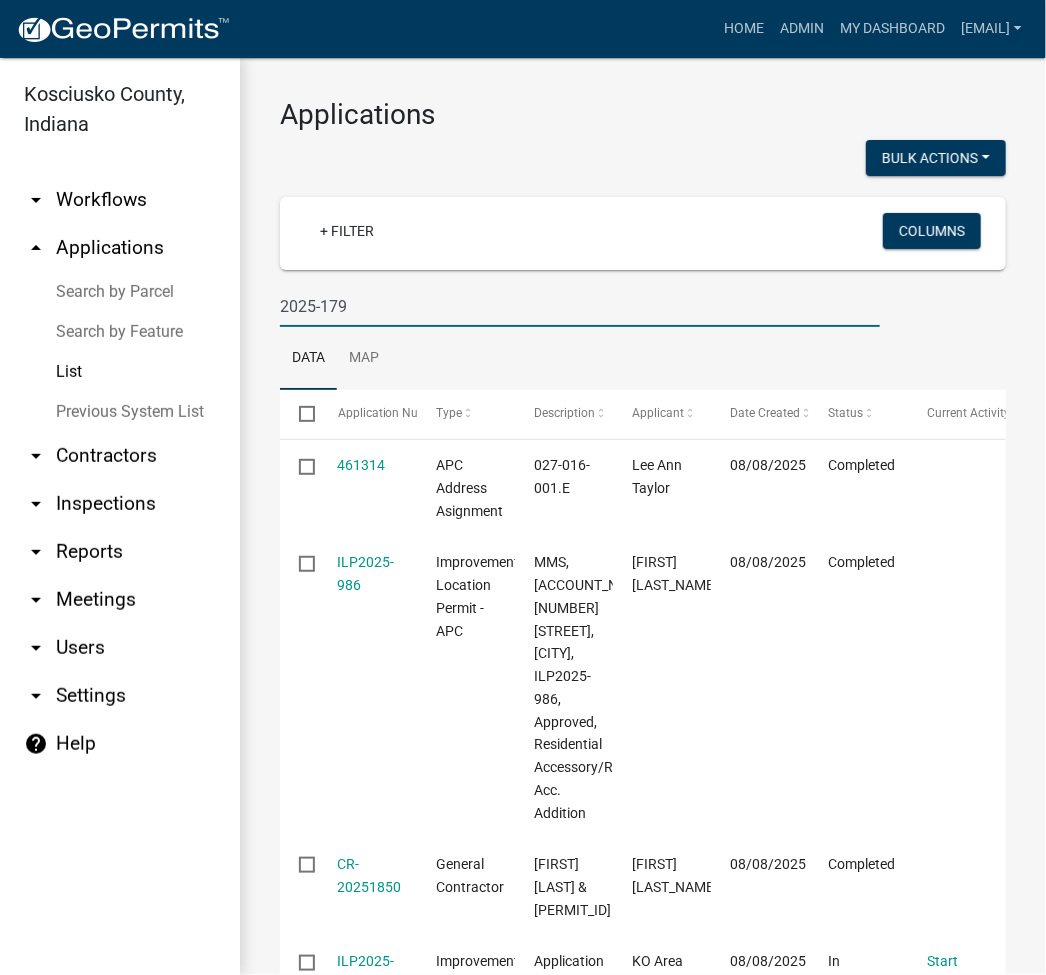 type on "2025-179" 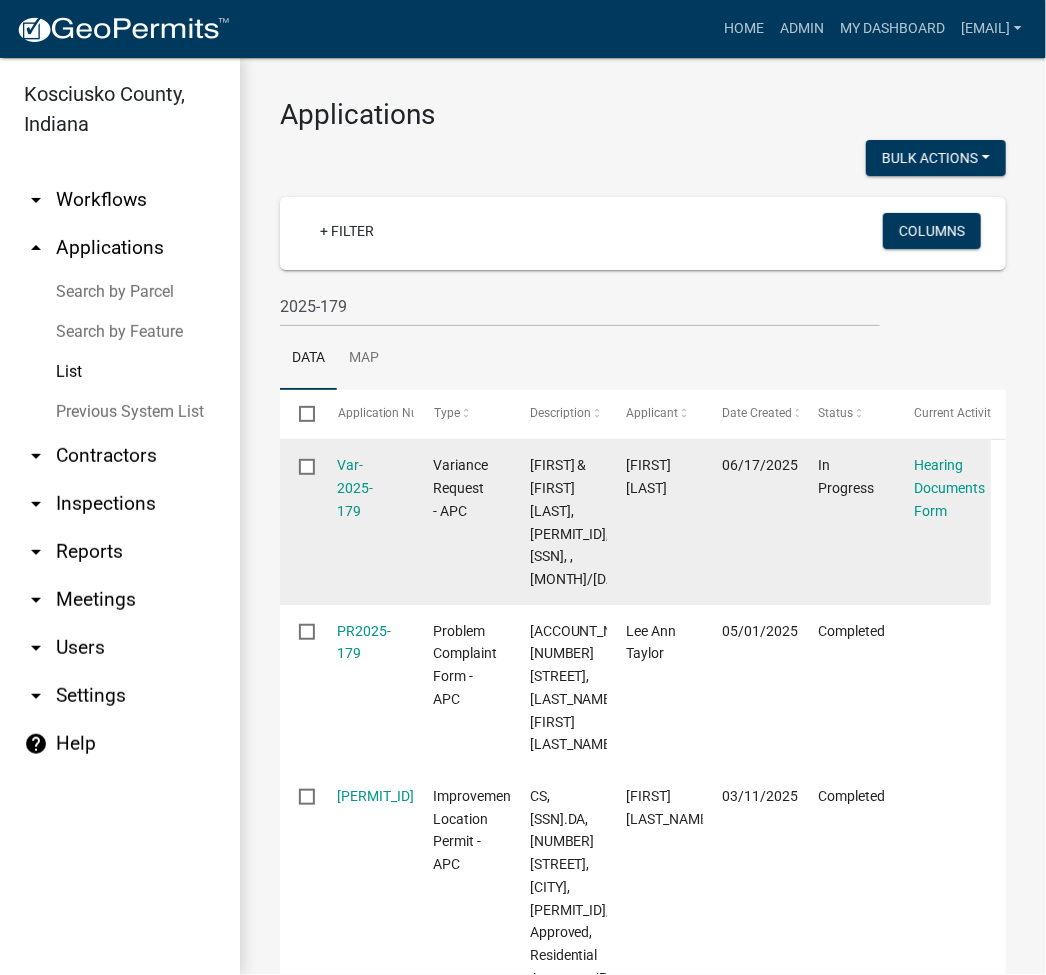 click on "Var-2025-179" 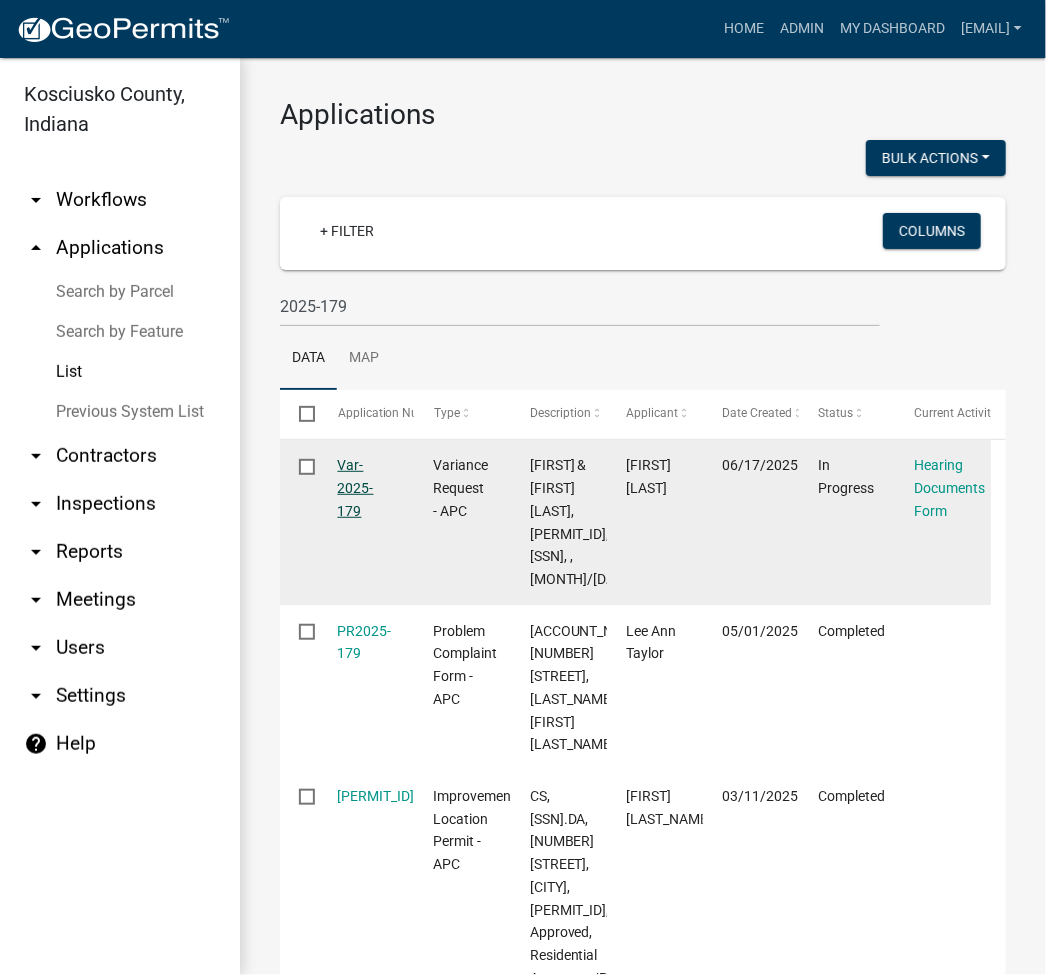 click on "Var-2025-179" 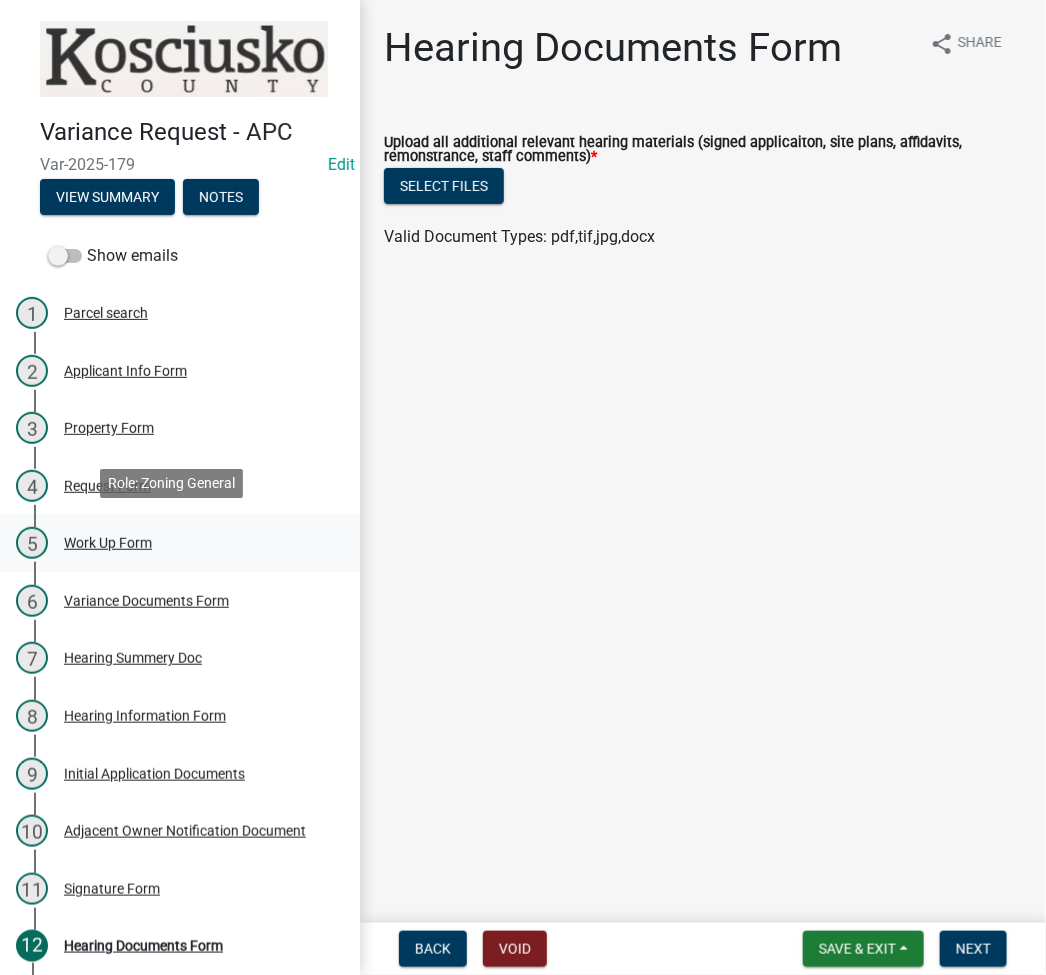 click on "5     Work Up Form" at bounding box center (172, 543) 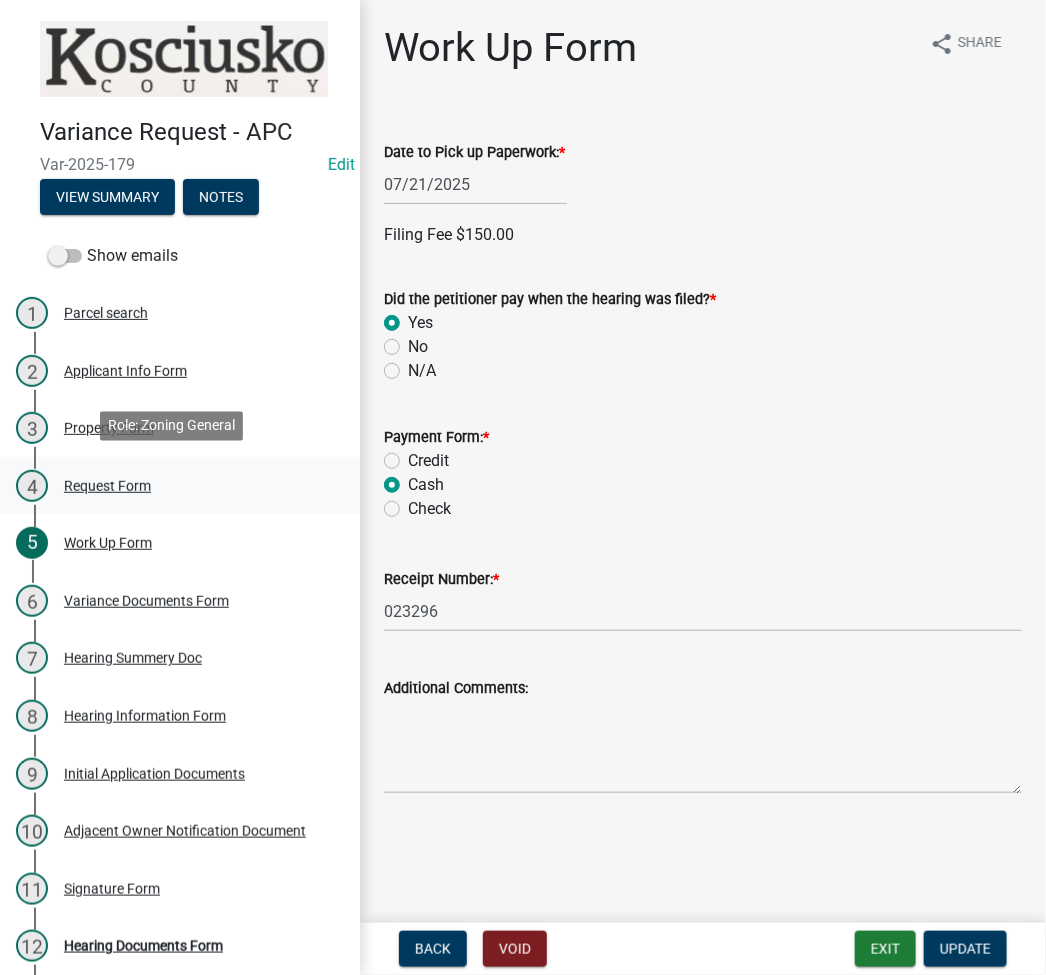 click on "Request Form" at bounding box center [107, 486] 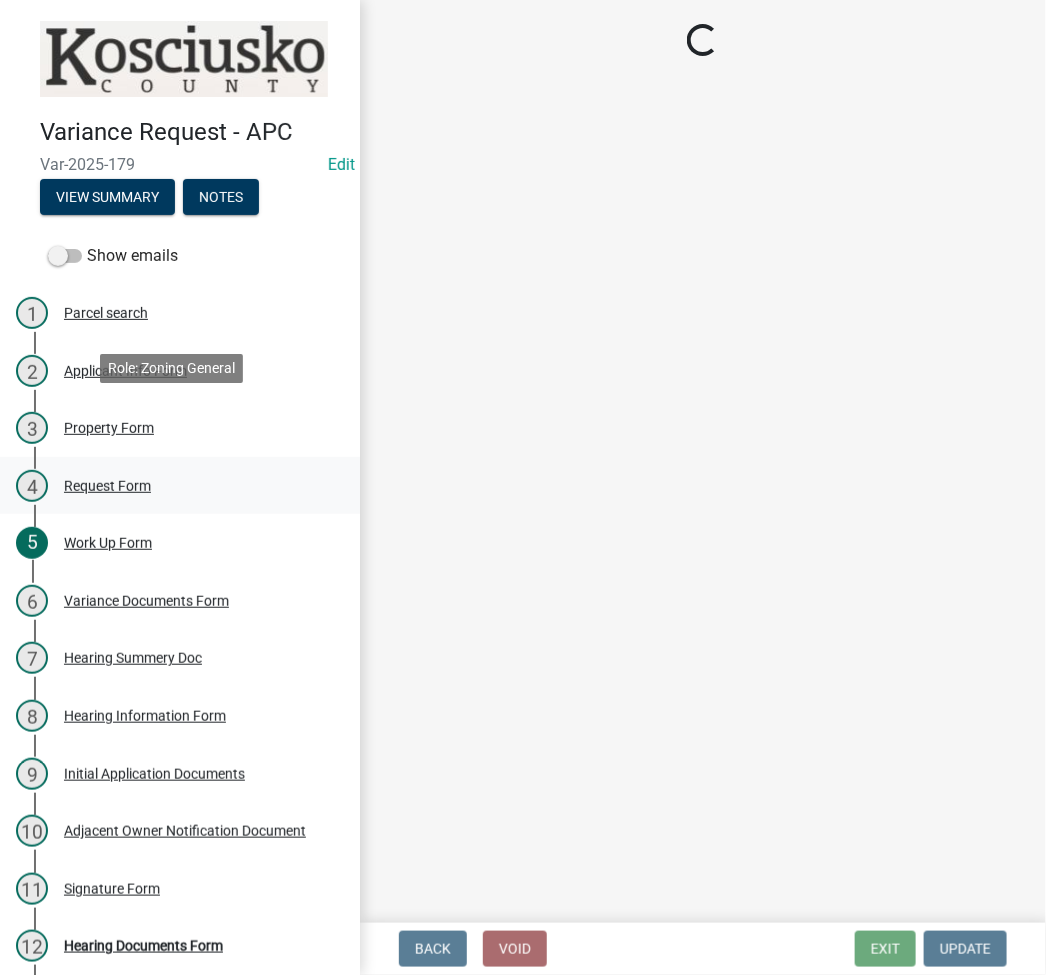 select on "77eb12f8-2a64-4a31-bfec-9b00716b2165" 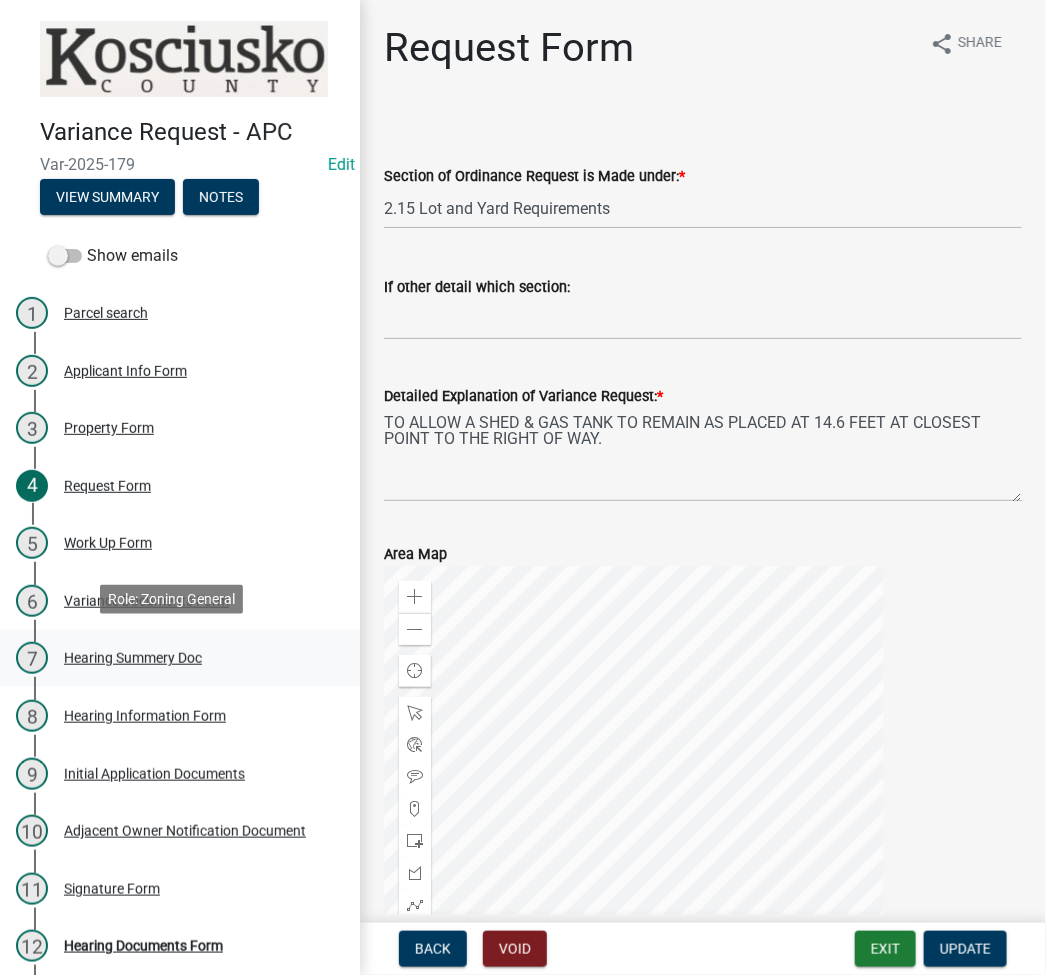 click on "Hearing Summery Doc" at bounding box center (133, 658) 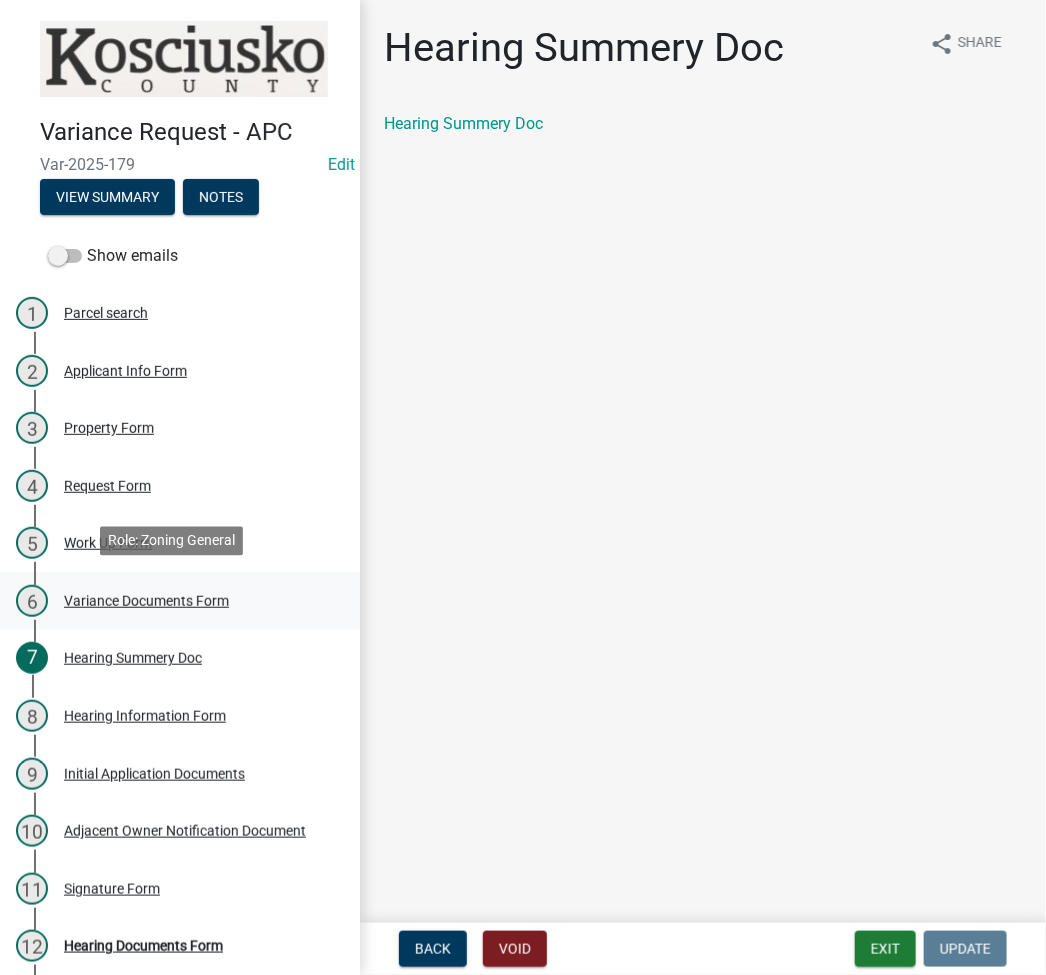 click on "Variance Documents Form" at bounding box center (146, 601) 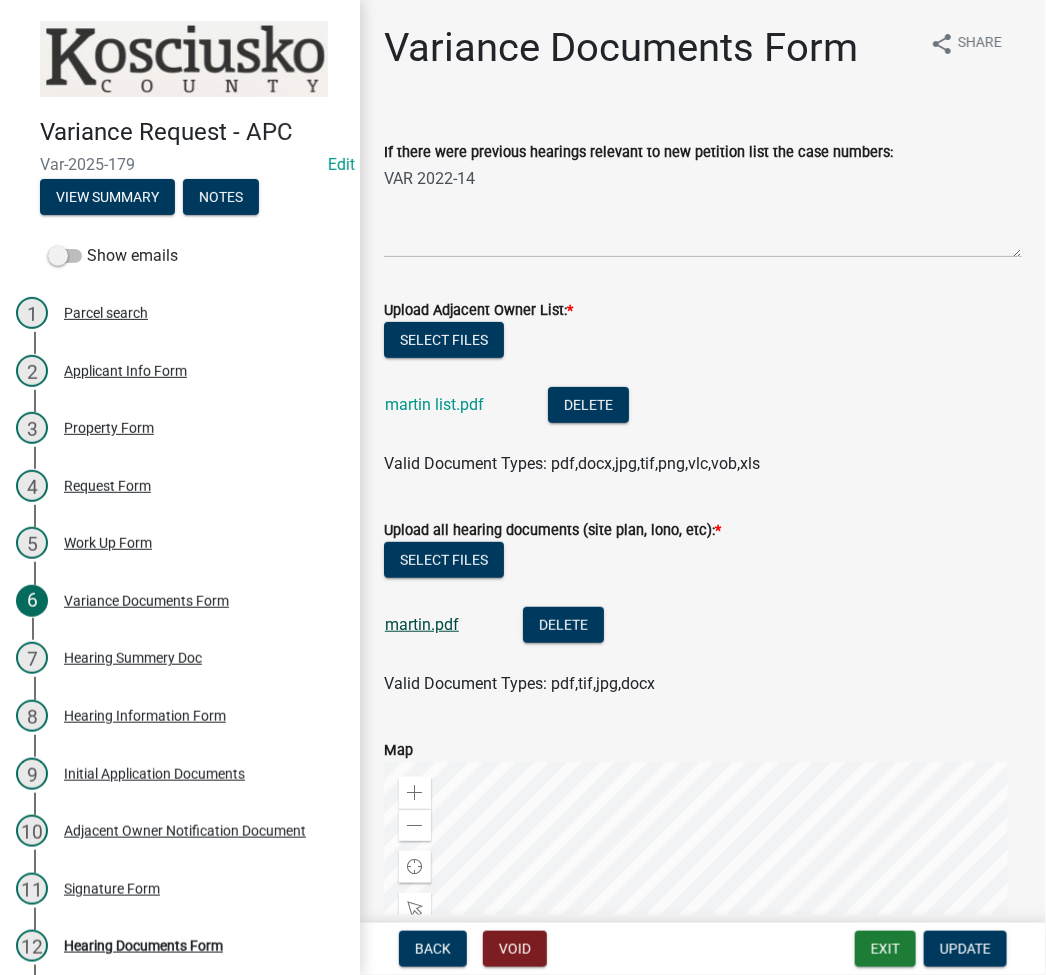 click on "martin.pdf" 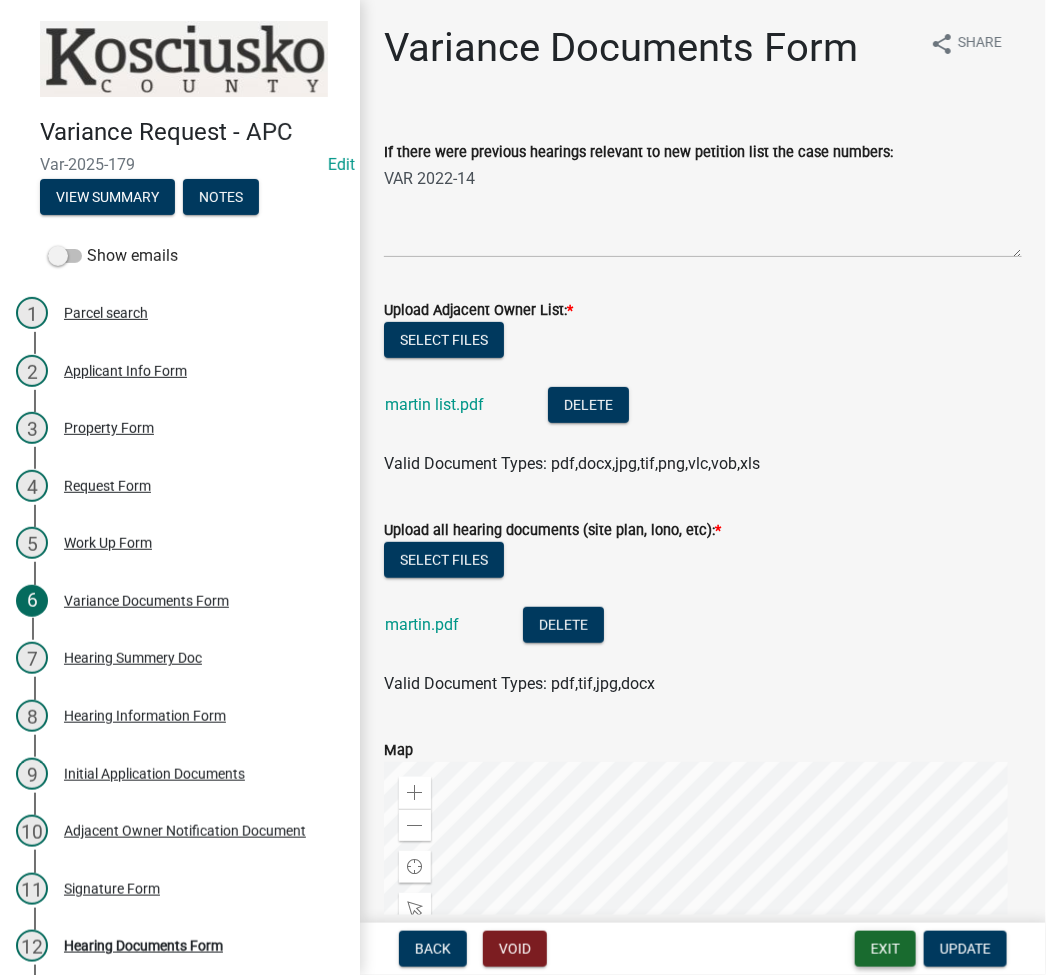 click on "Exit" at bounding box center (885, 949) 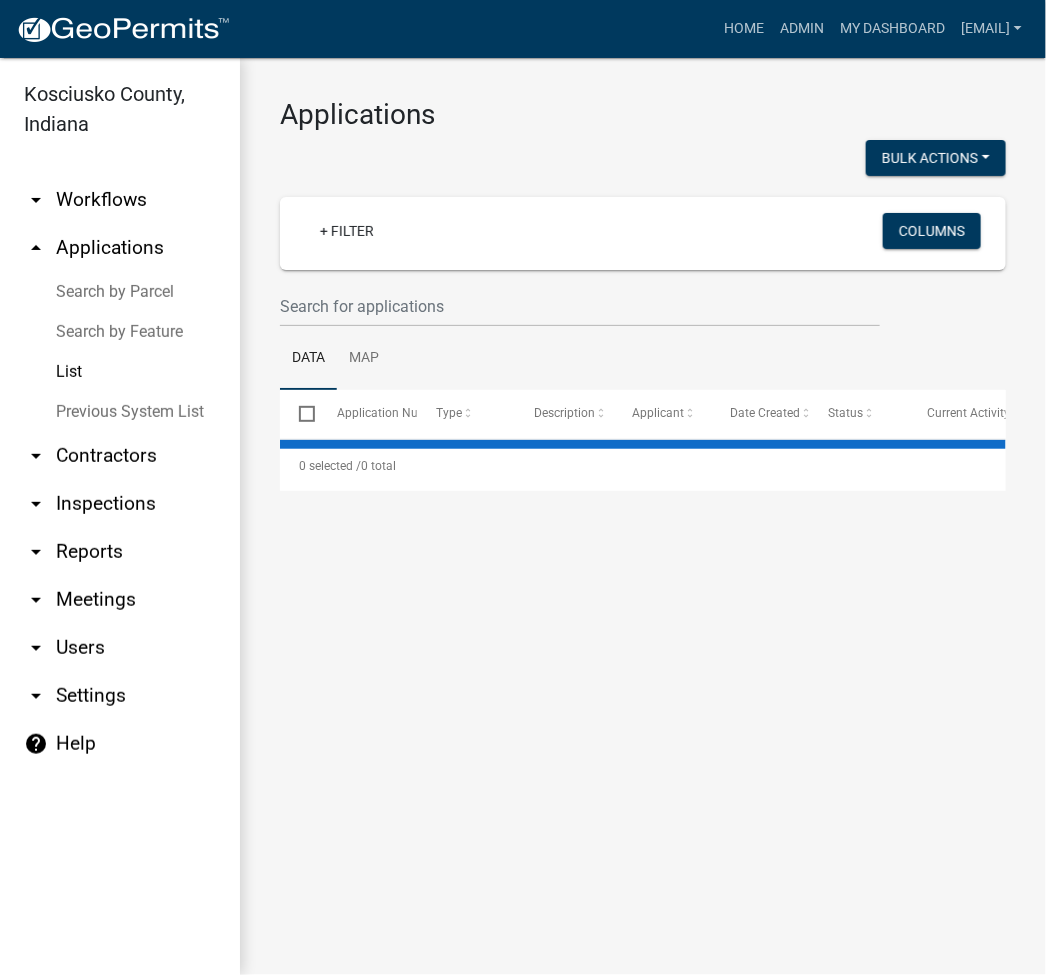 select on "3: 100" 